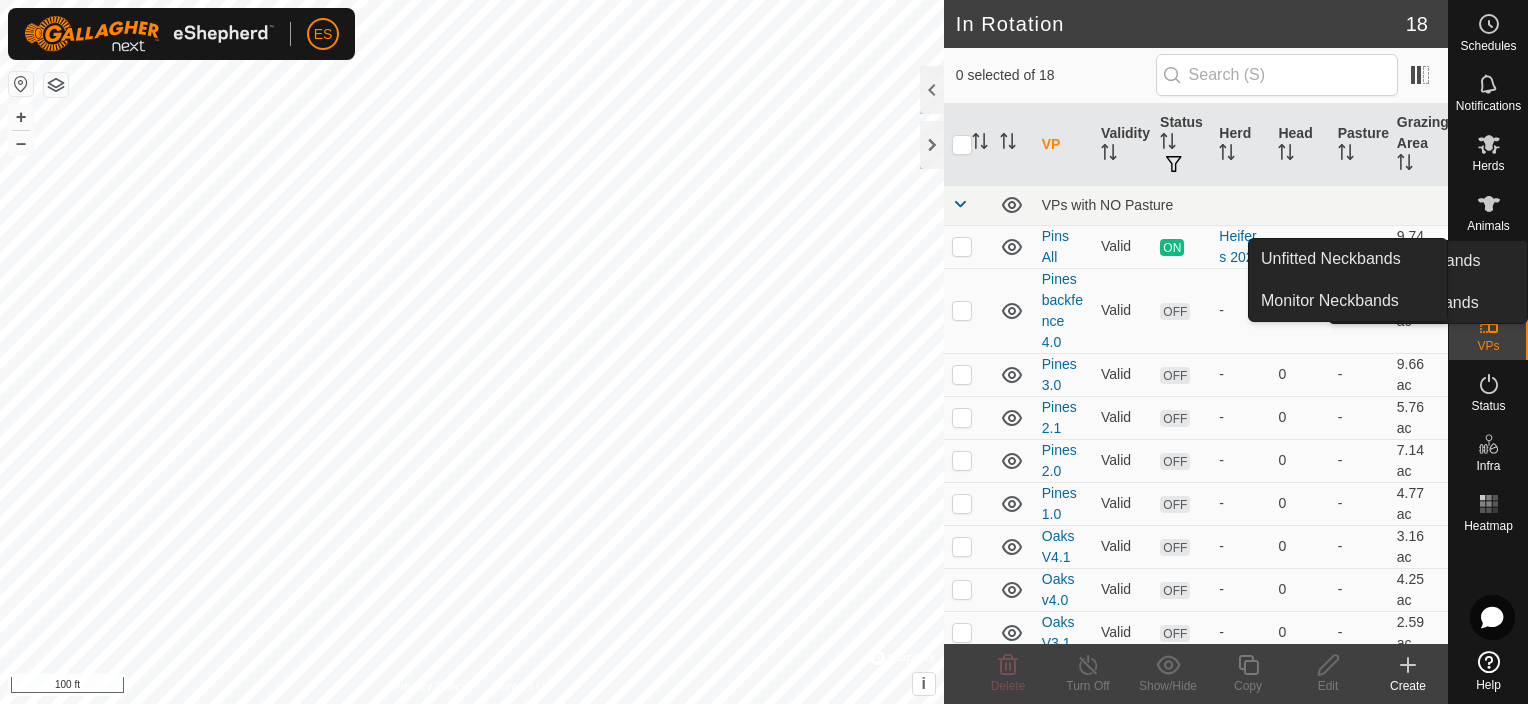 scroll, scrollTop: 0, scrollLeft: 0, axis: both 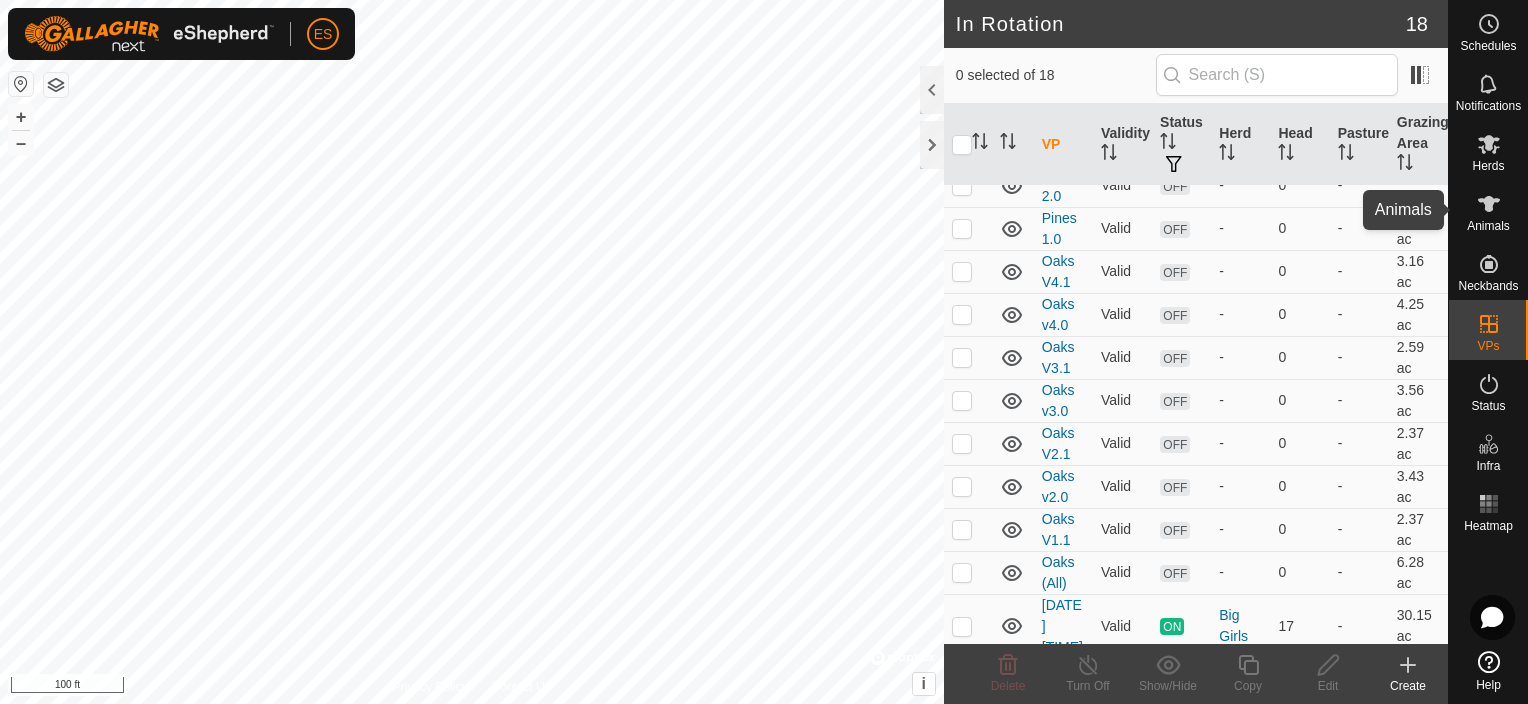 click 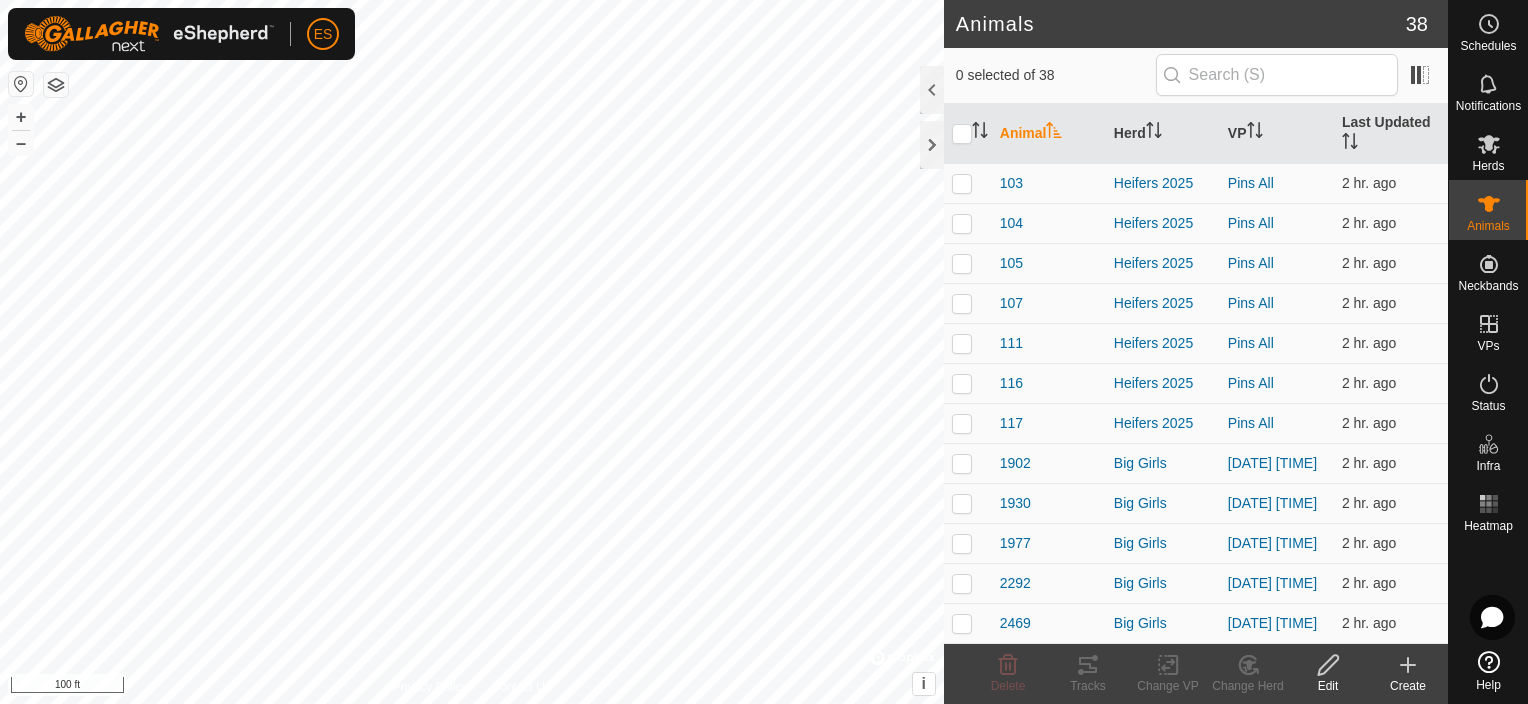 click 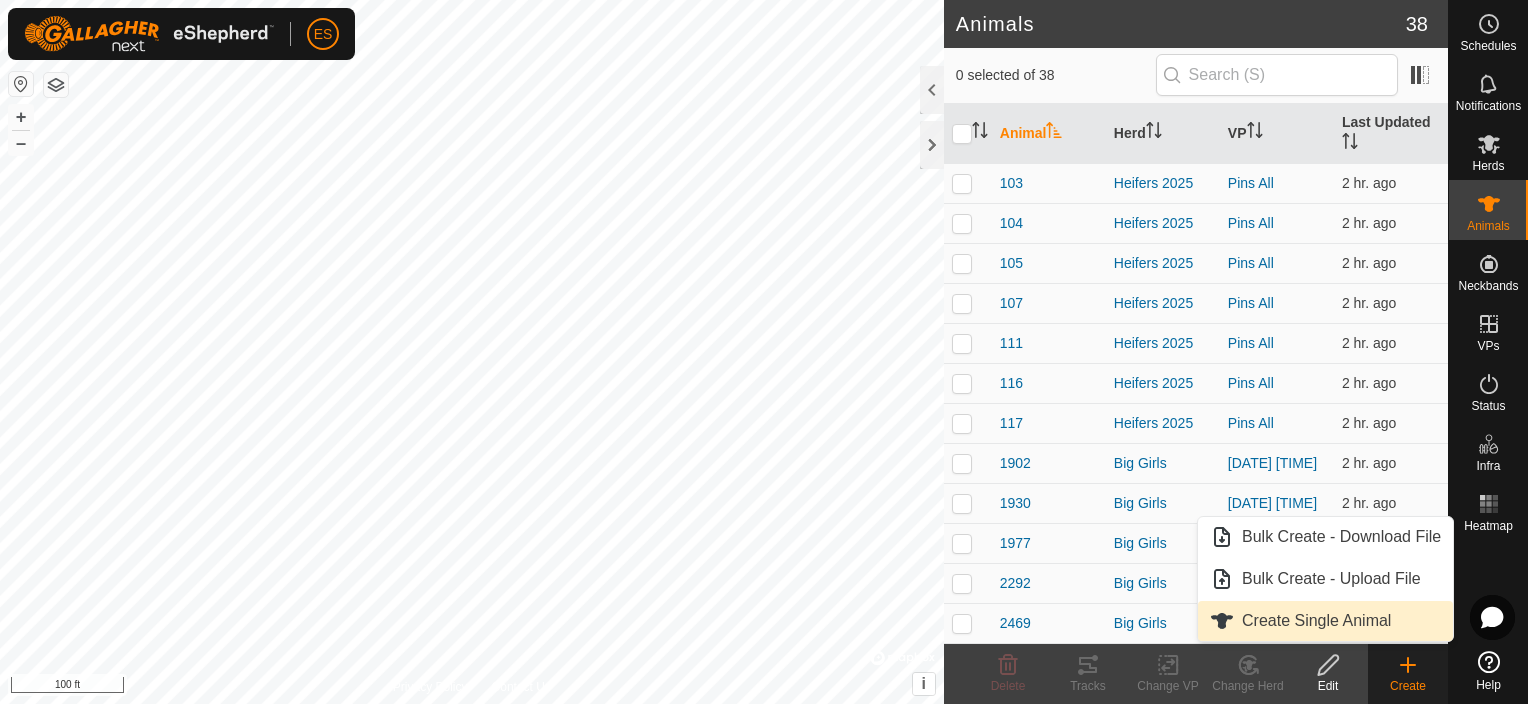 click on "Create Single Animal" at bounding box center (1325, 621) 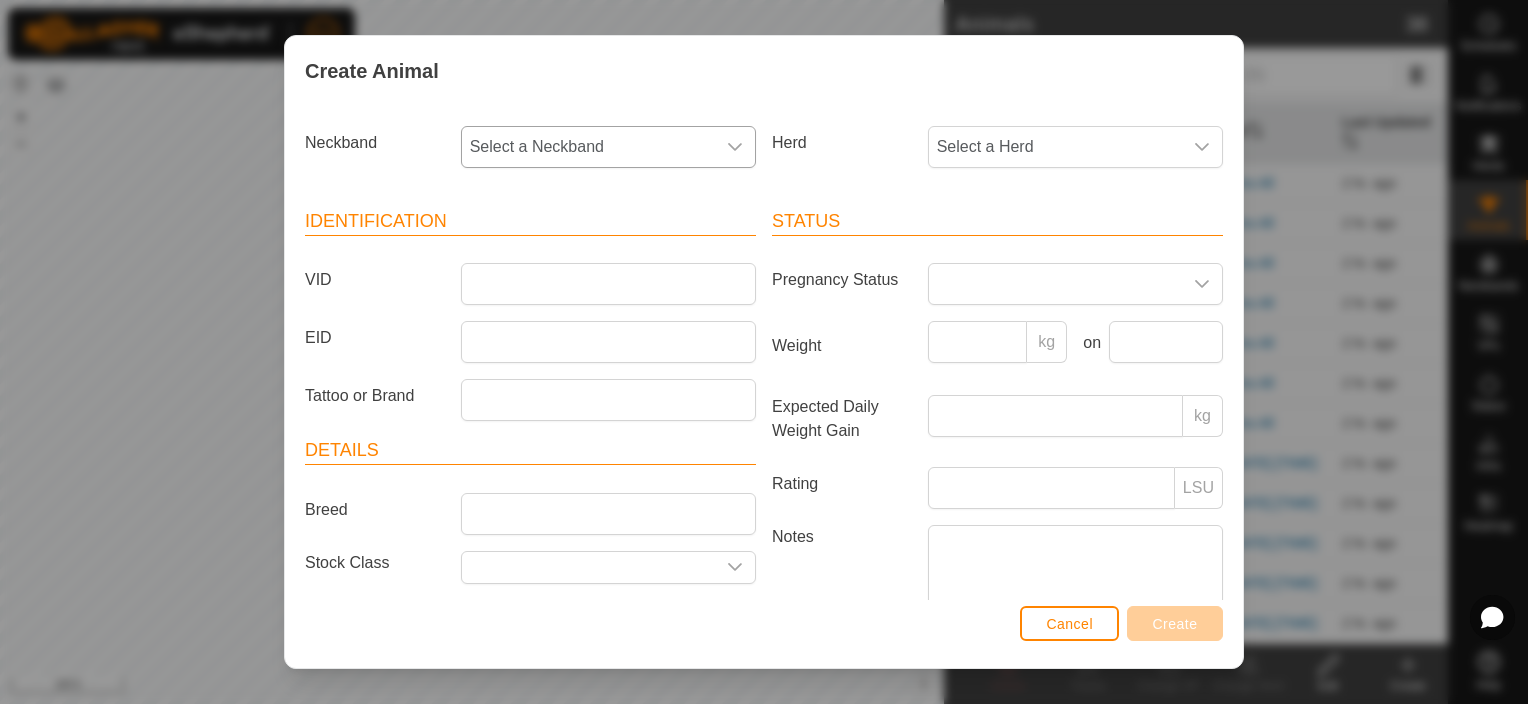 click 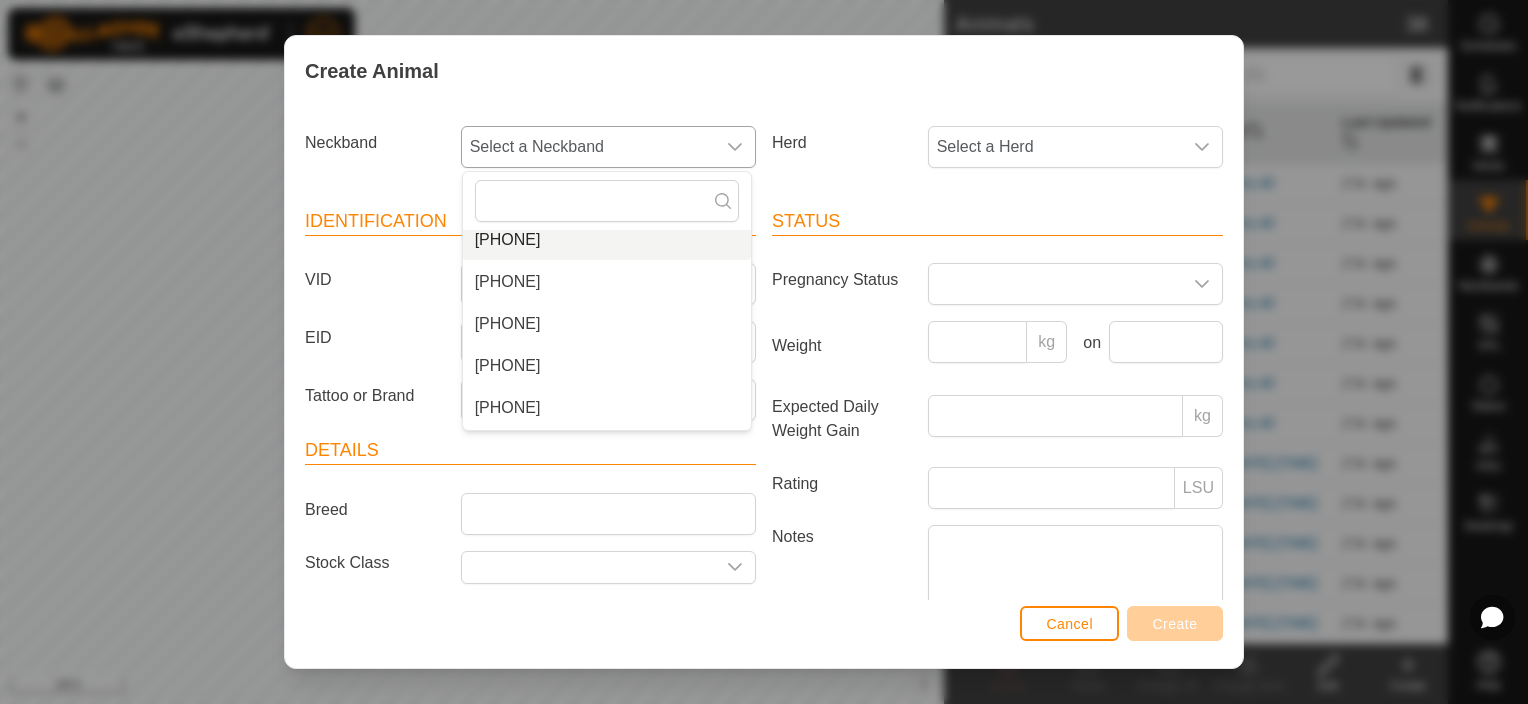 scroll, scrollTop: 224, scrollLeft: 0, axis: vertical 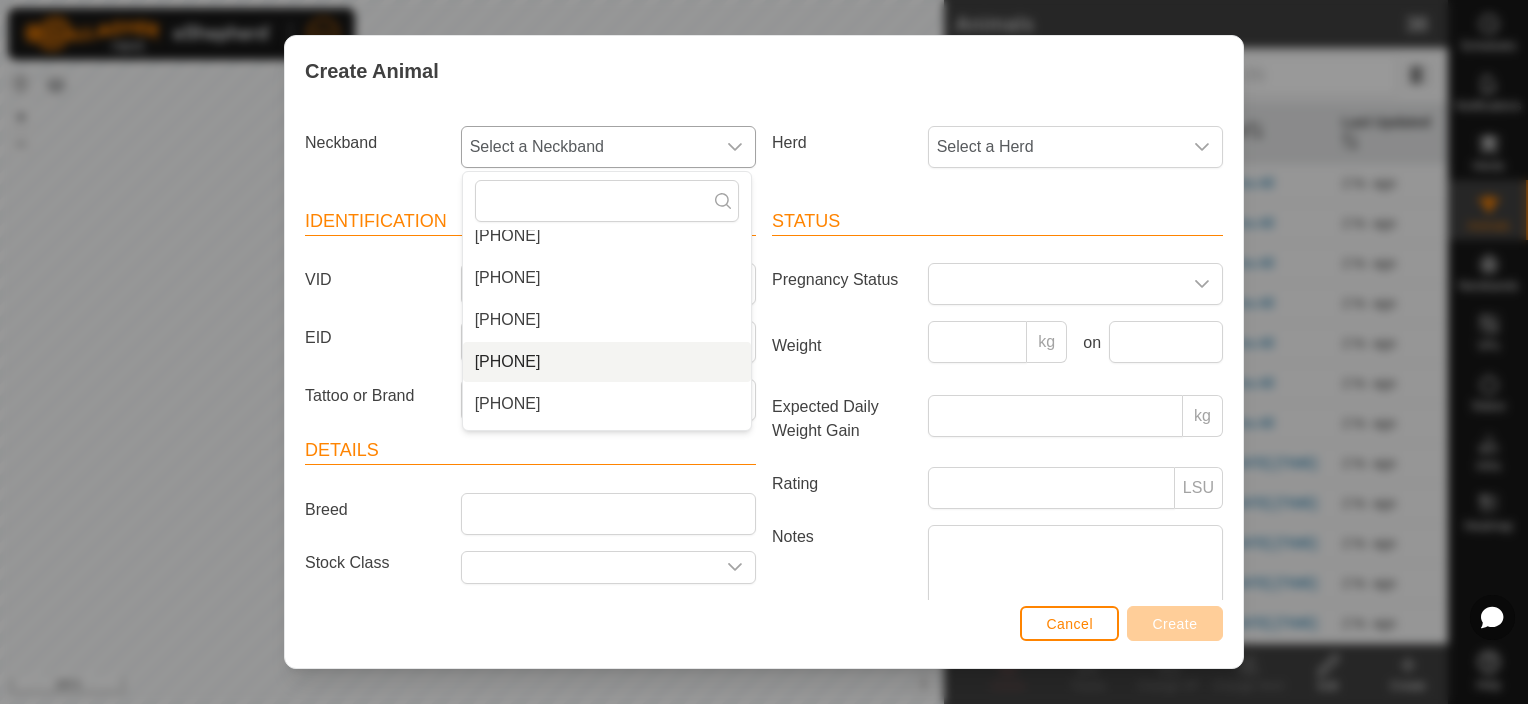 click on "0960433348" at bounding box center (607, 362) 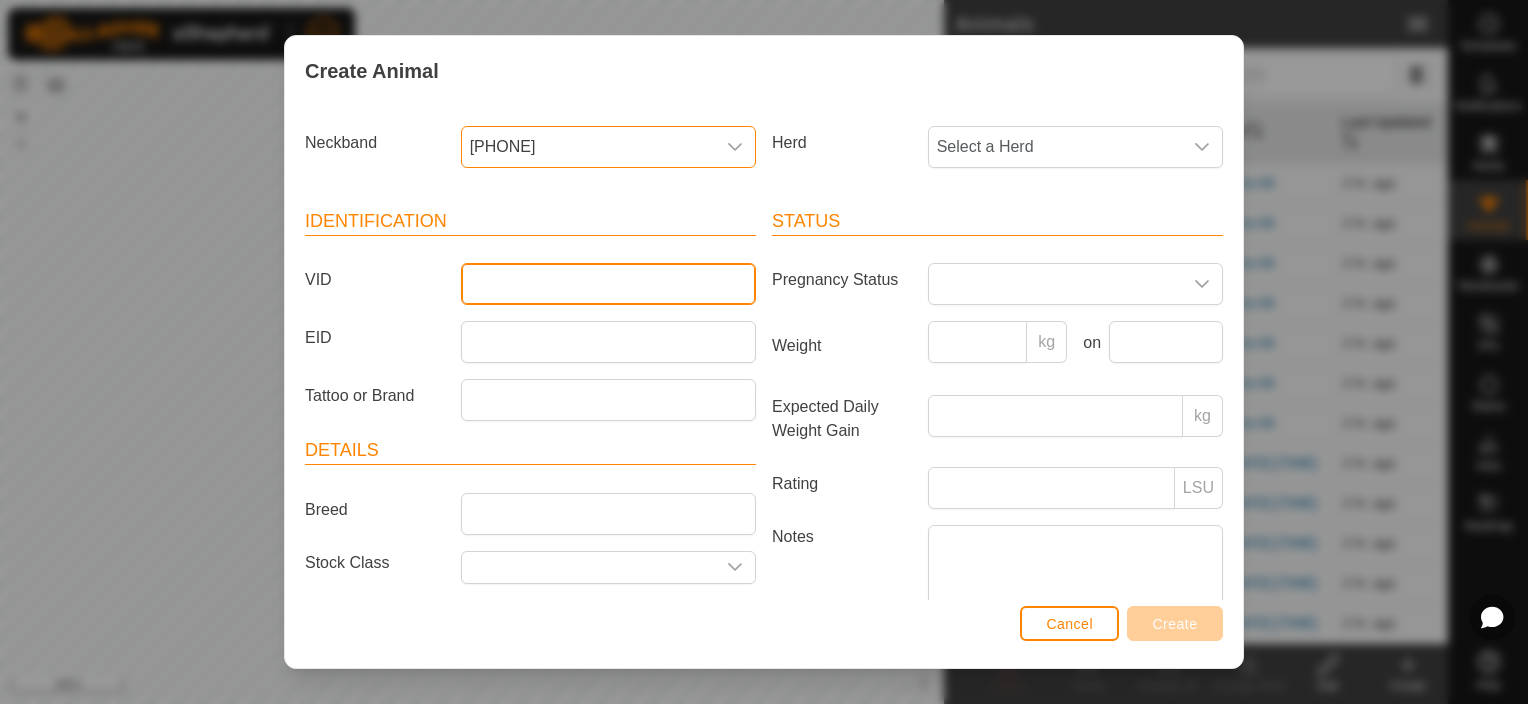 click on "VID" at bounding box center [608, 284] 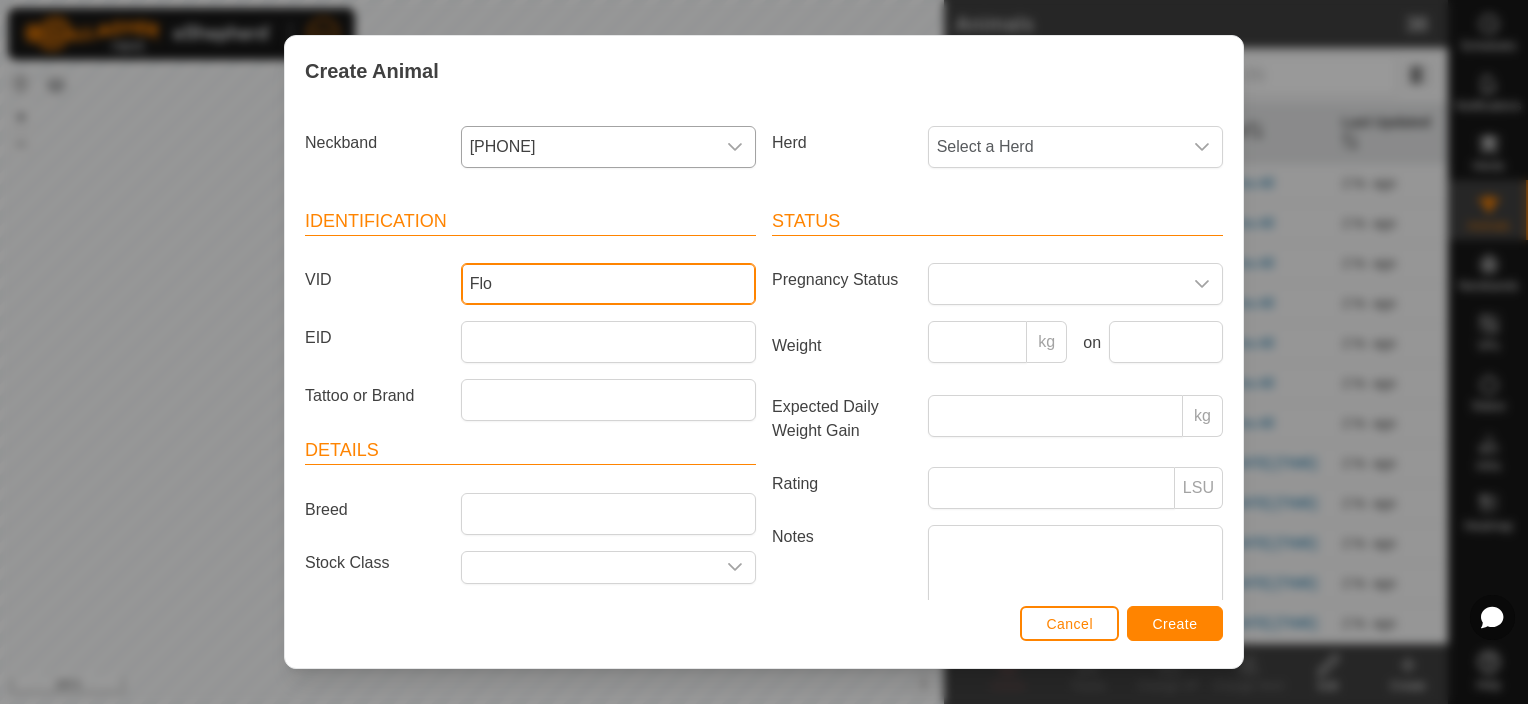 type on "Flo" 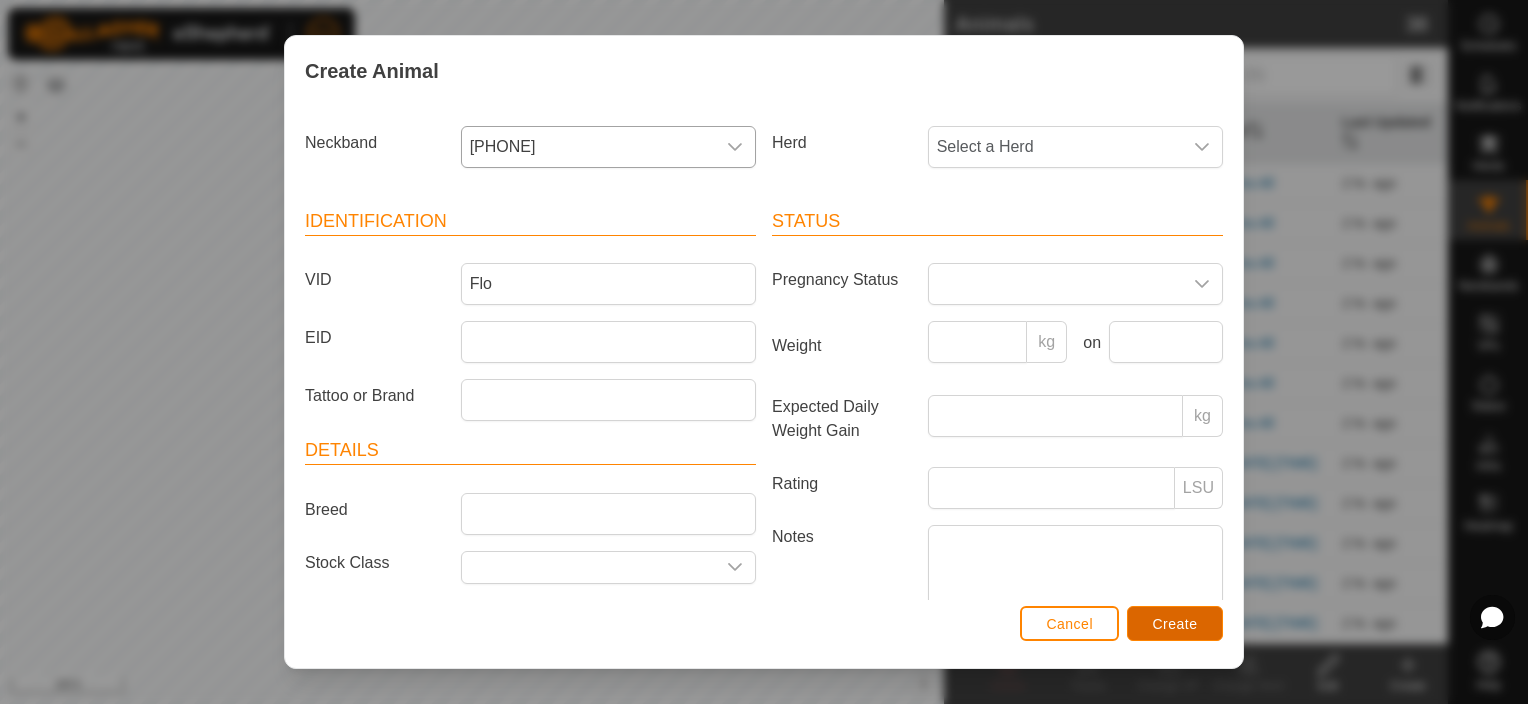 click on "Create" at bounding box center (1175, 624) 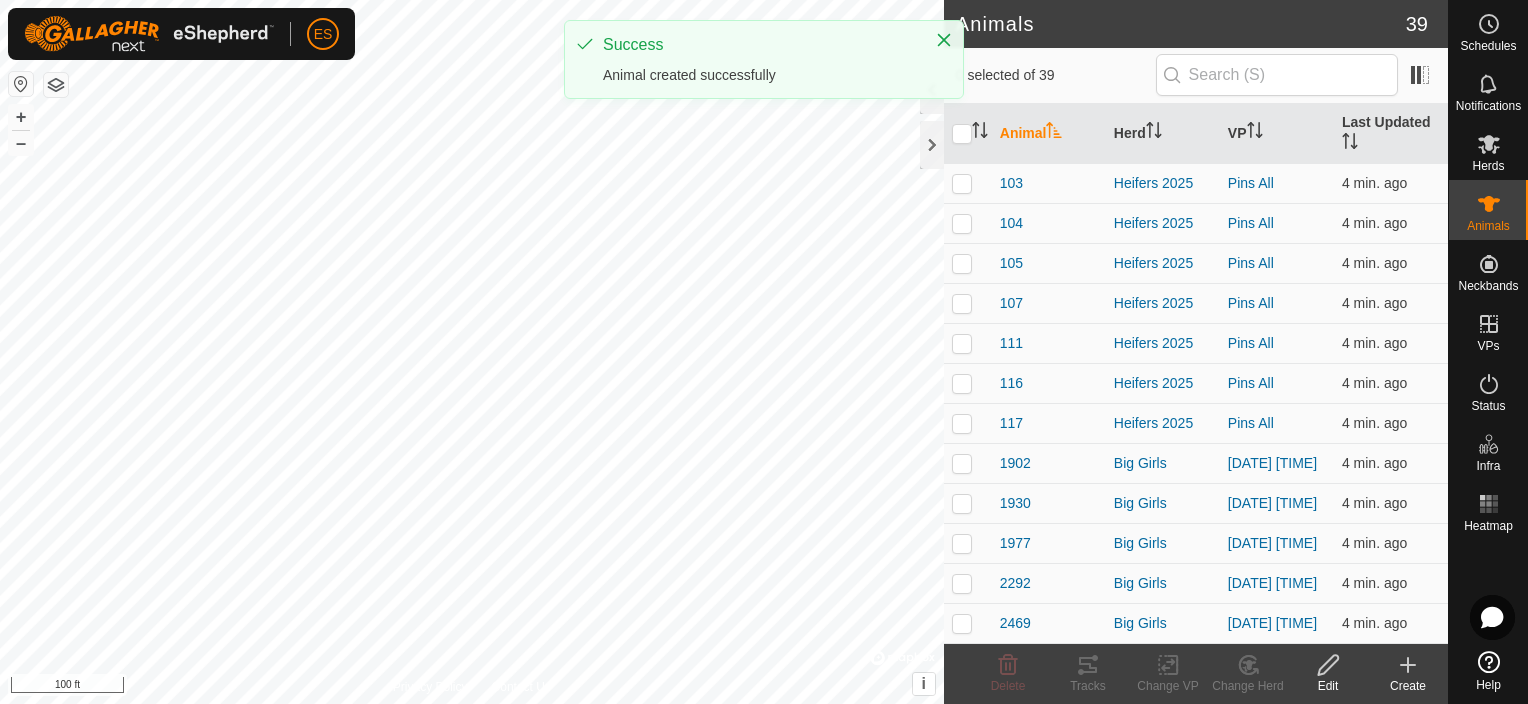 click 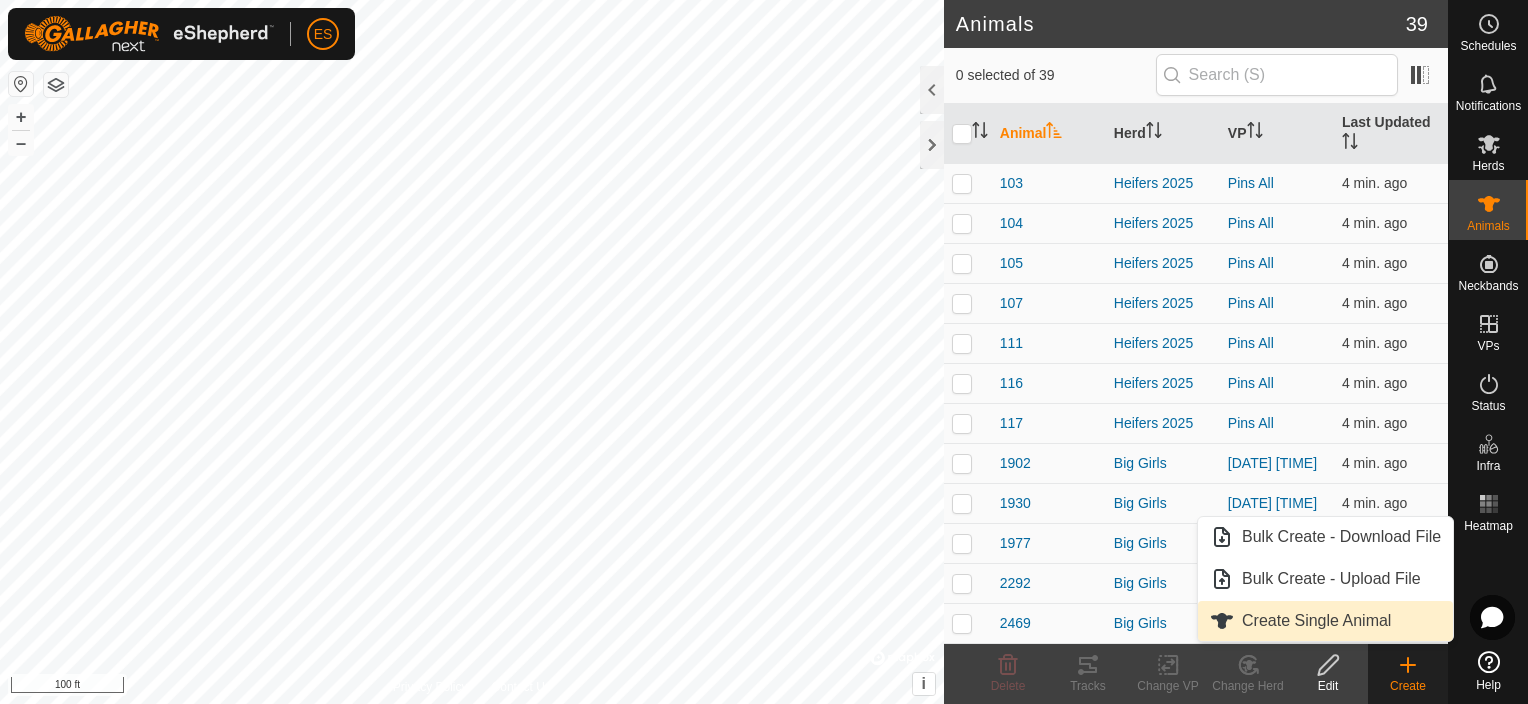 click on "Create Single Animal" at bounding box center (1325, 621) 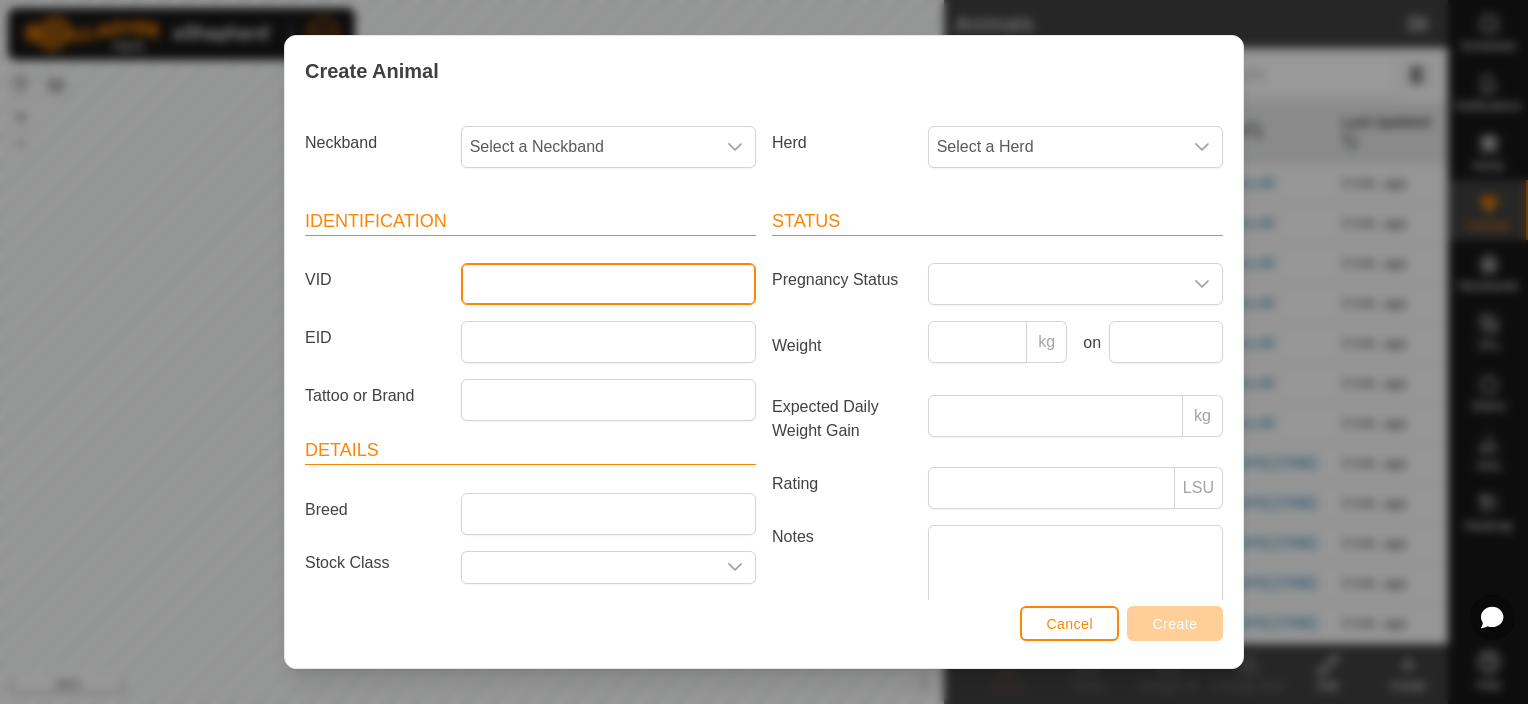 click on "VID" at bounding box center [608, 284] 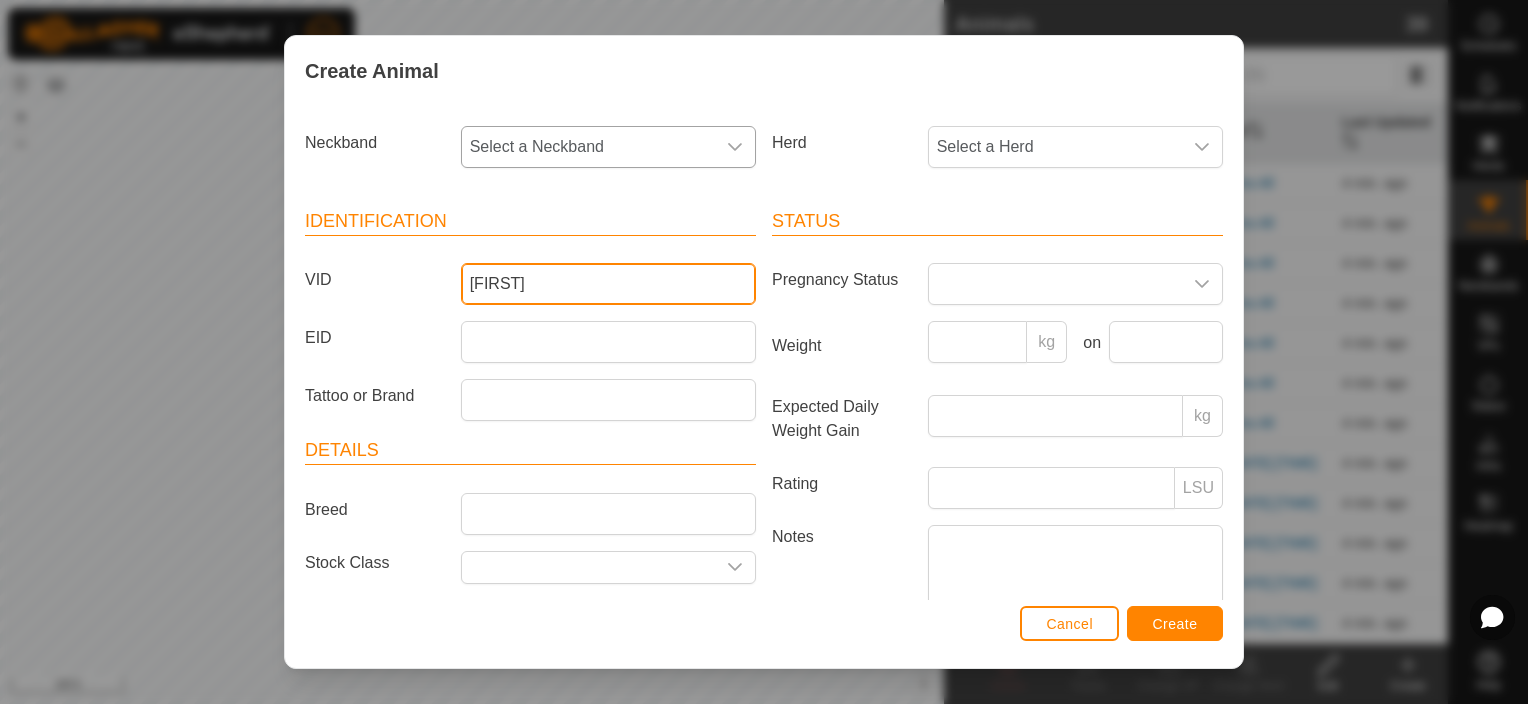 type on "[FIRST]" 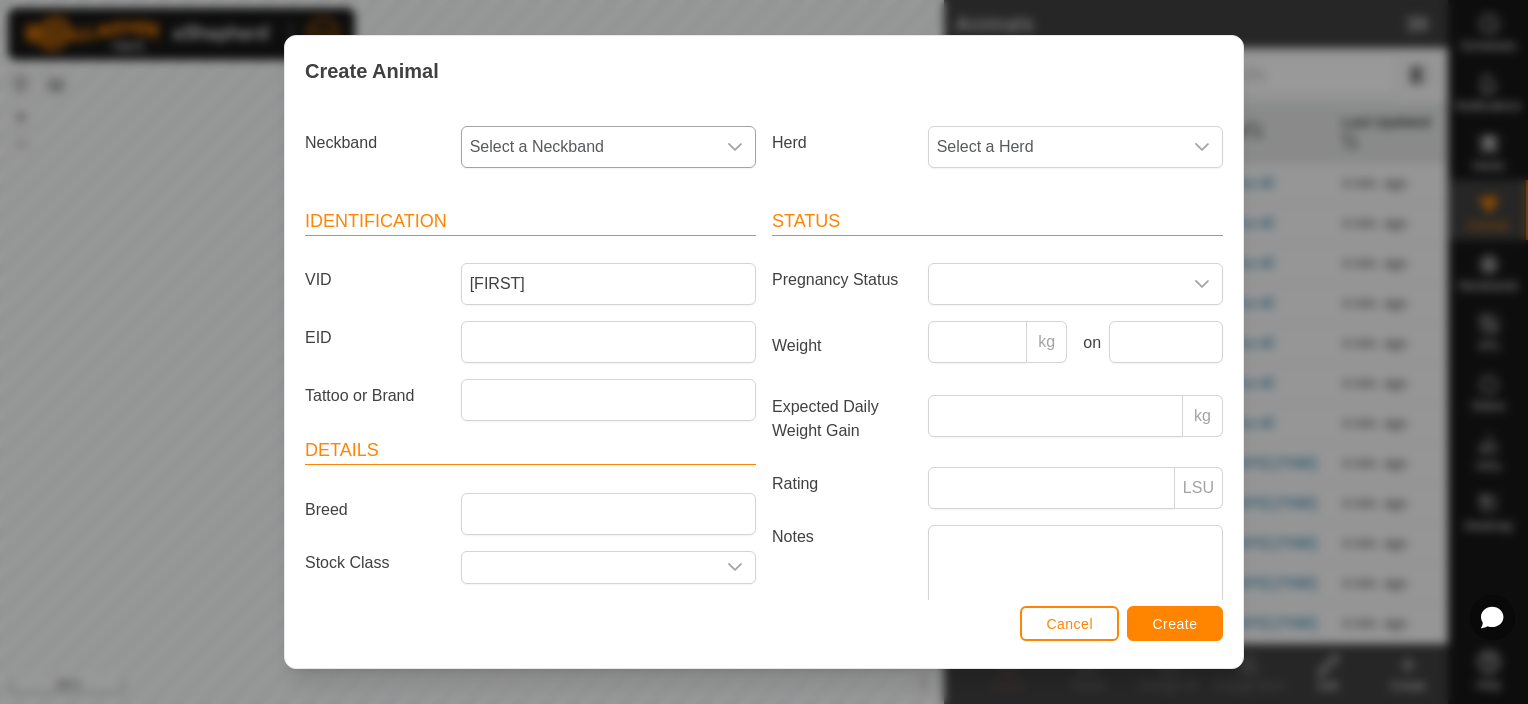 click at bounding box center (735, 147) 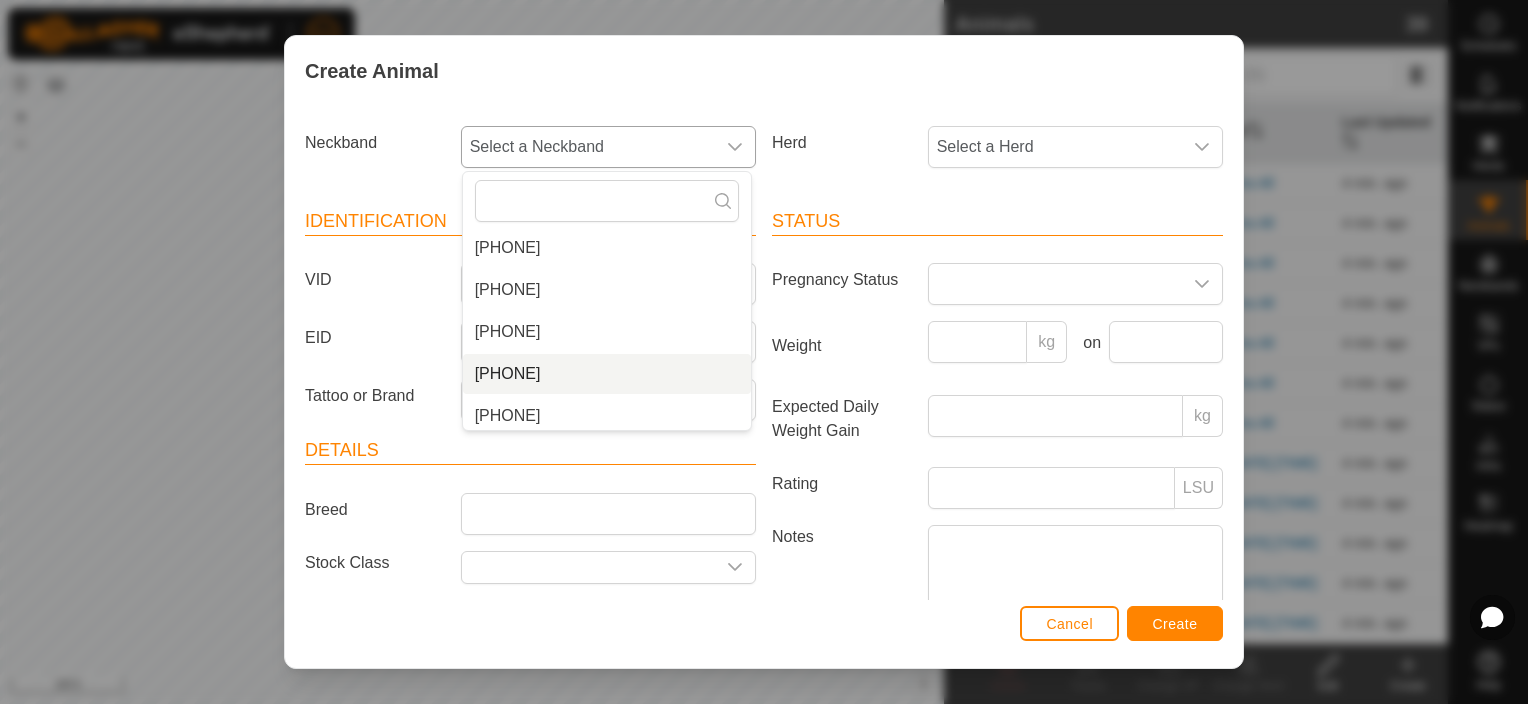 scroll, scrollTop: 50, scrollLeft: 0, axis: vertical 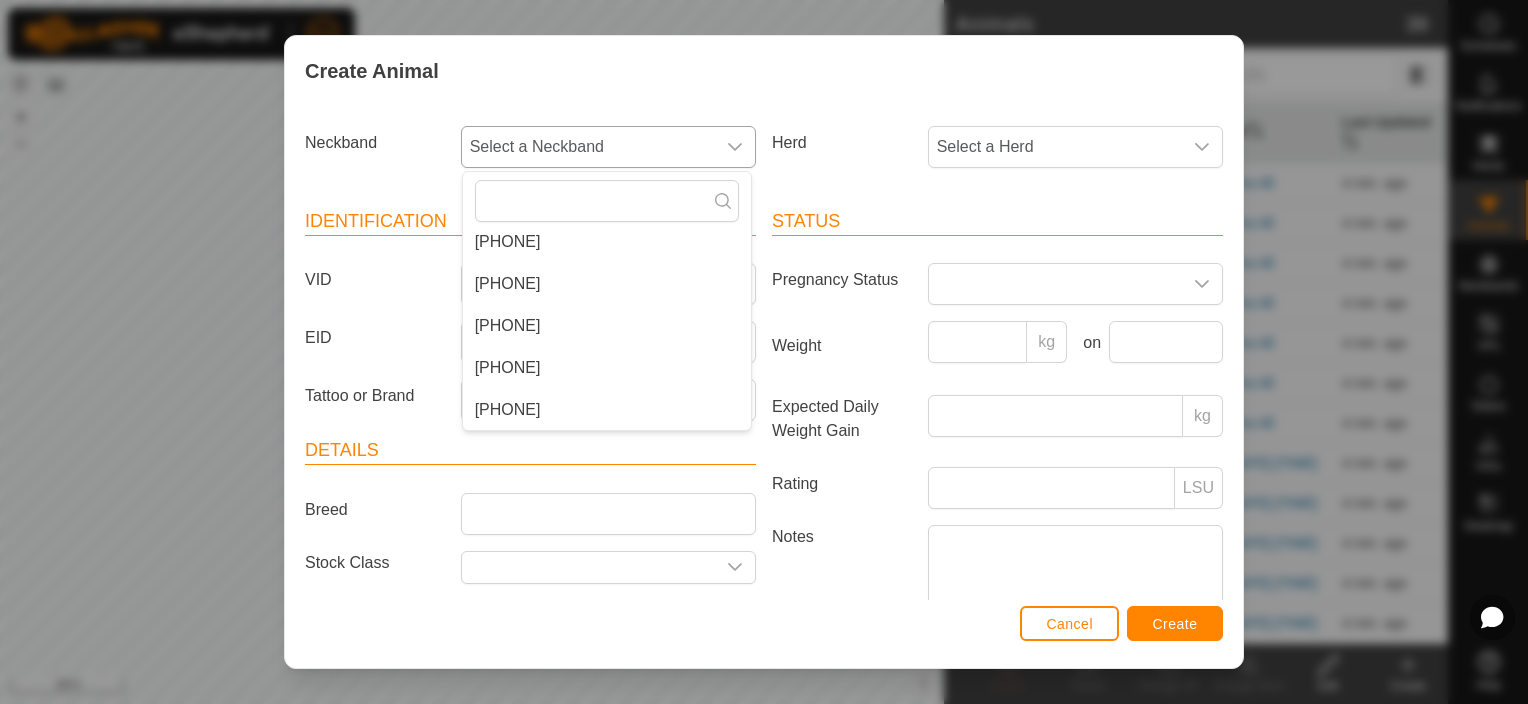 click on "2325022943" at bounding box center [607, 368] 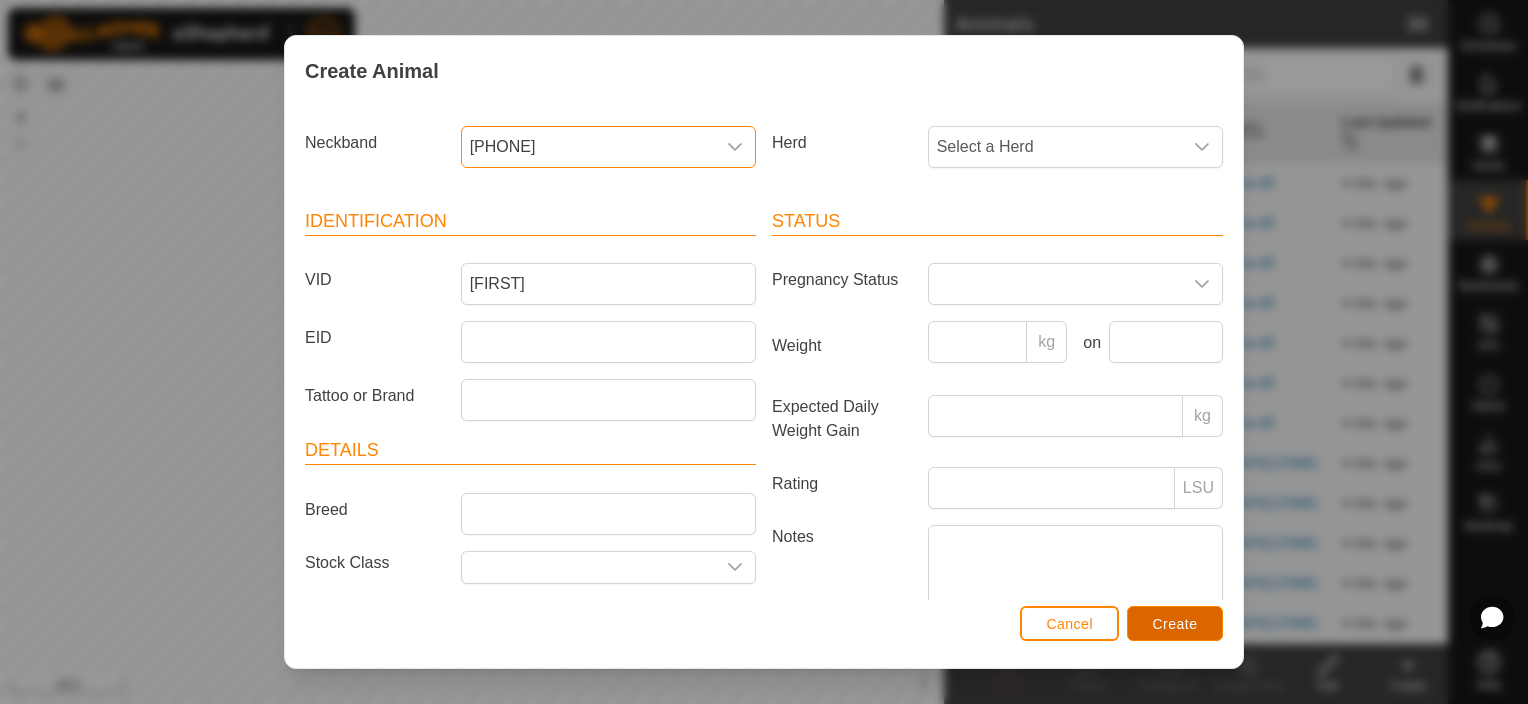 click on "Create" at bounding box center (1175, 624) 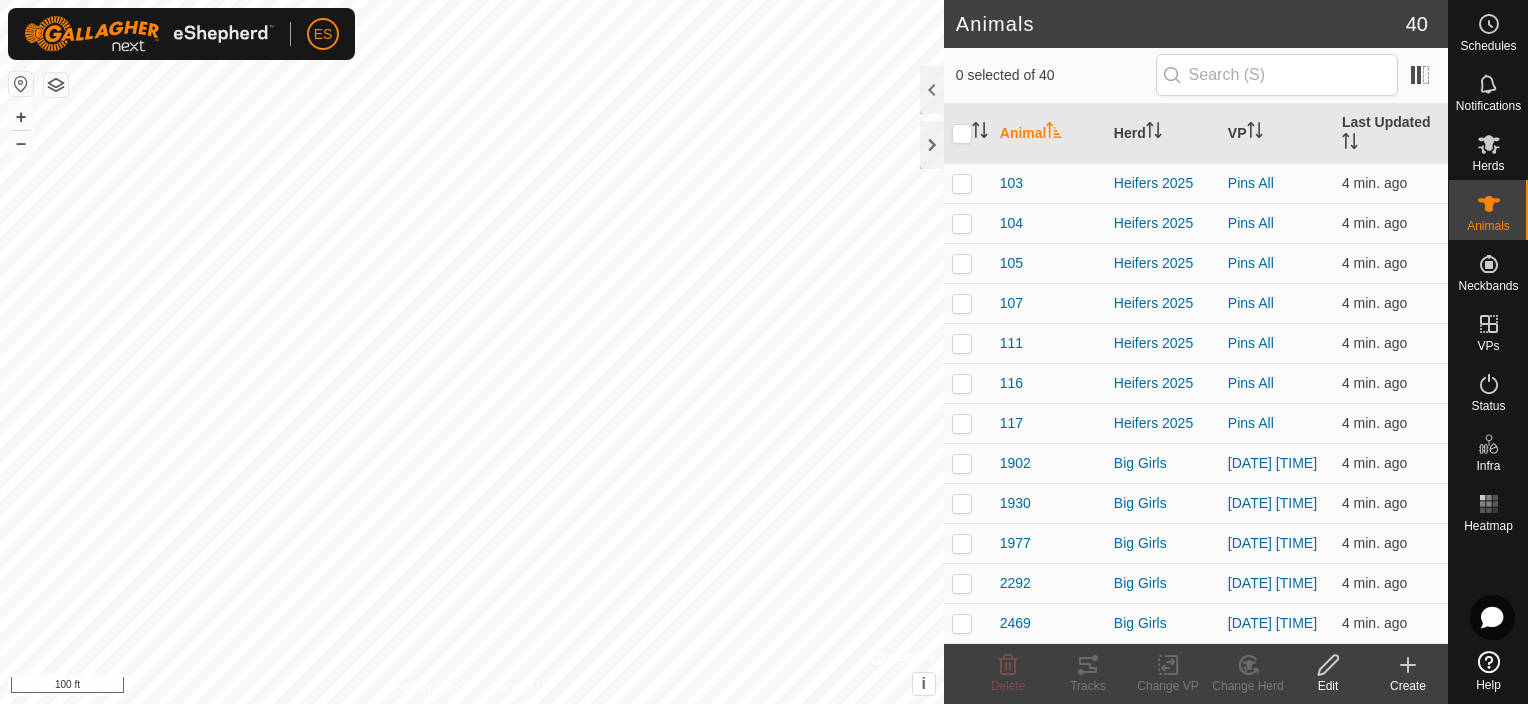 click 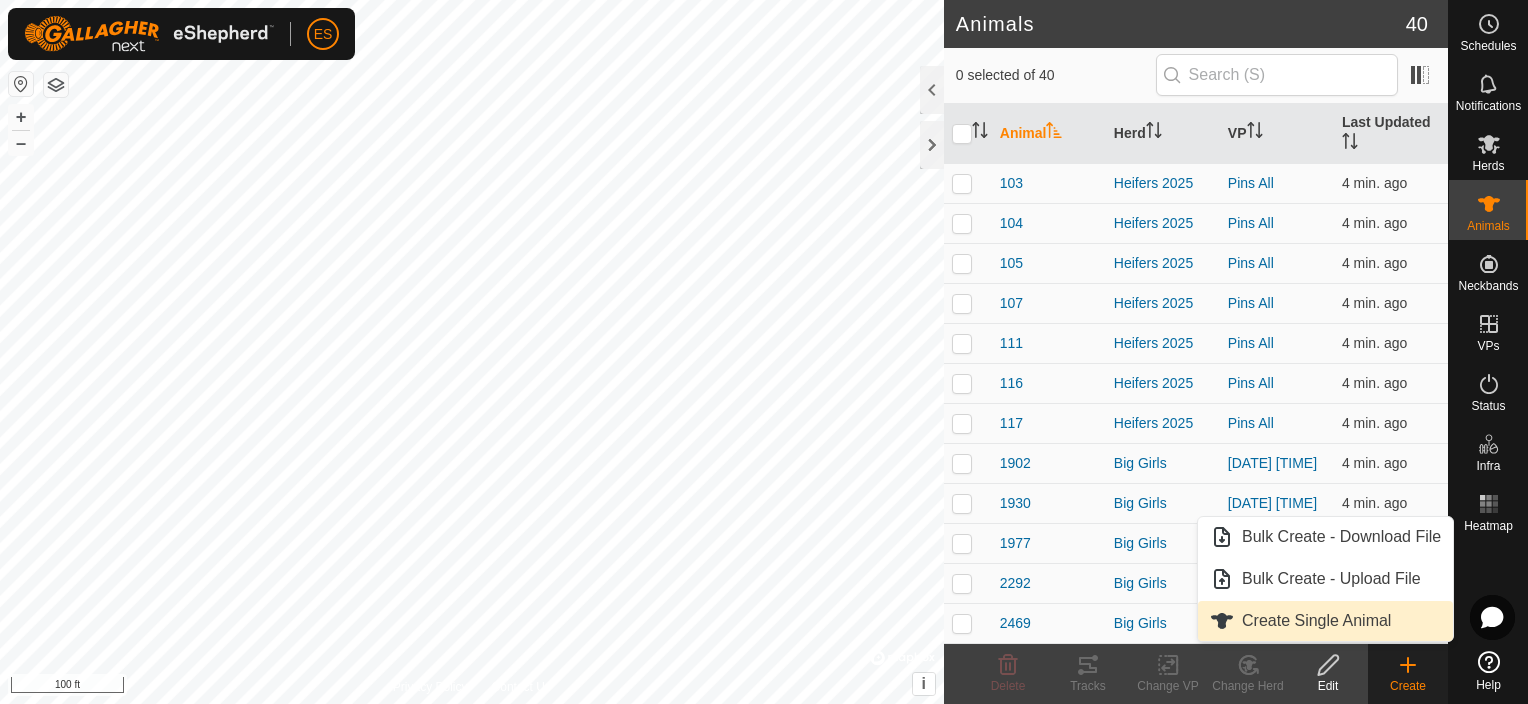 click on "Create Single Animal" at bounding box center [1325, 621] 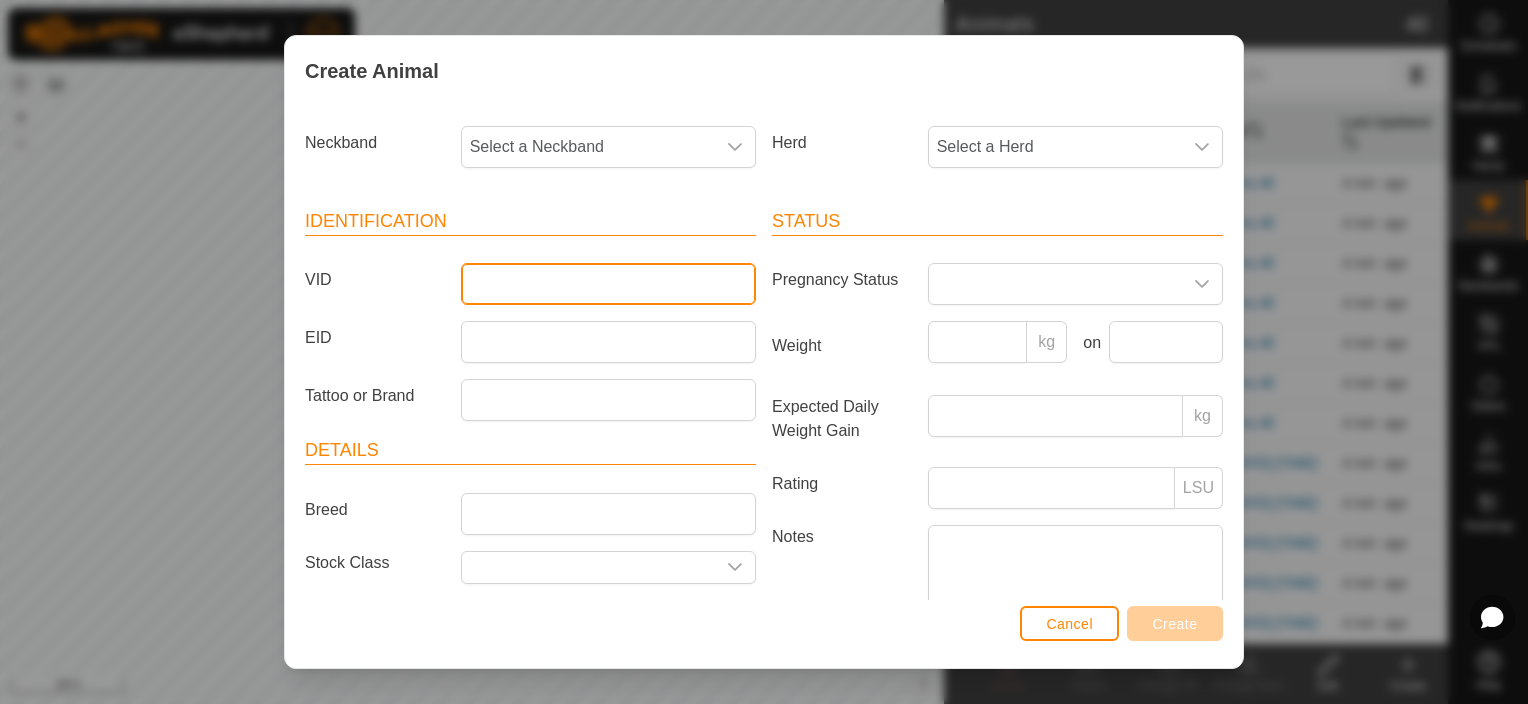 click on "VID" at bounding box center [608, 284] 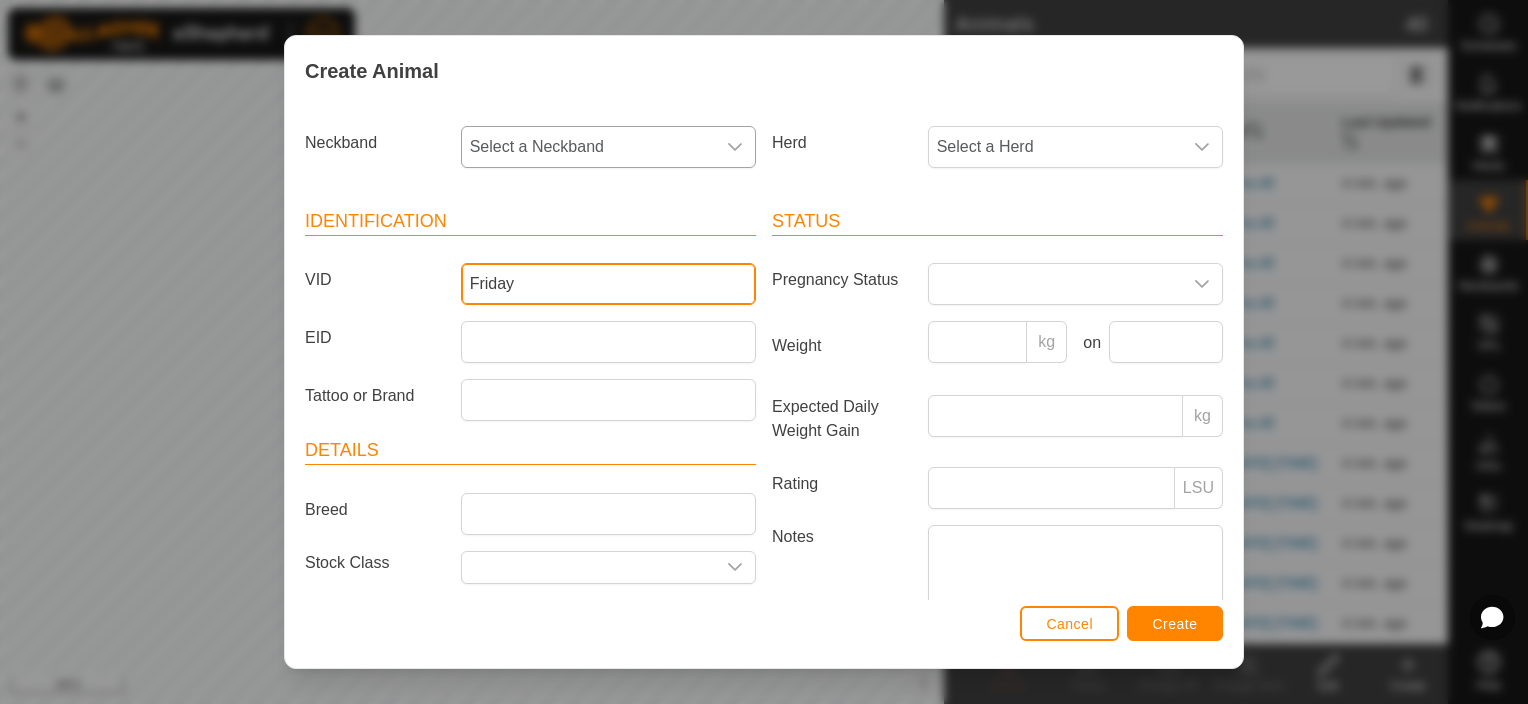 type on "Friday" 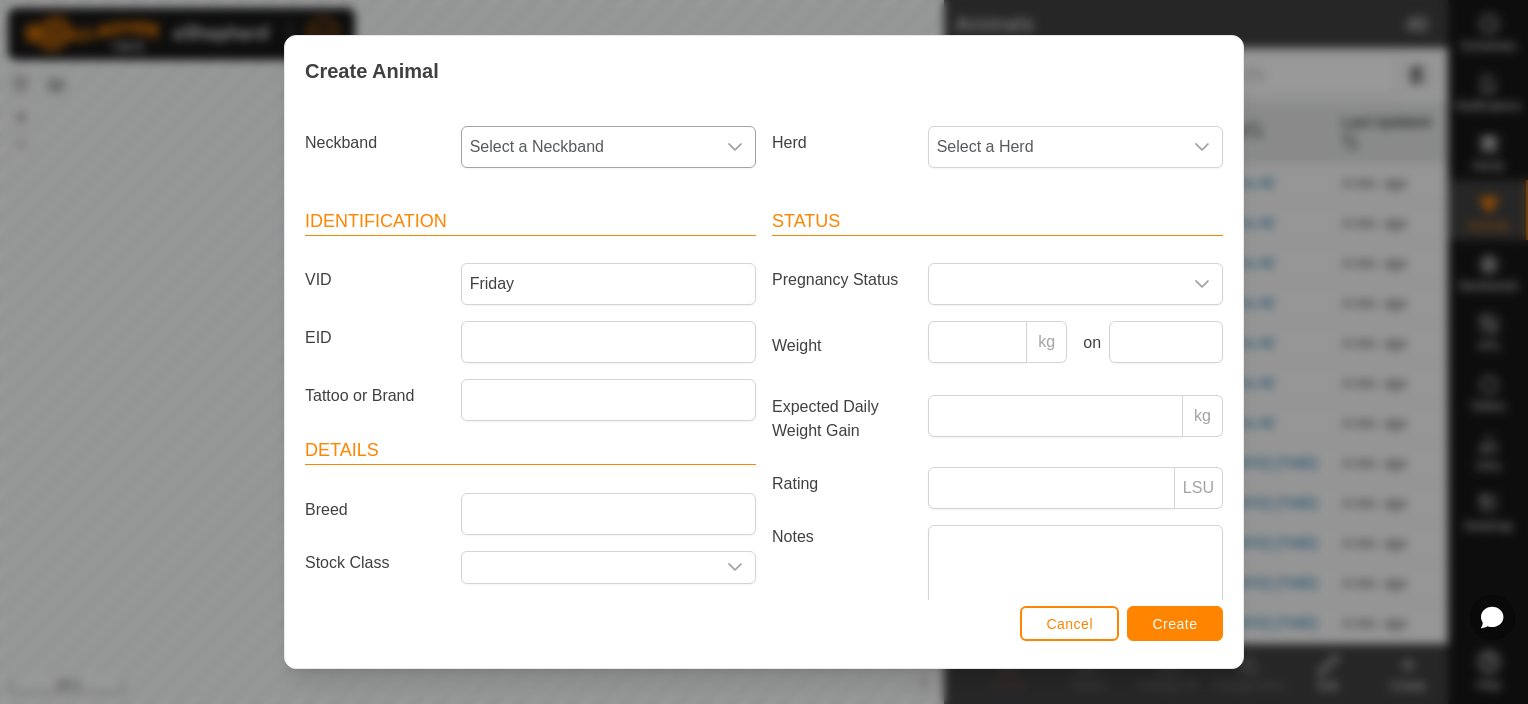 click 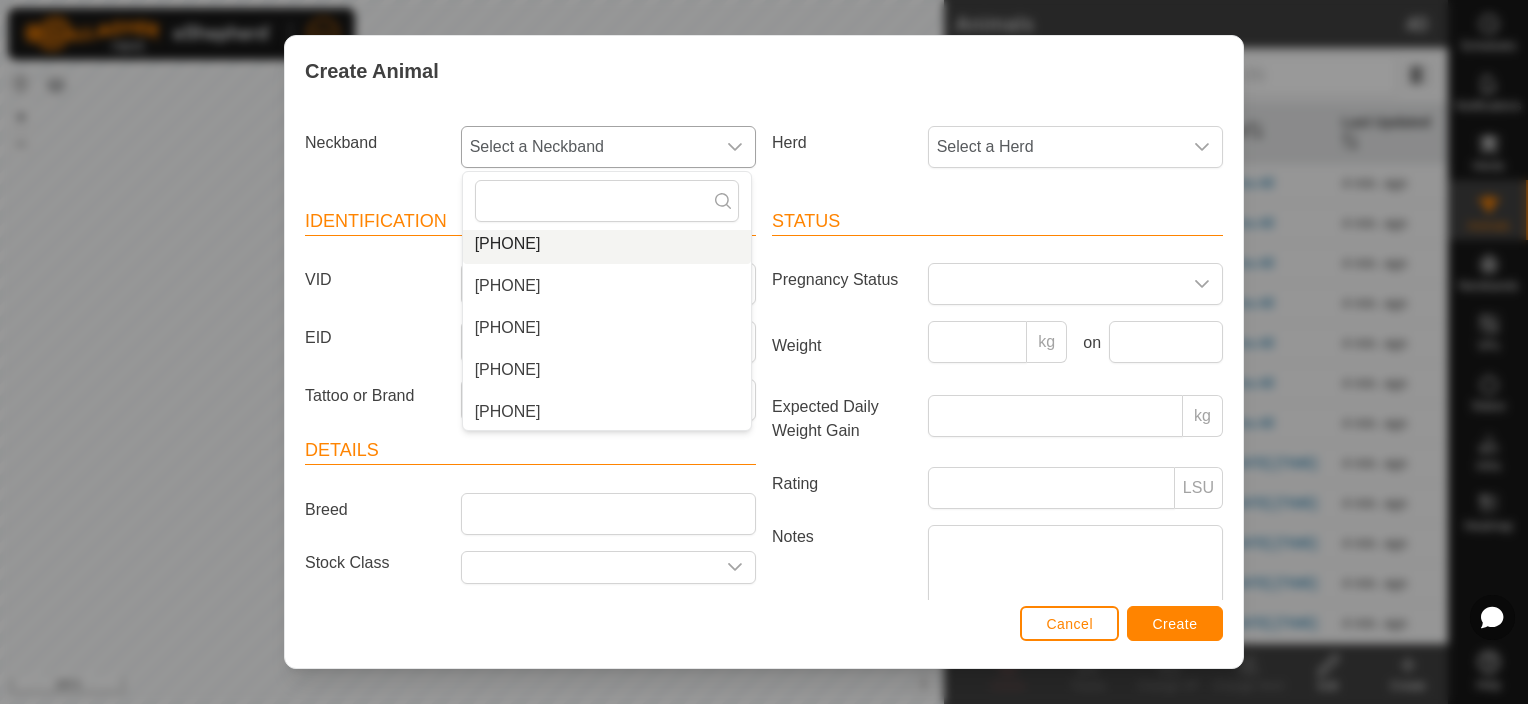 scroll, scrollTop: 680, scrollLeft: 0, axis: vertical 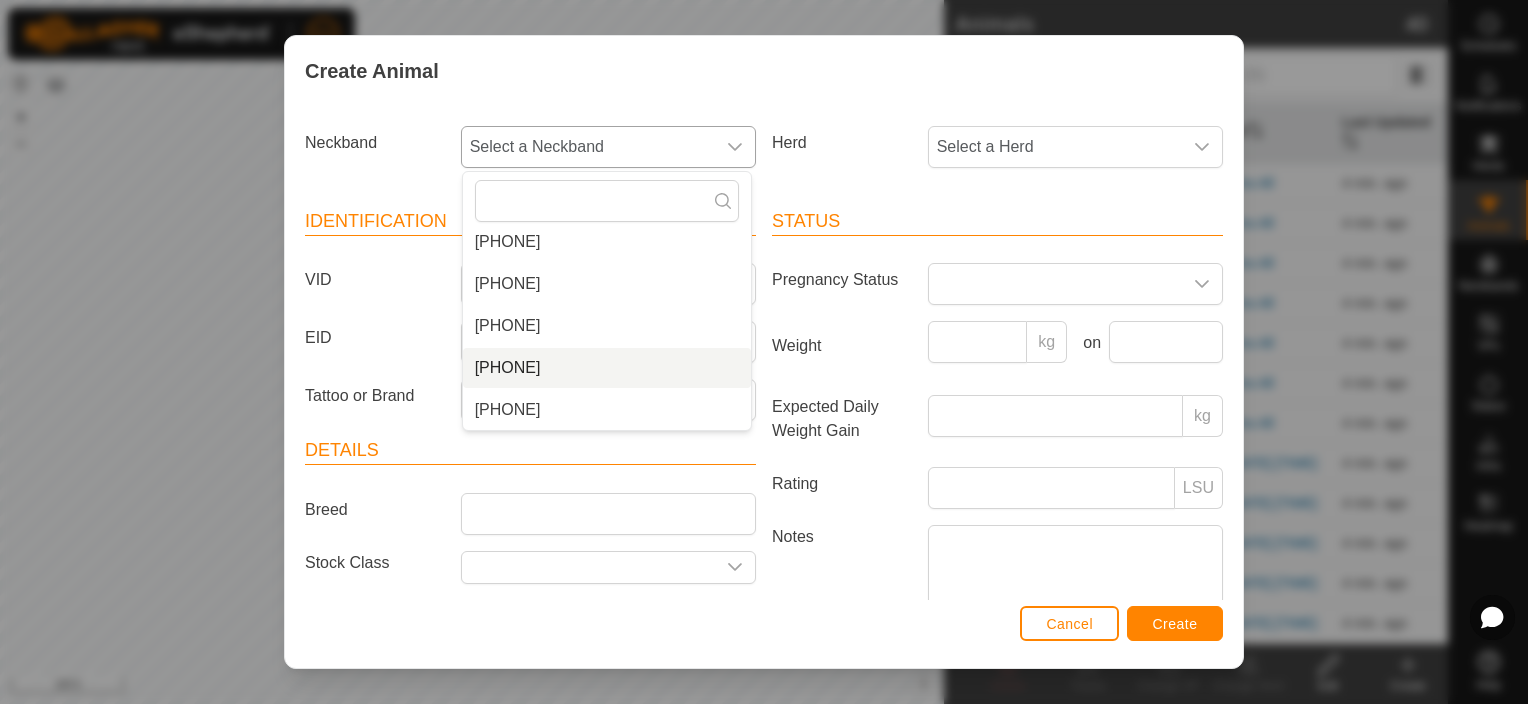 click on "3145697069" at bounding box center (607, 368) 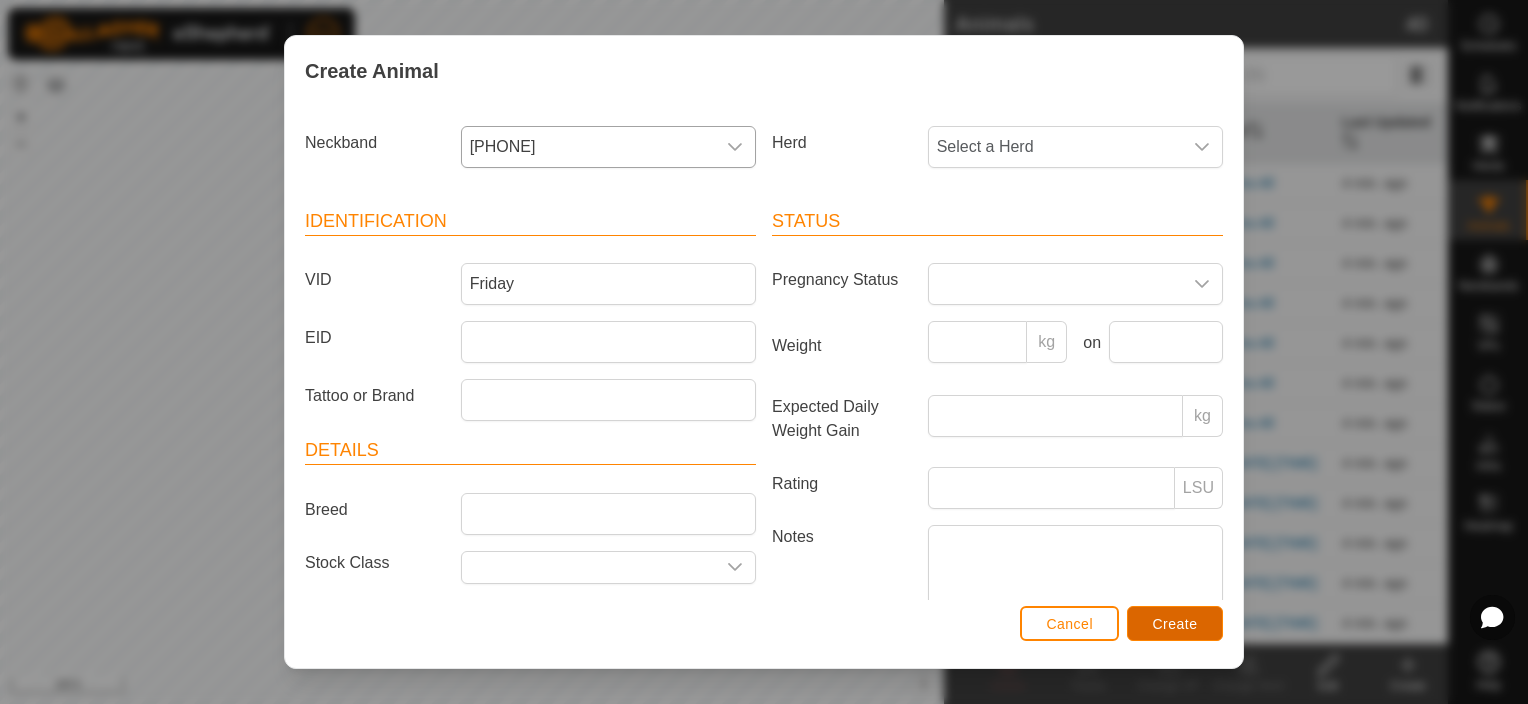 click on "Create" at bounding box center (1175, 624) 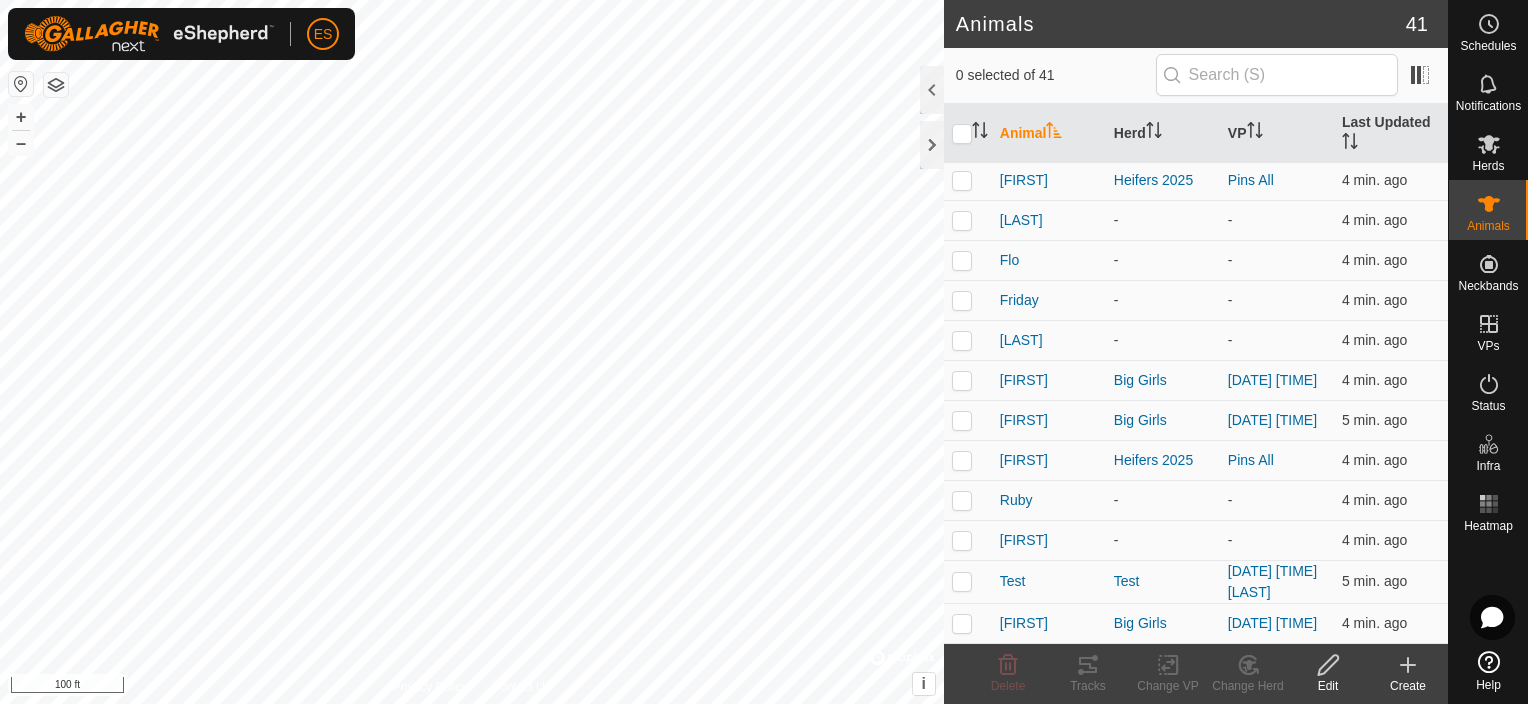 scroll, scrollTop: 1272, scrollLeft: 0, axis: vertical 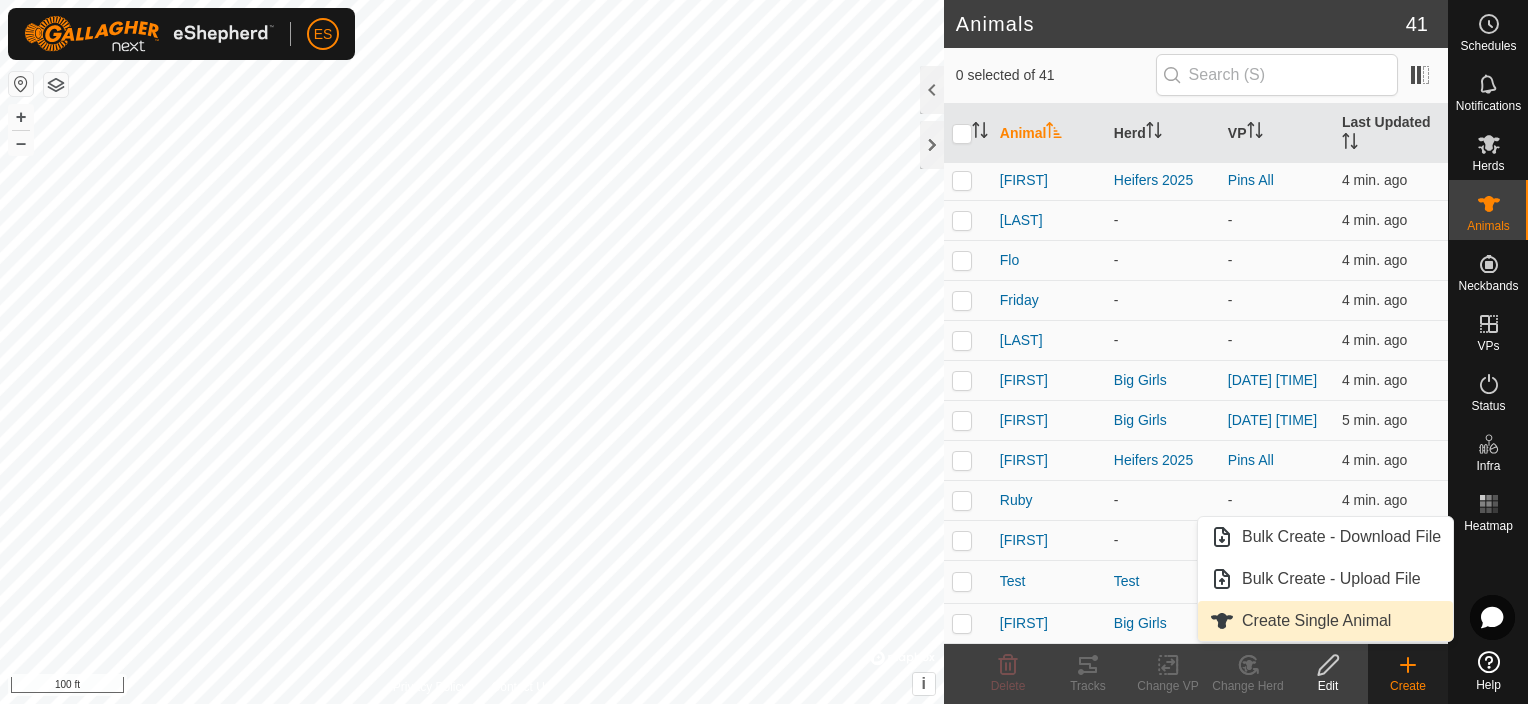 click on "Create Single Animal" at bounding box center [1325, 621] 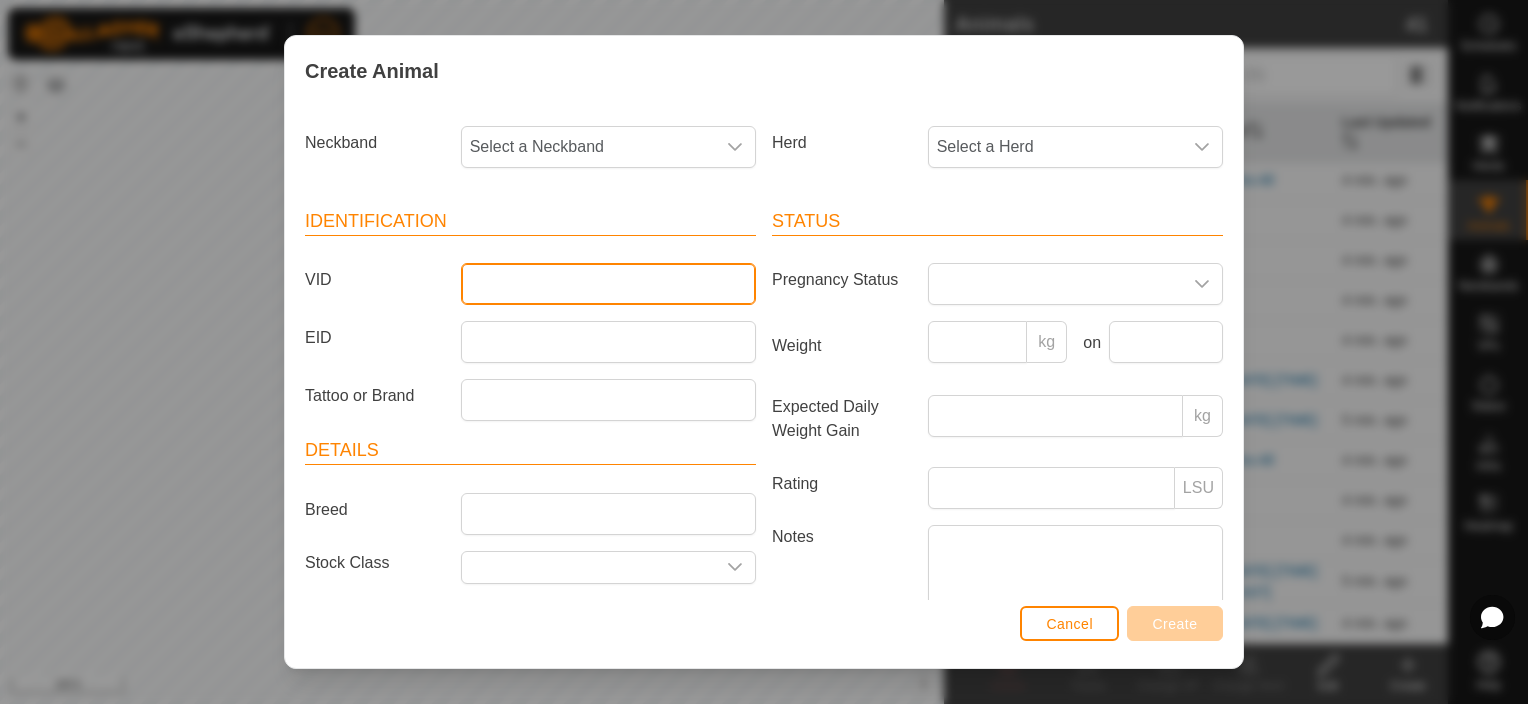 click on "VID" at bounding box center [608, 284] 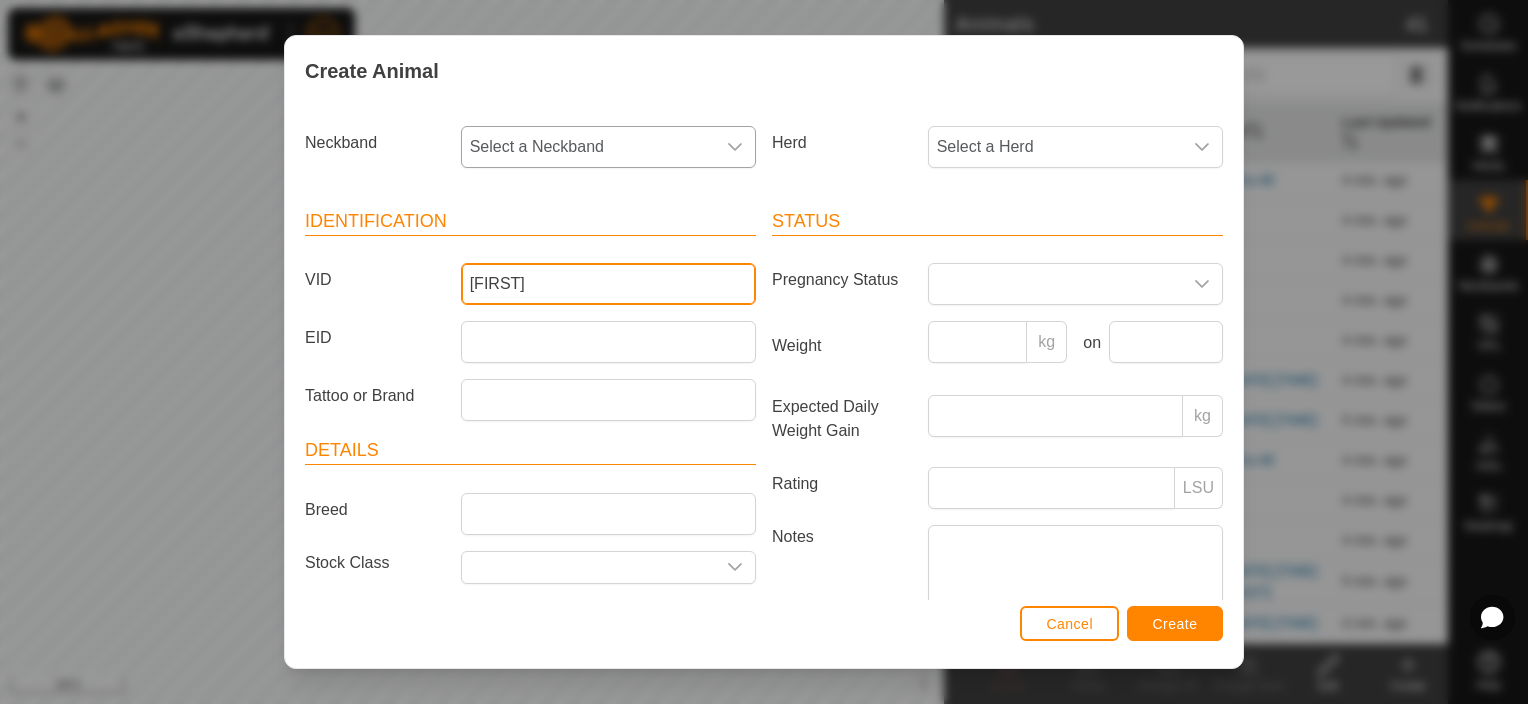 type on "[FIRST]" 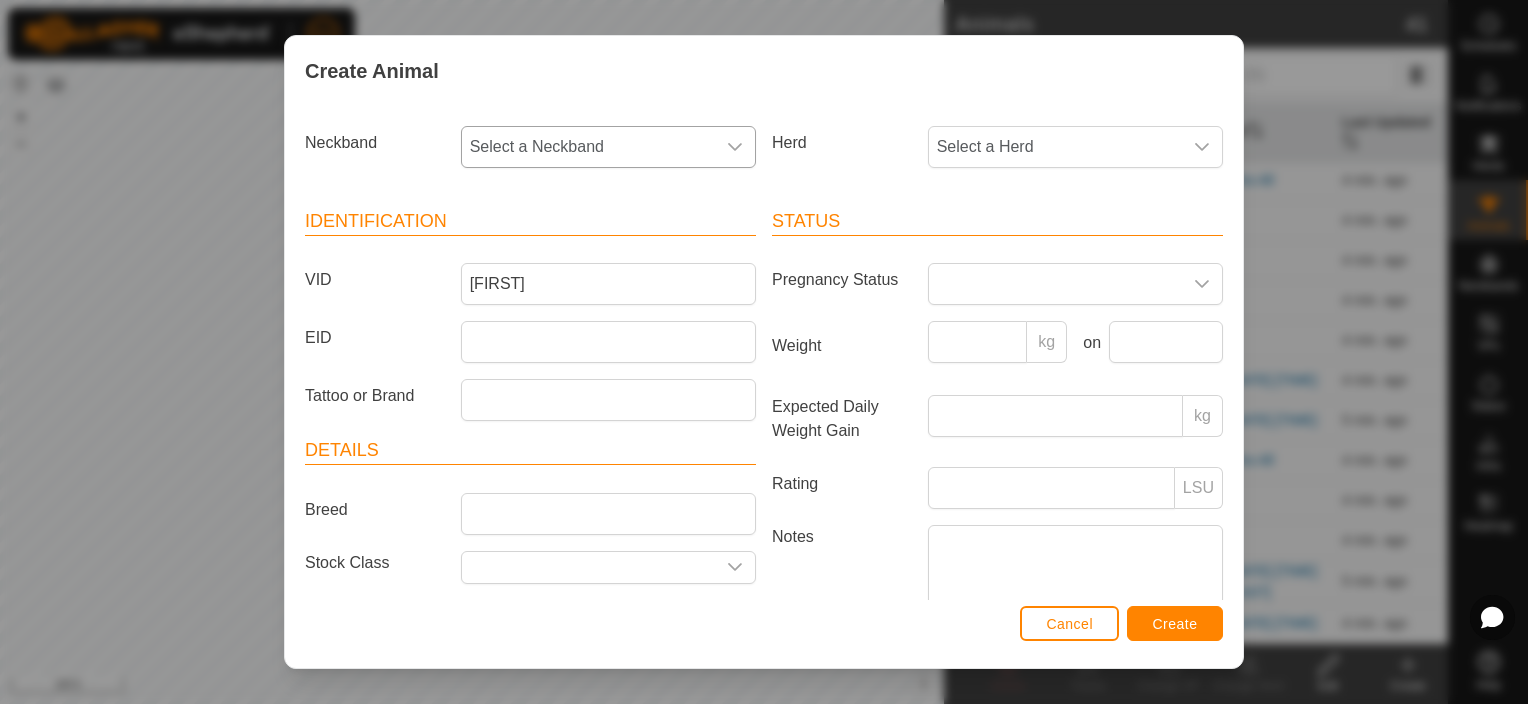 click at bounding box center [735, 147] 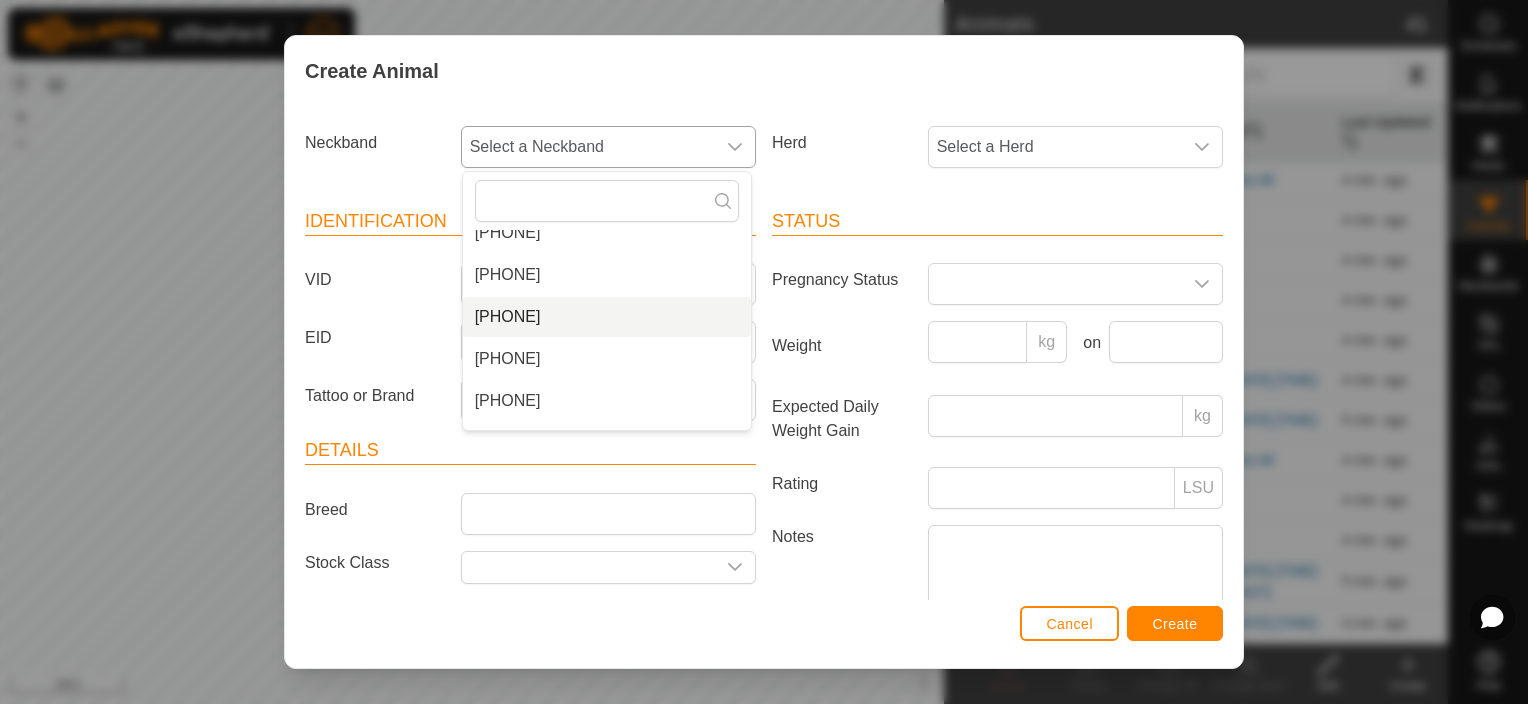 scroll, scrollTop: 150, scrollLeft: 0, axis: vertical 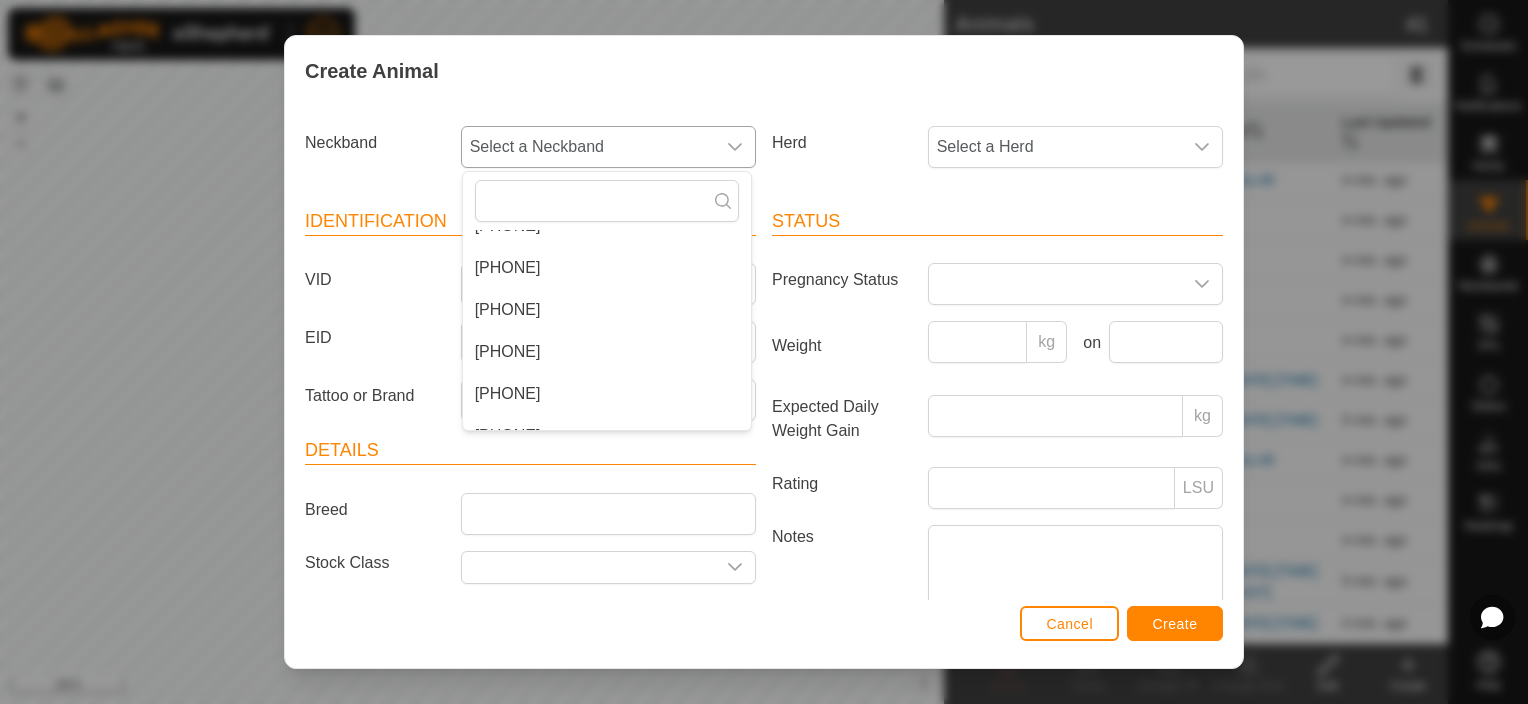 click on "3242977764" at bounding box center (607, 352) 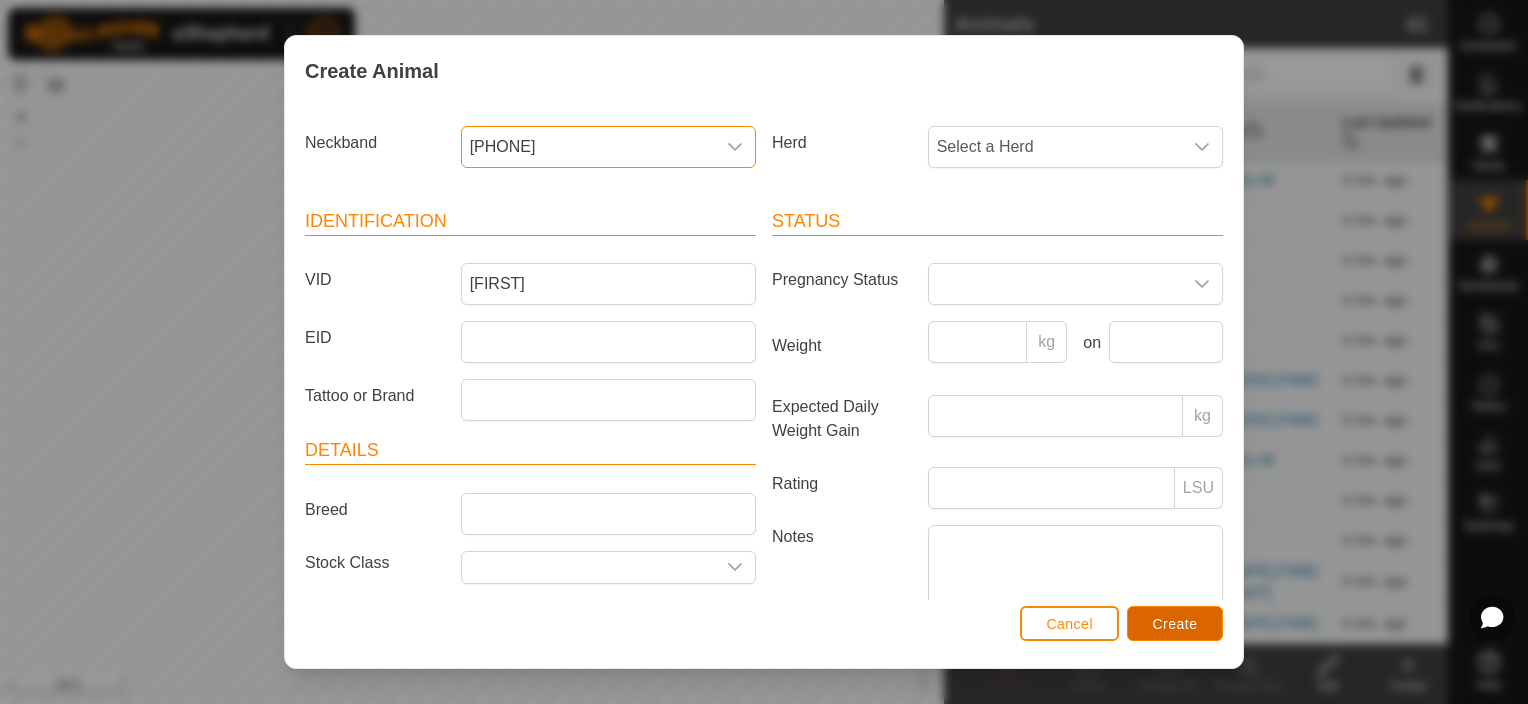 click on "Create" at bounding box center [1175, 624] 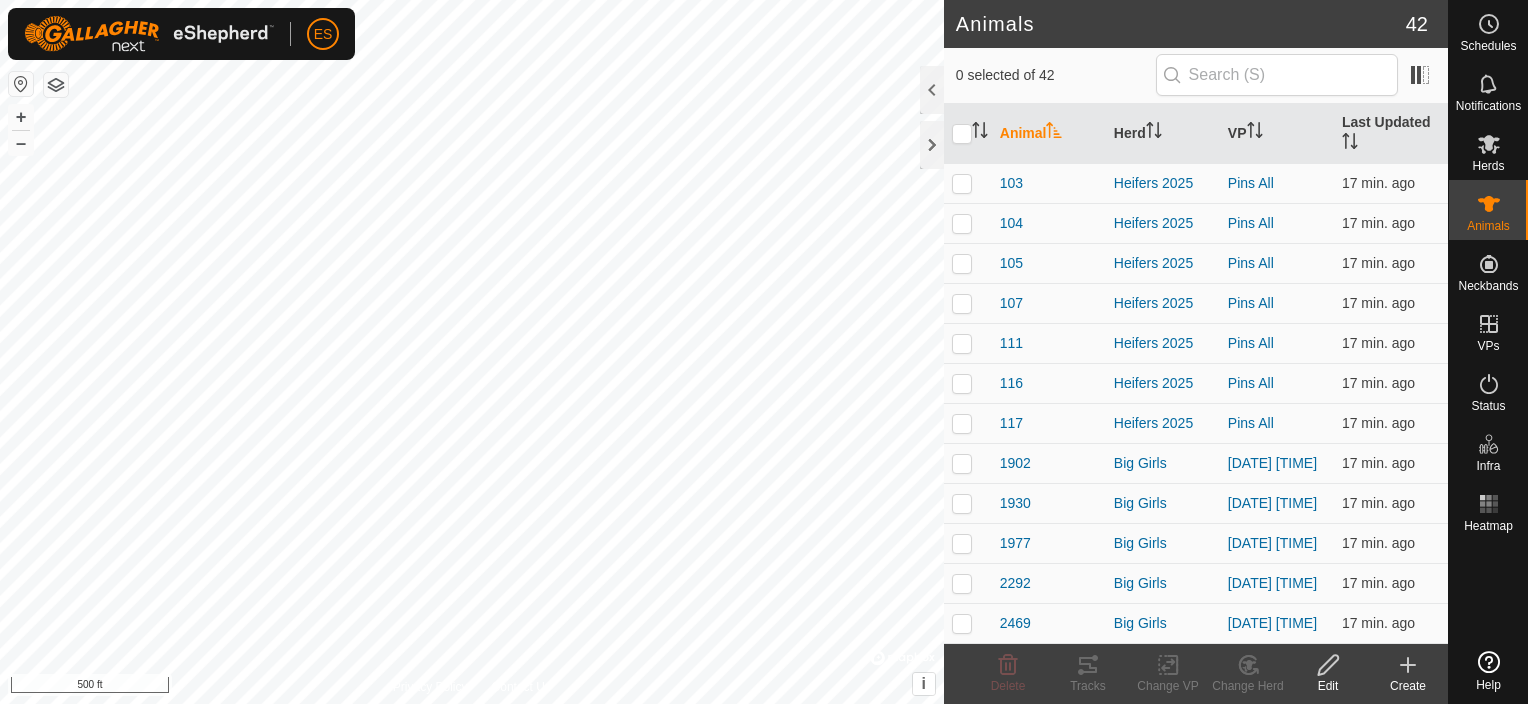 scroll, scrollTop: 0, scrollLeft: 0, axis: both 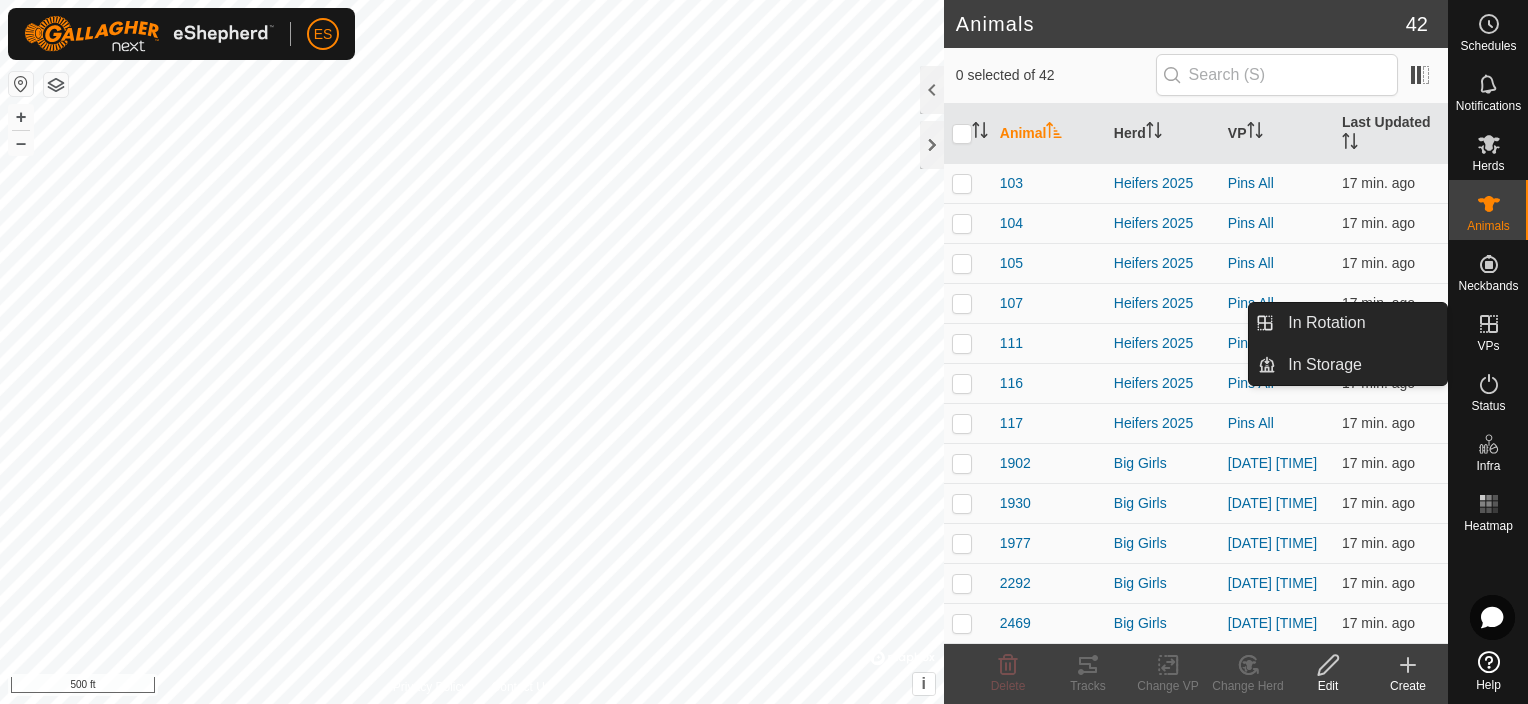 click 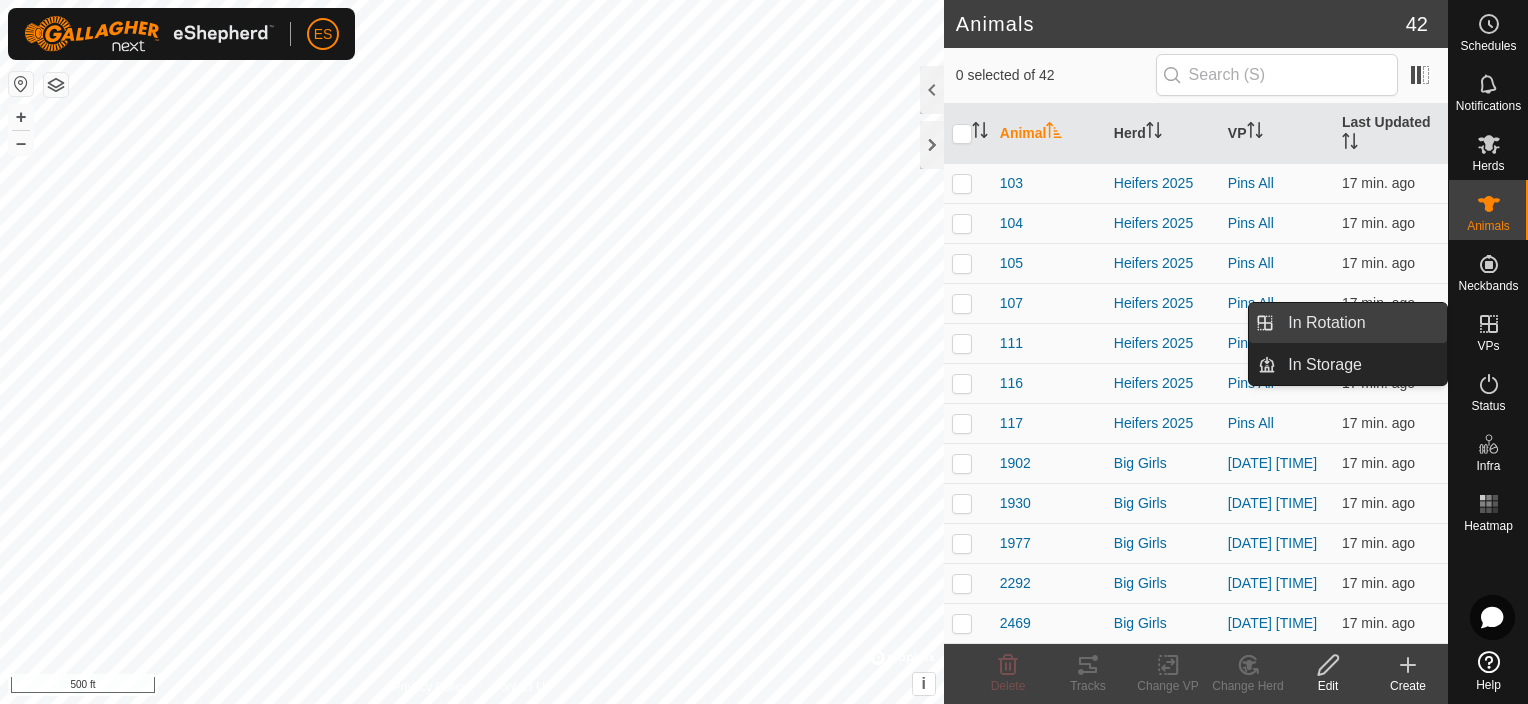 click on "In Rotation" at bounding box center [1361, 323] 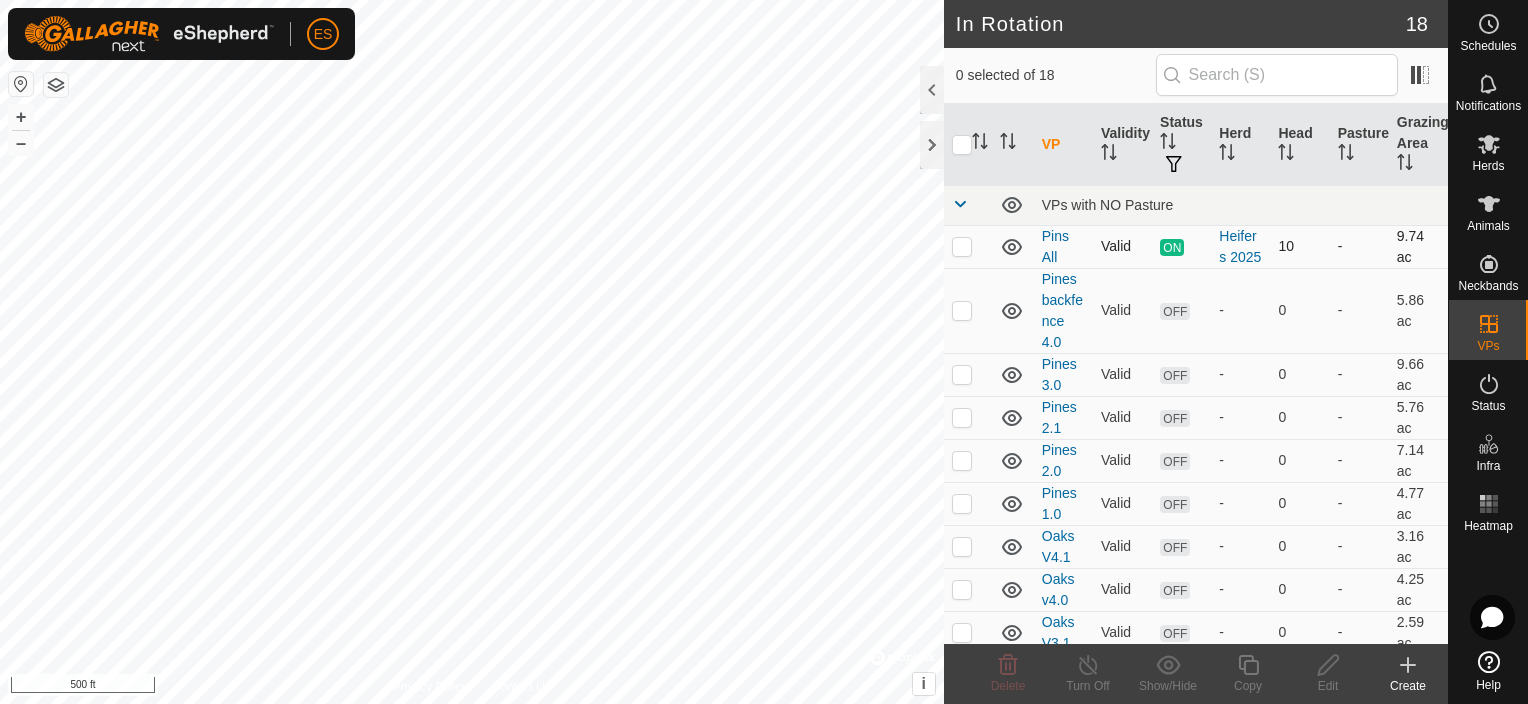 click at bounding box center (962, 246) 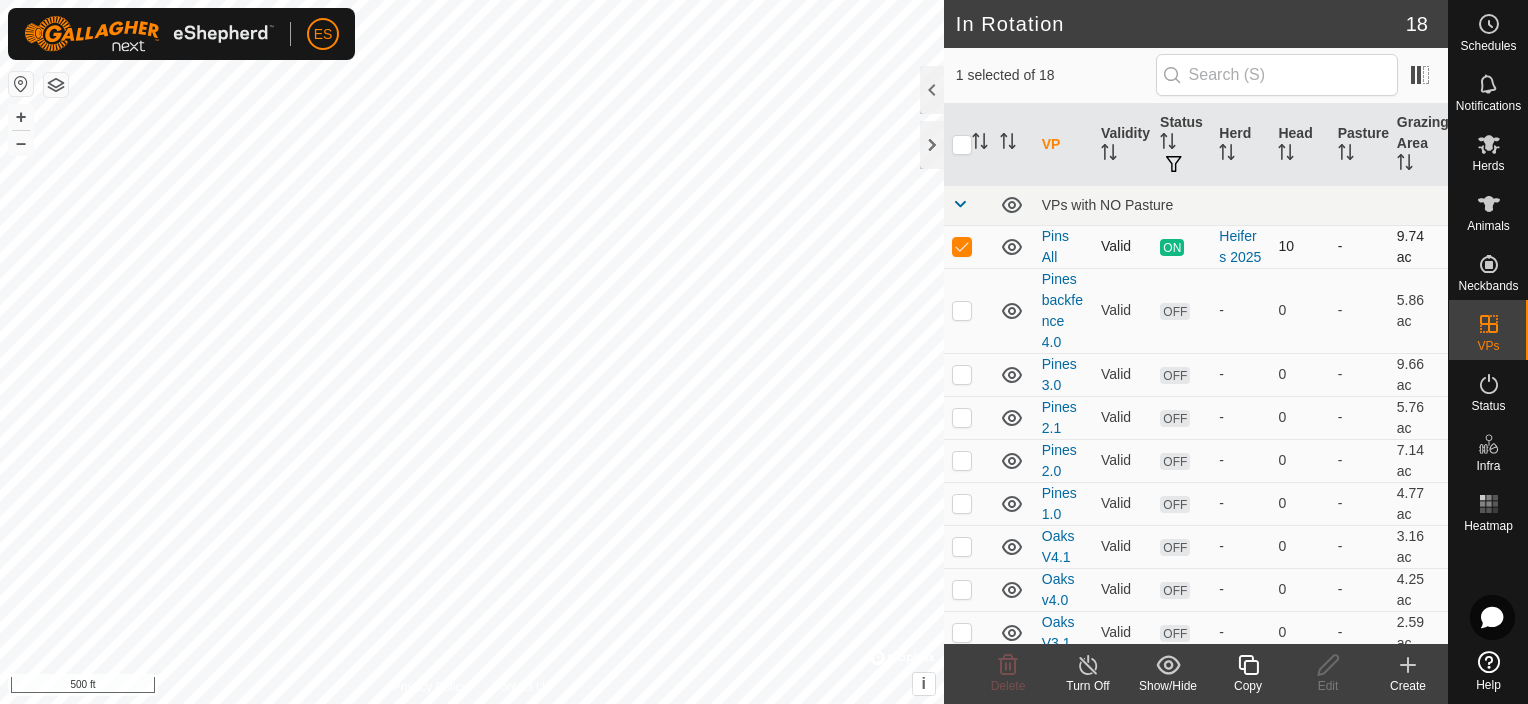 click at bounding box center [962, 246] 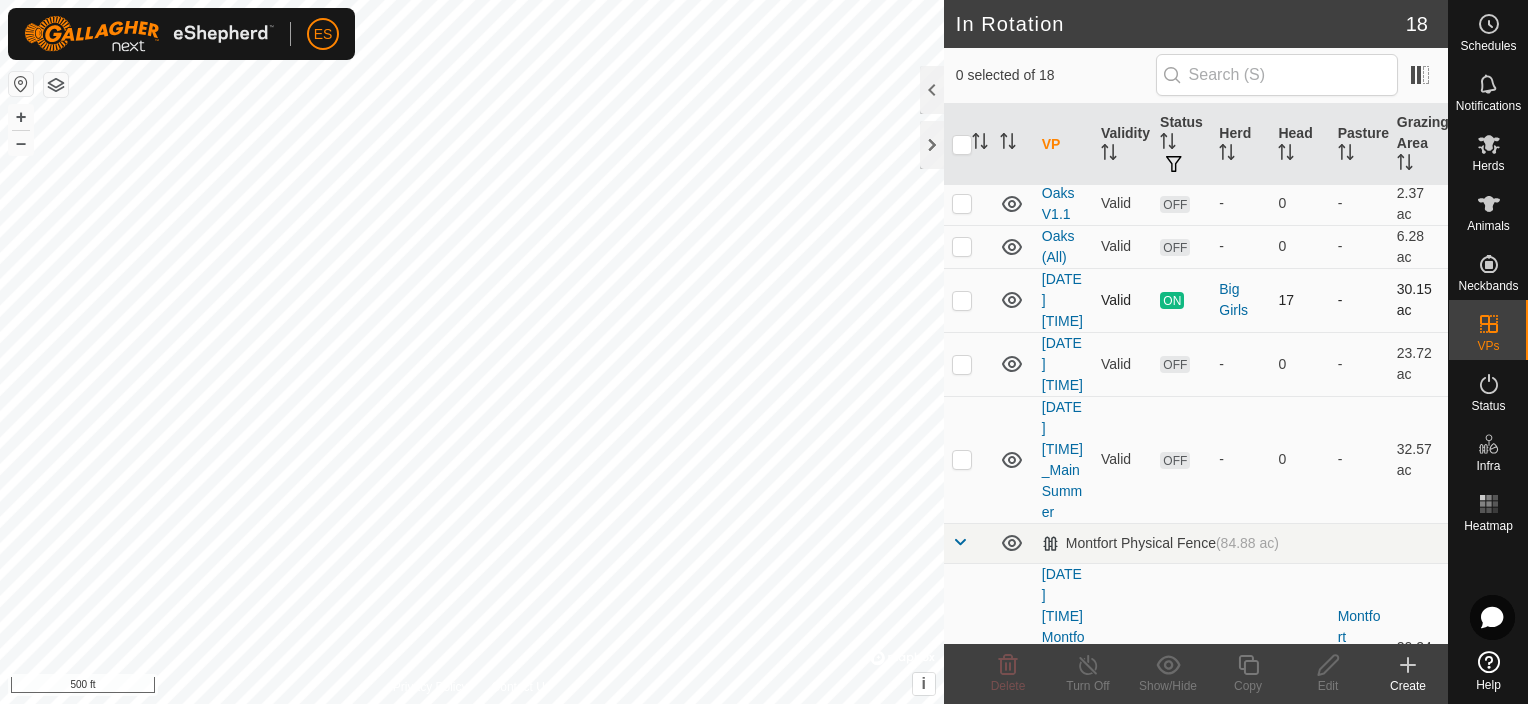 scroll, scrollTop: 524, scrollLeft: 0, axis: vertical 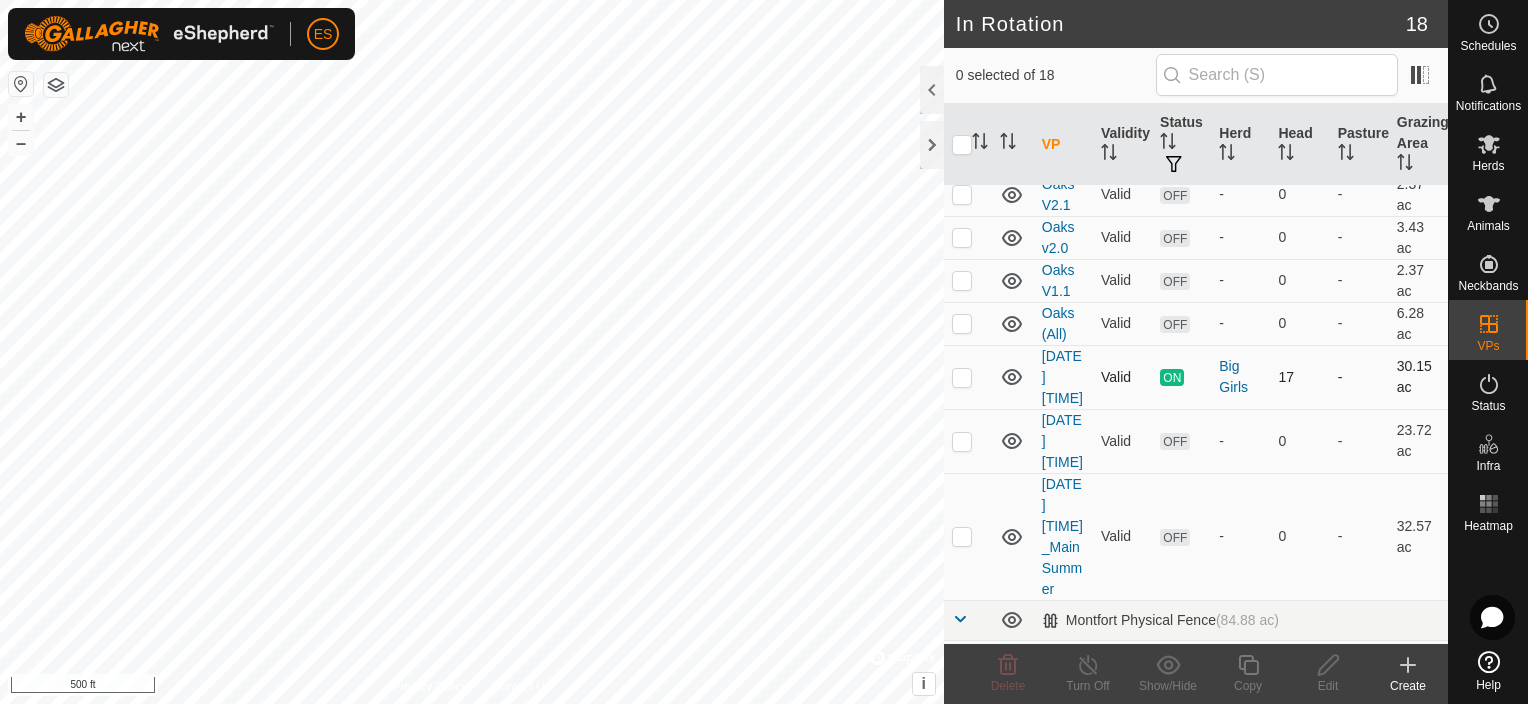 click at bounding box center (962, 377) 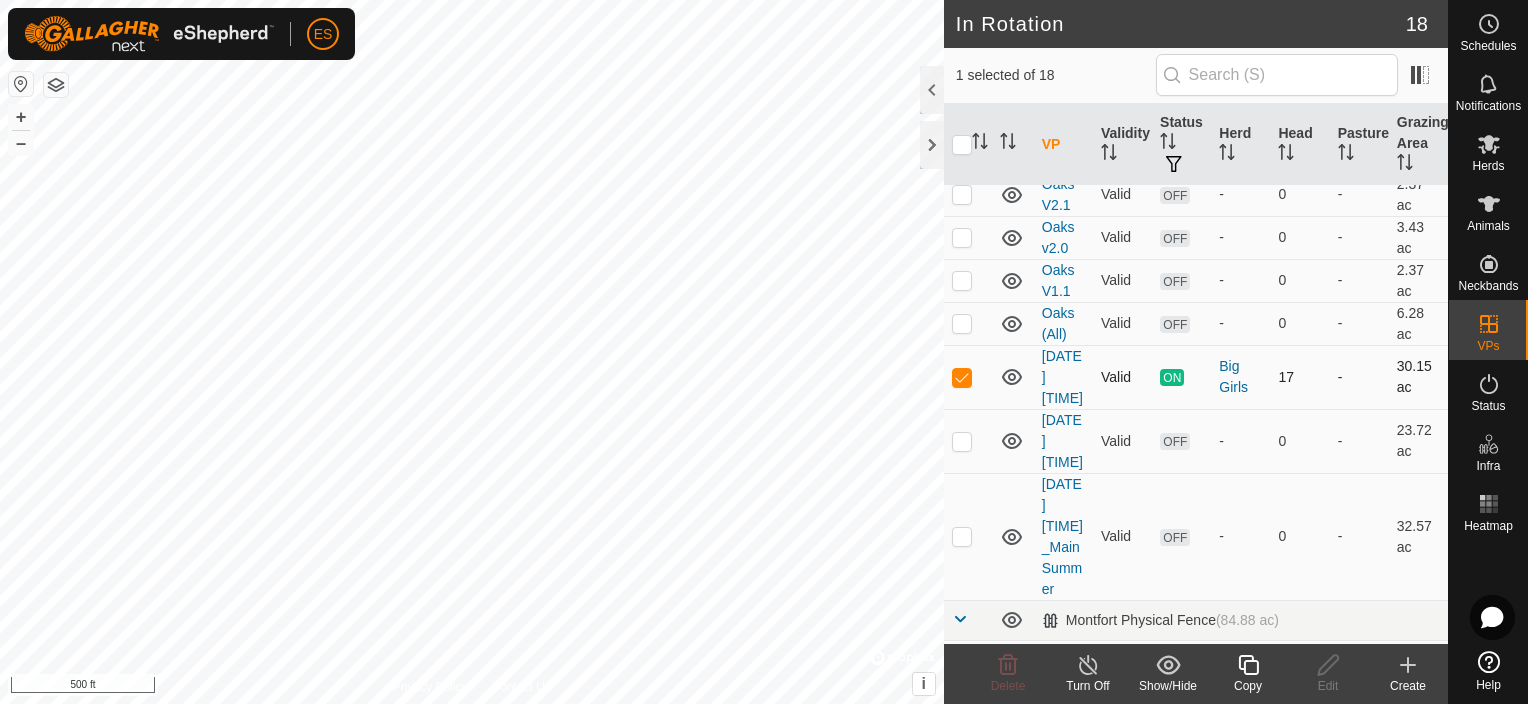 click at bounding box center (962, 377) 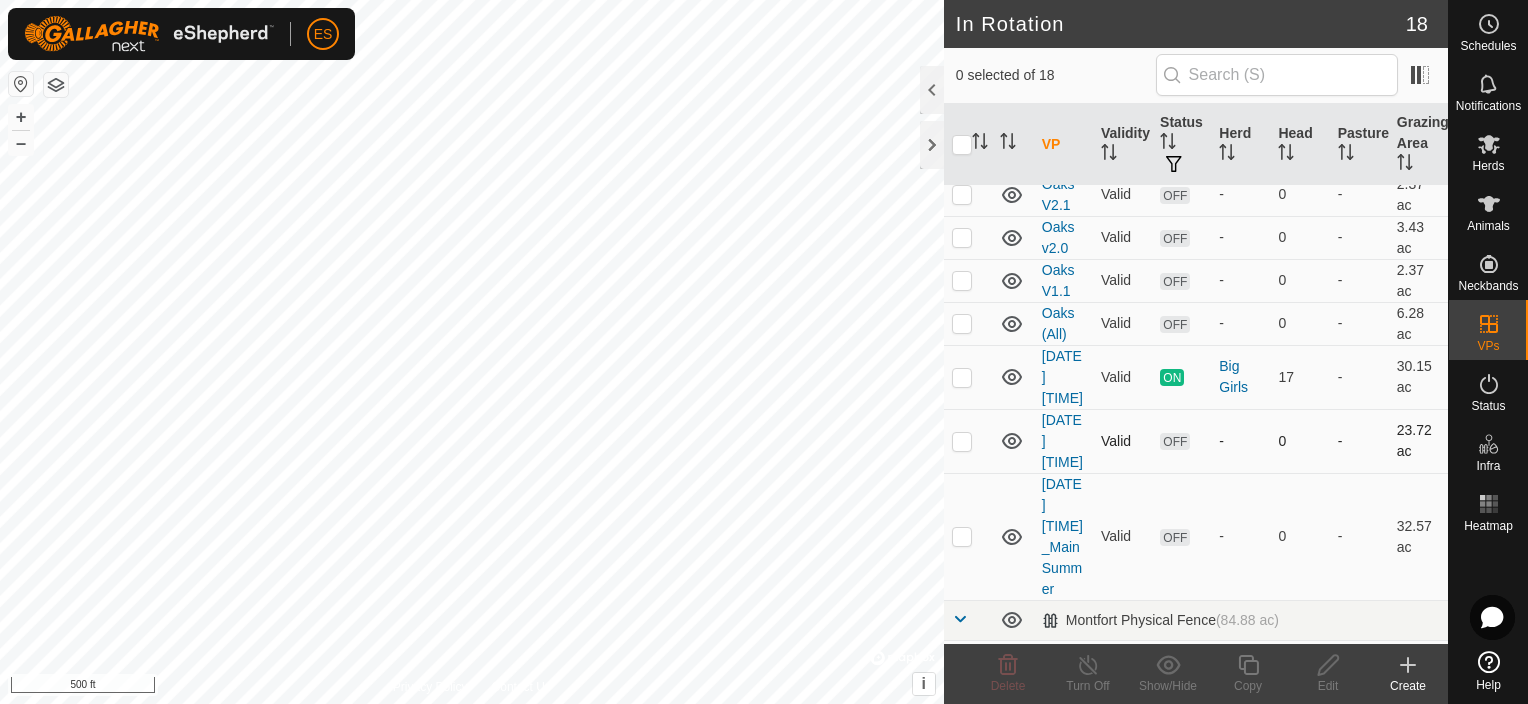 click at bounding box center [962, 441] 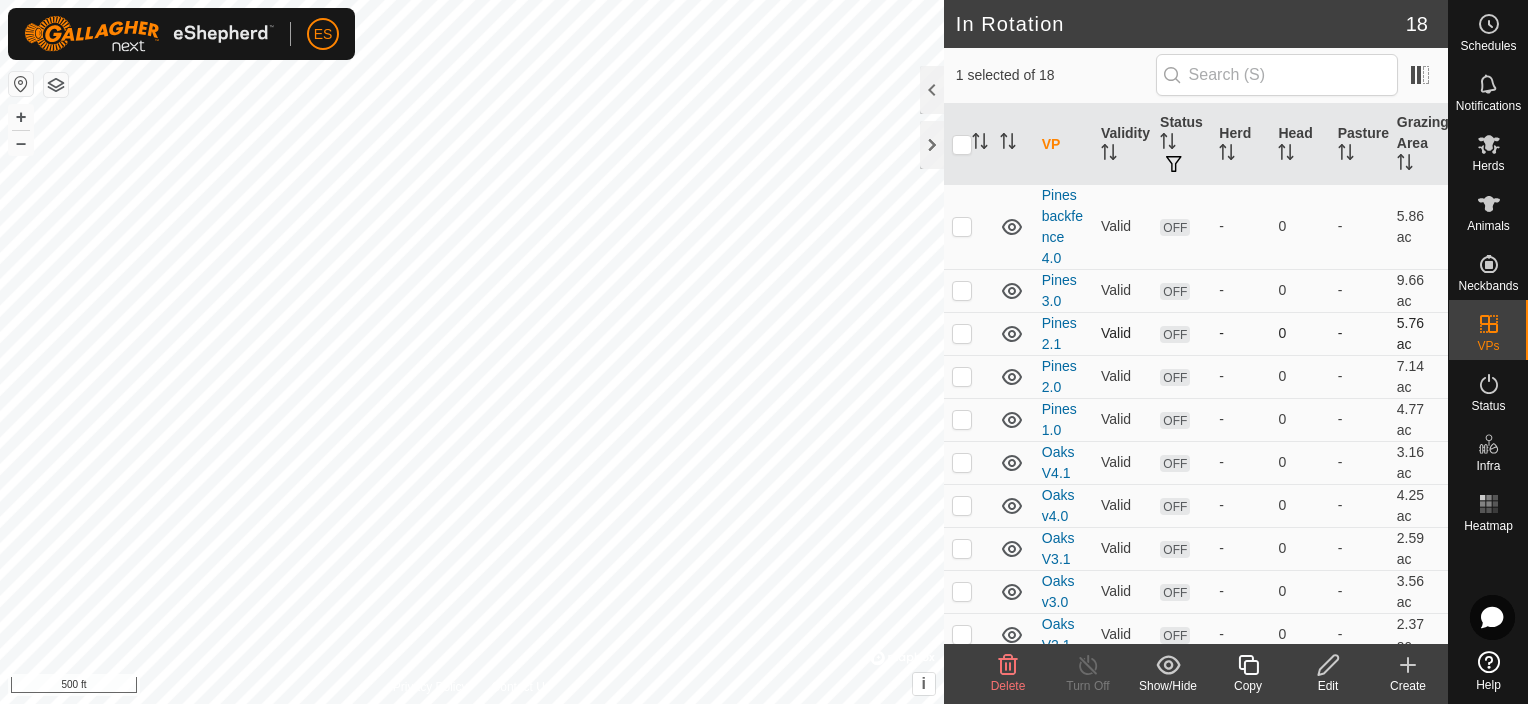 scroll, scrollTop: 0, scrollLeft: 0, axis: both 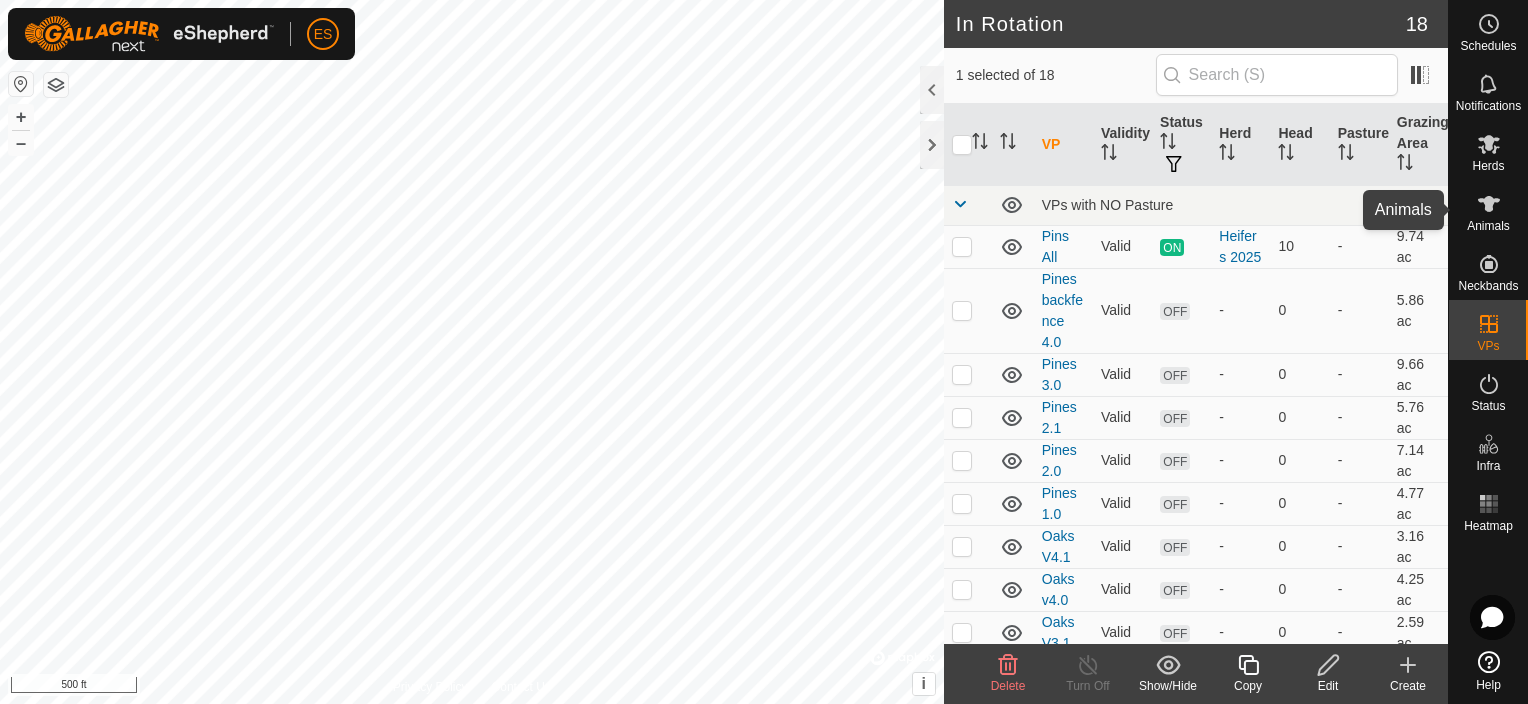 click on "Animals" at bounding box center [1488, 226] 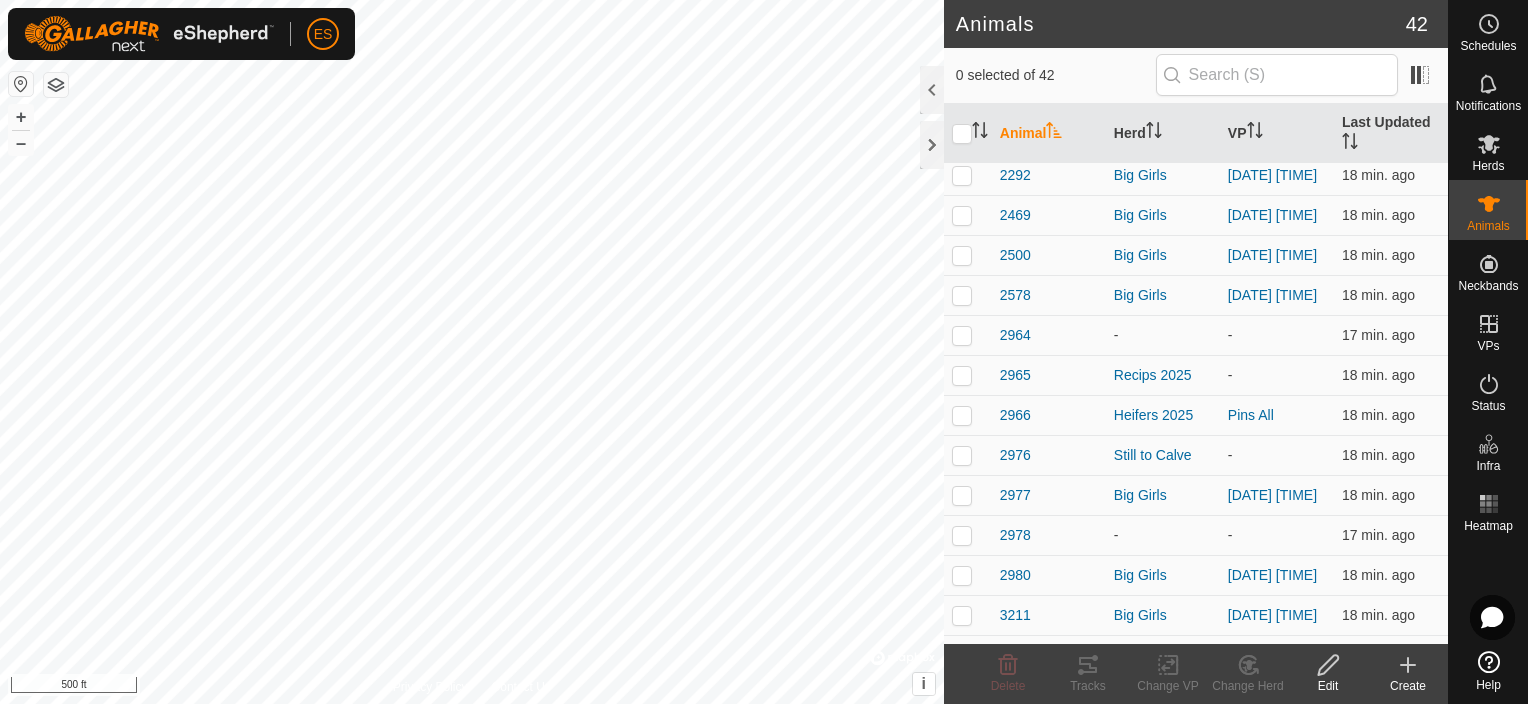 scroll, scrollTop: 424, scrollLeft: 0, axis: vertical 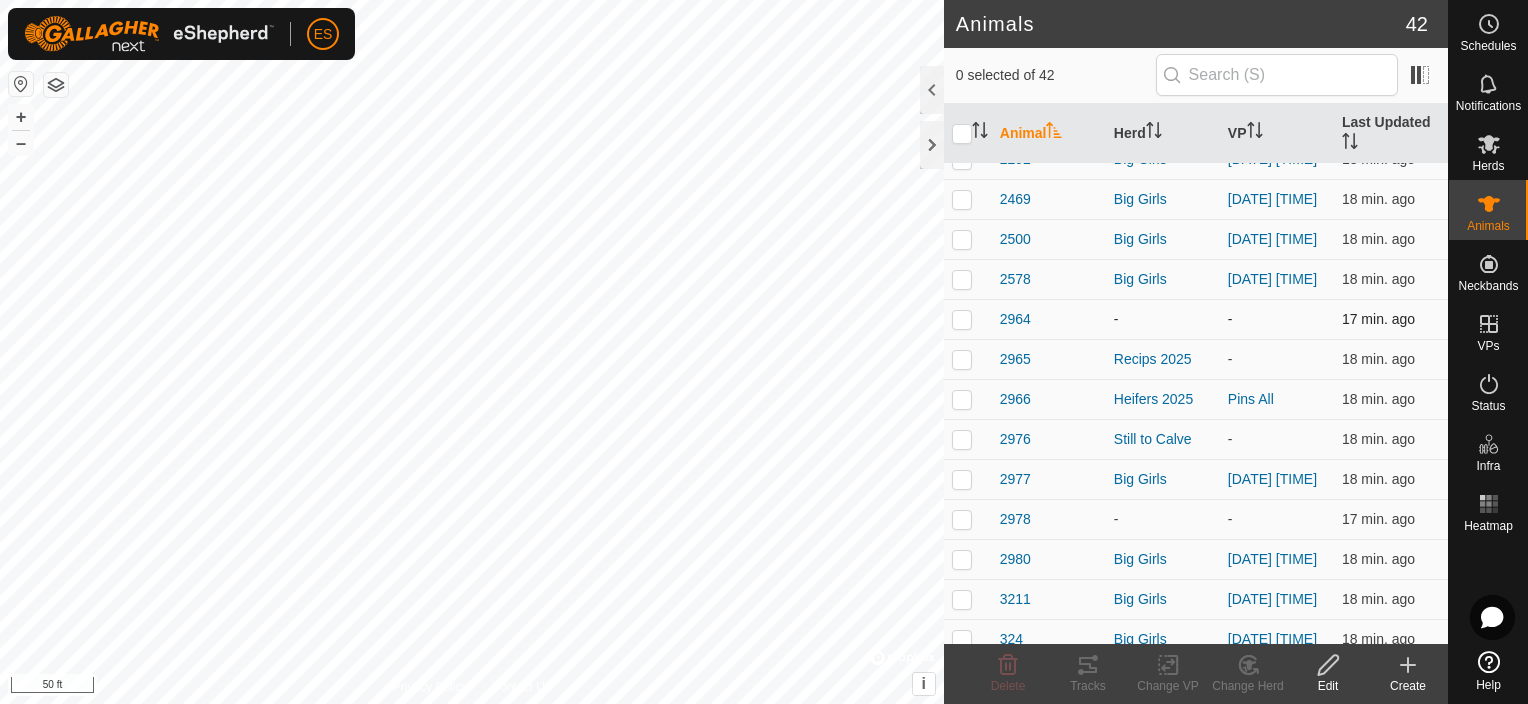 click at bounding box center (962, 319) 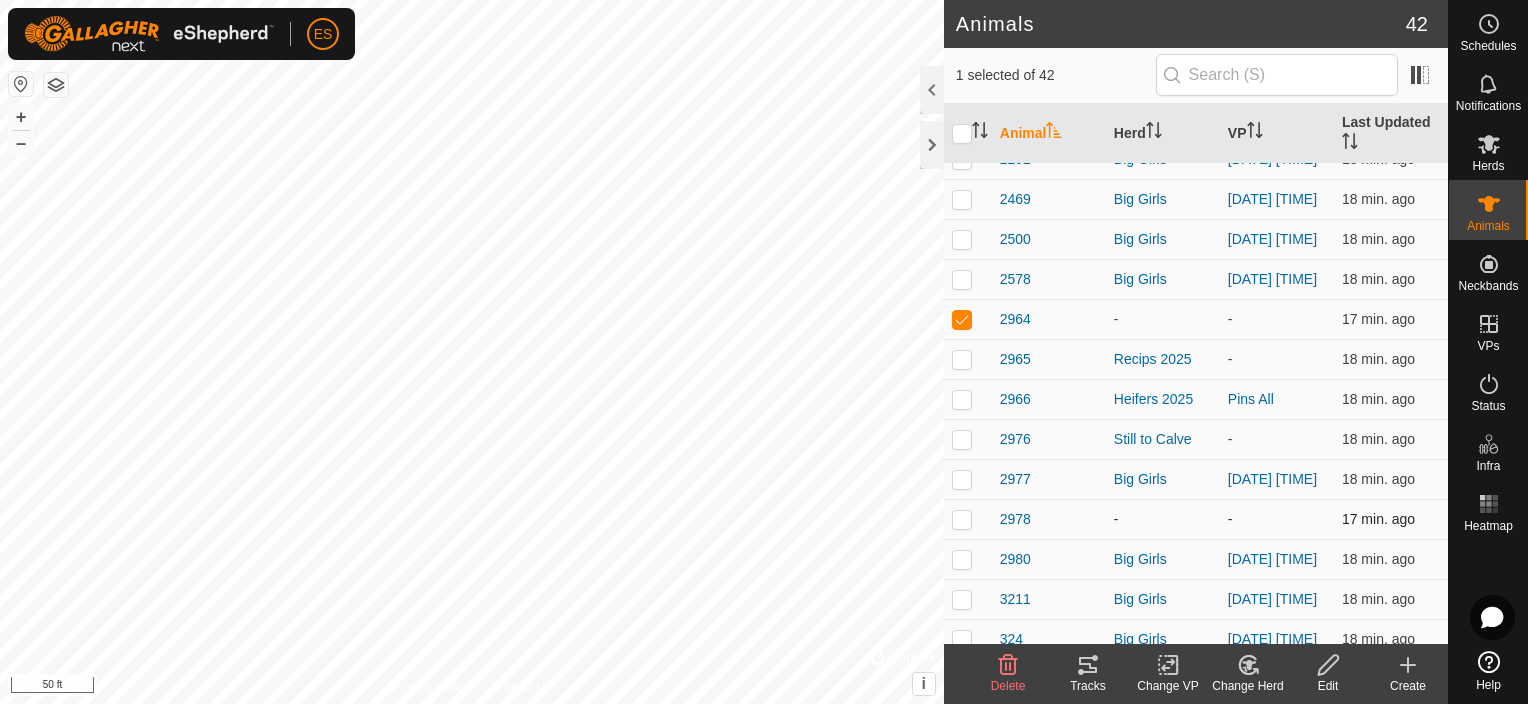 click at bounding box center [962, 519] 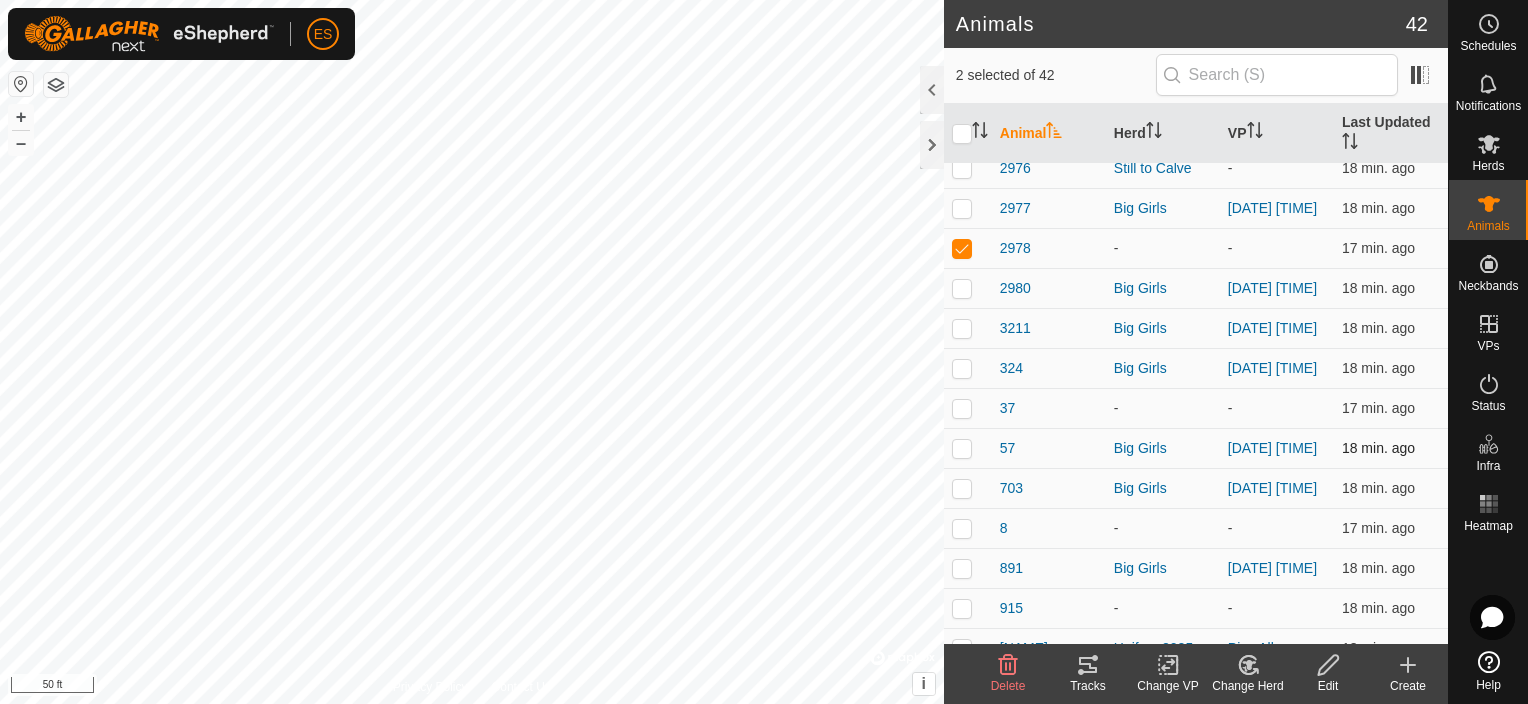 scroll, scrollTop: 700, scrollLeft: 0, axis: vertical 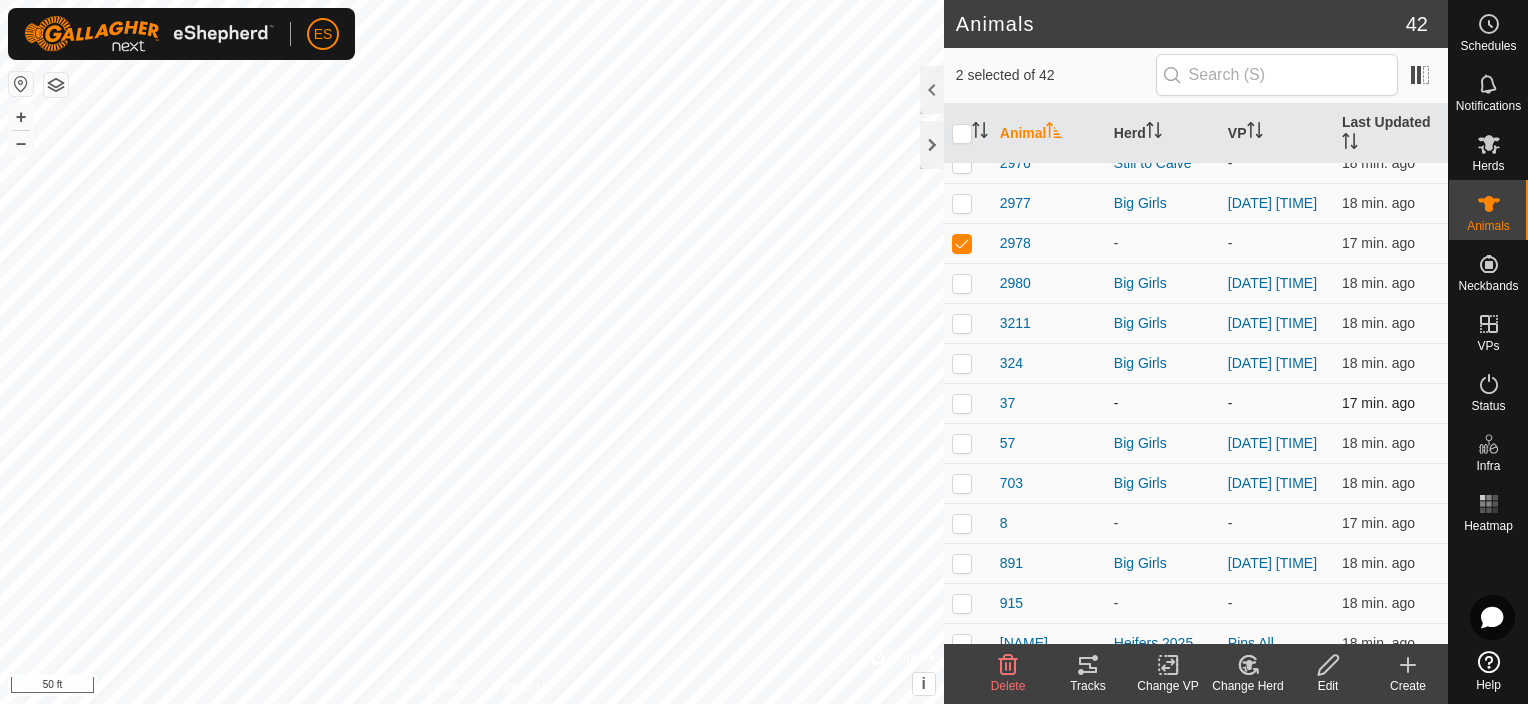 click at bounding box center (962, 403) 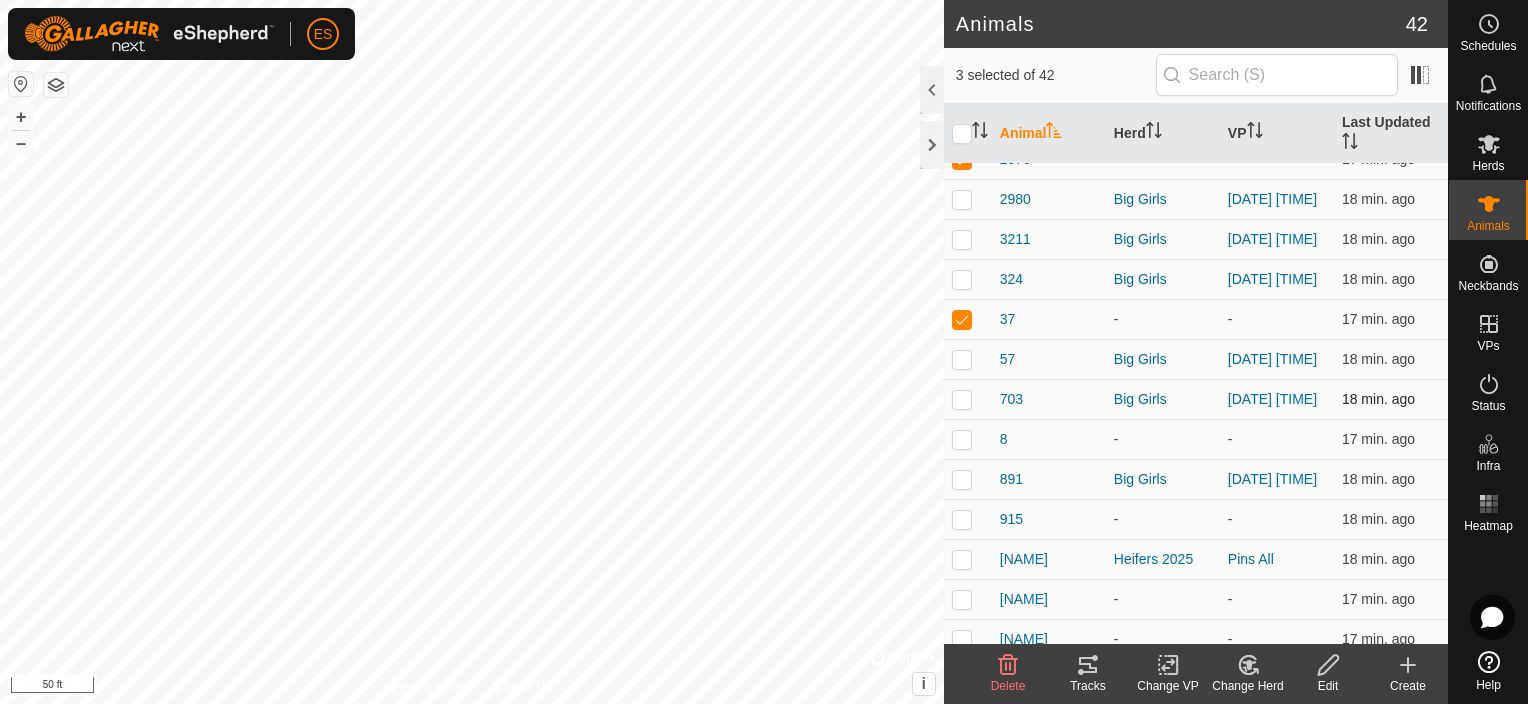 scroll, scrollTop: 800, scrollLeft: 0, axis: vertical 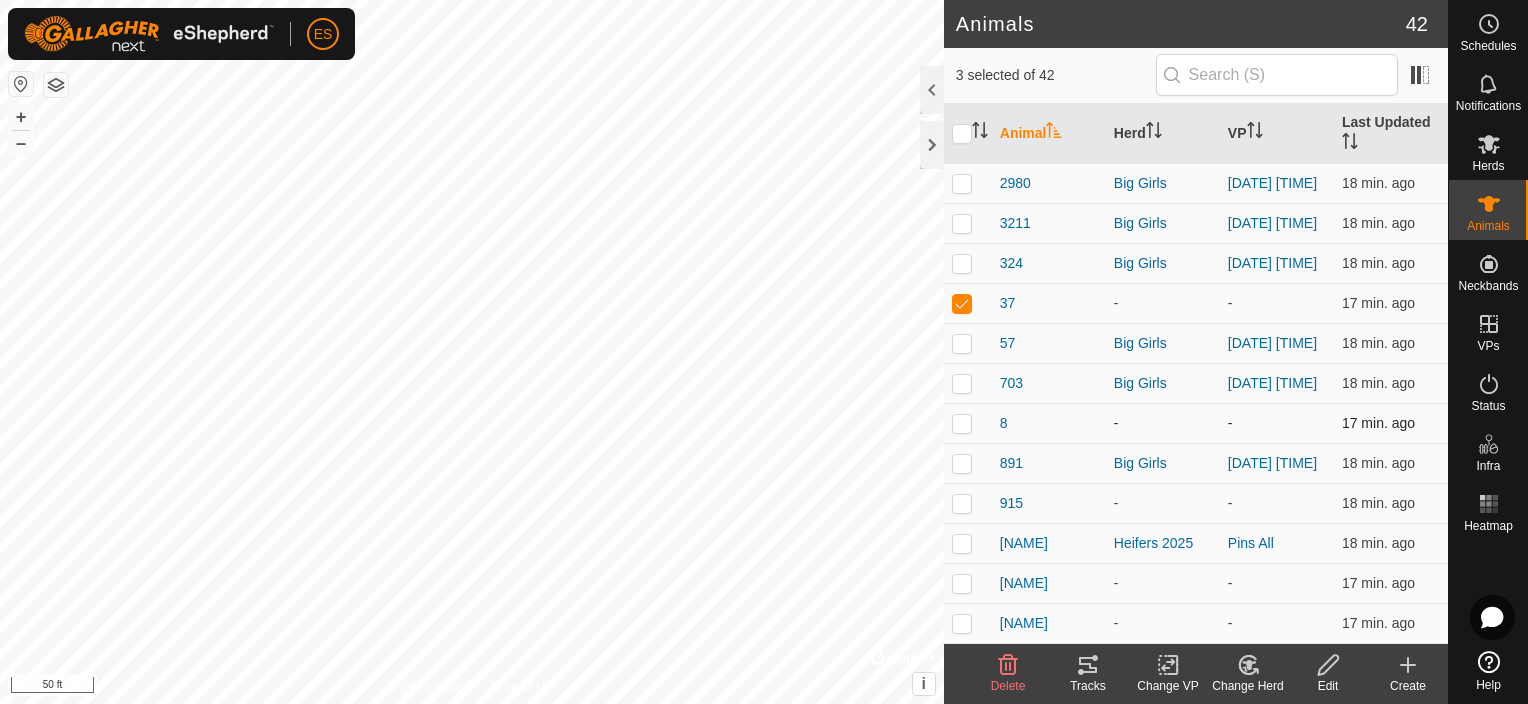 click at bounding box center [962, 423] 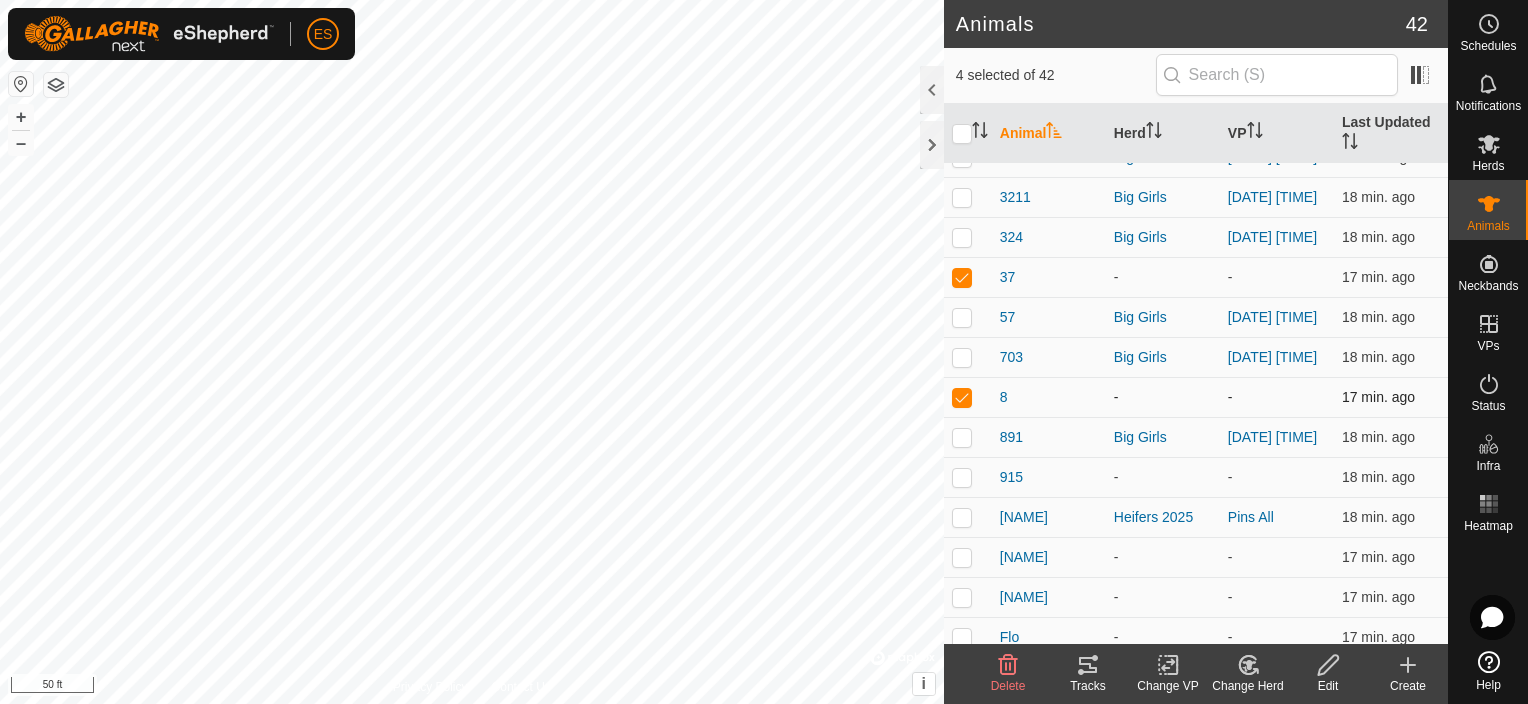 scroll, scrollTop: 850, scrollLeft: 0, axis: vertical 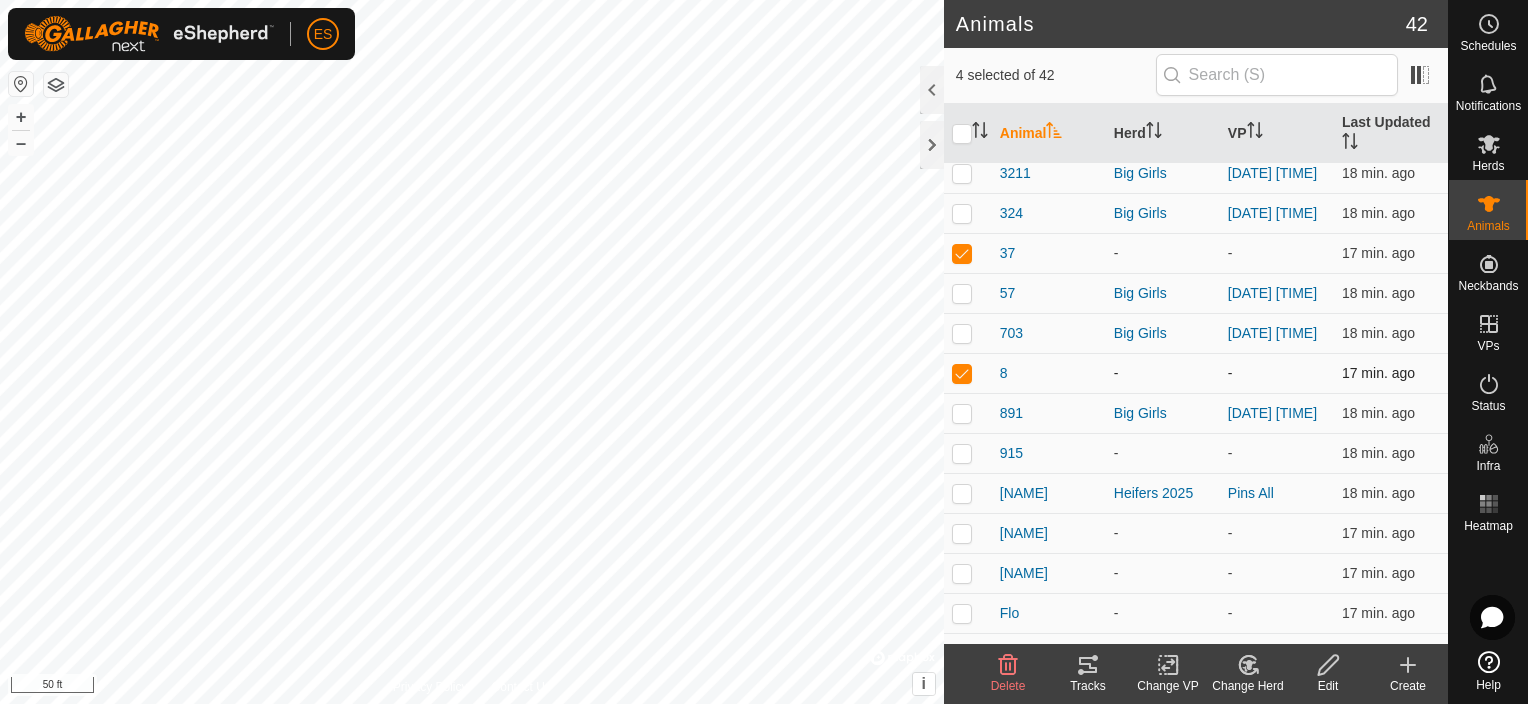 click at bounding box center (962, 373) 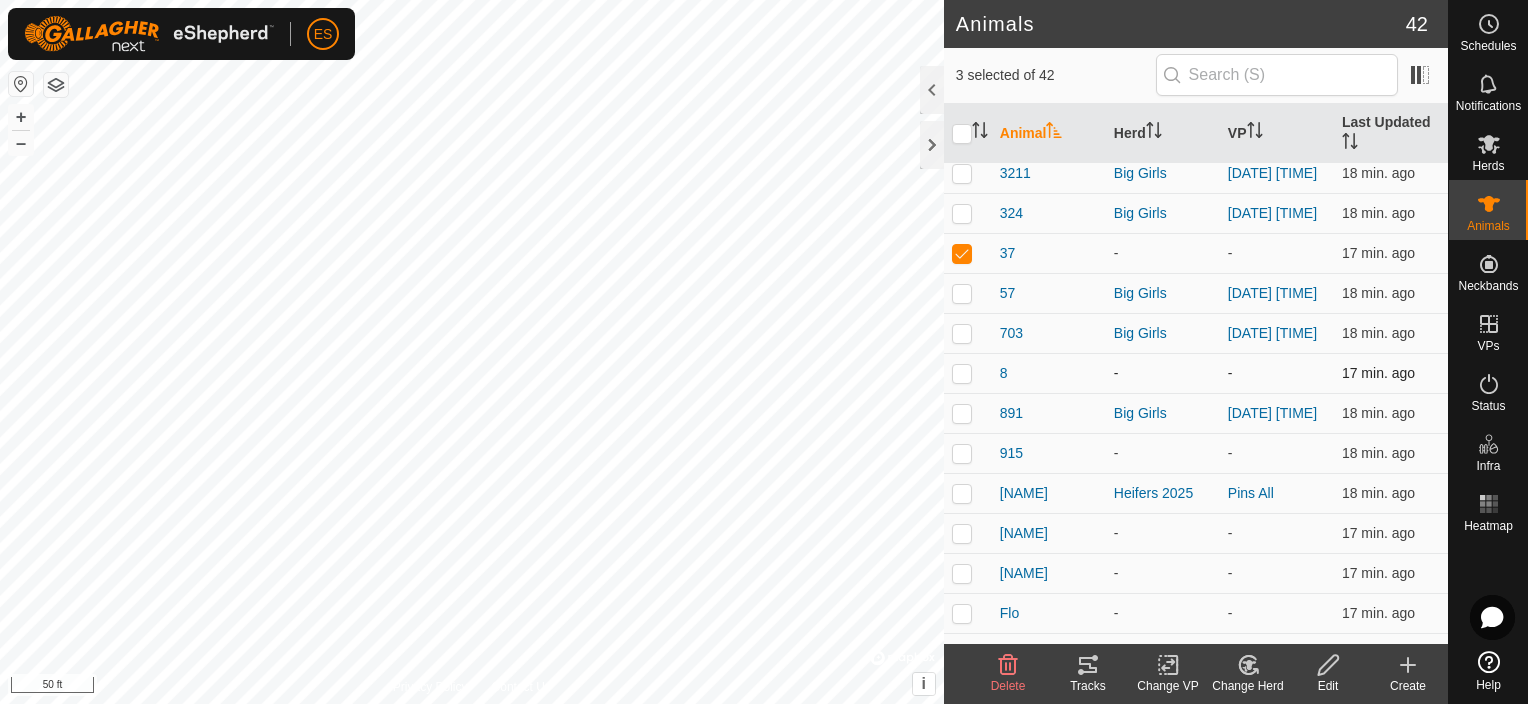 click at bounding box center (962, 373) 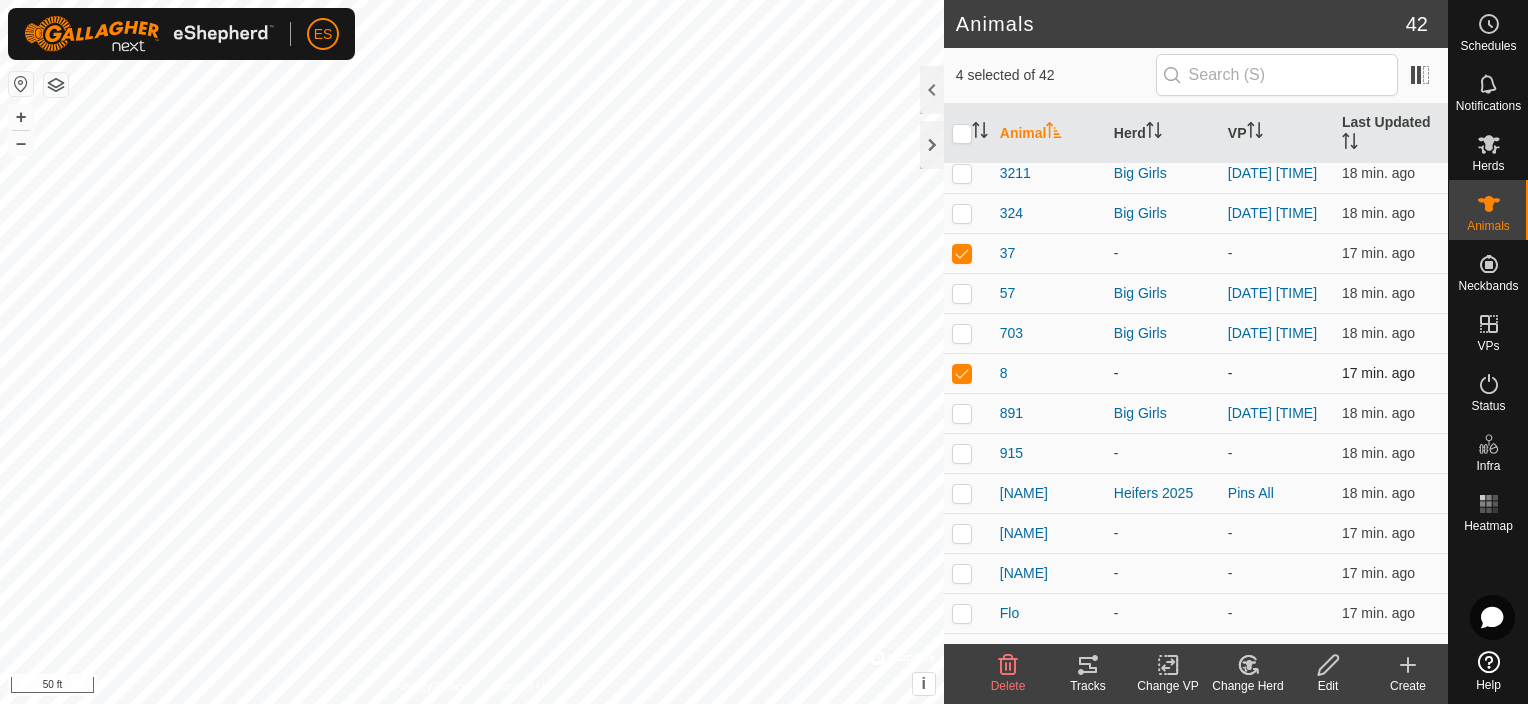 click at bounding box center [962, 373] 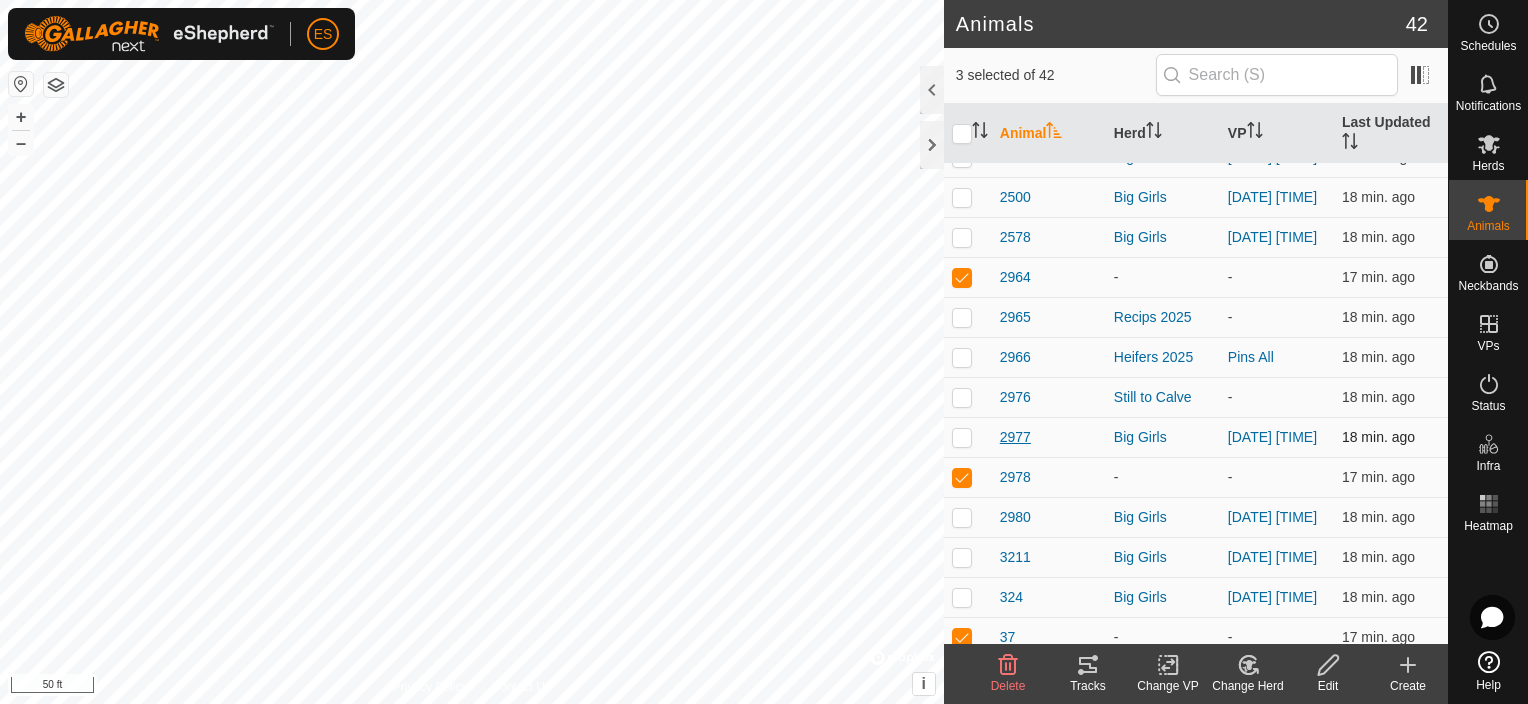 scroll, scrollTop: 424, scrollLeft: 0, axis: vertical 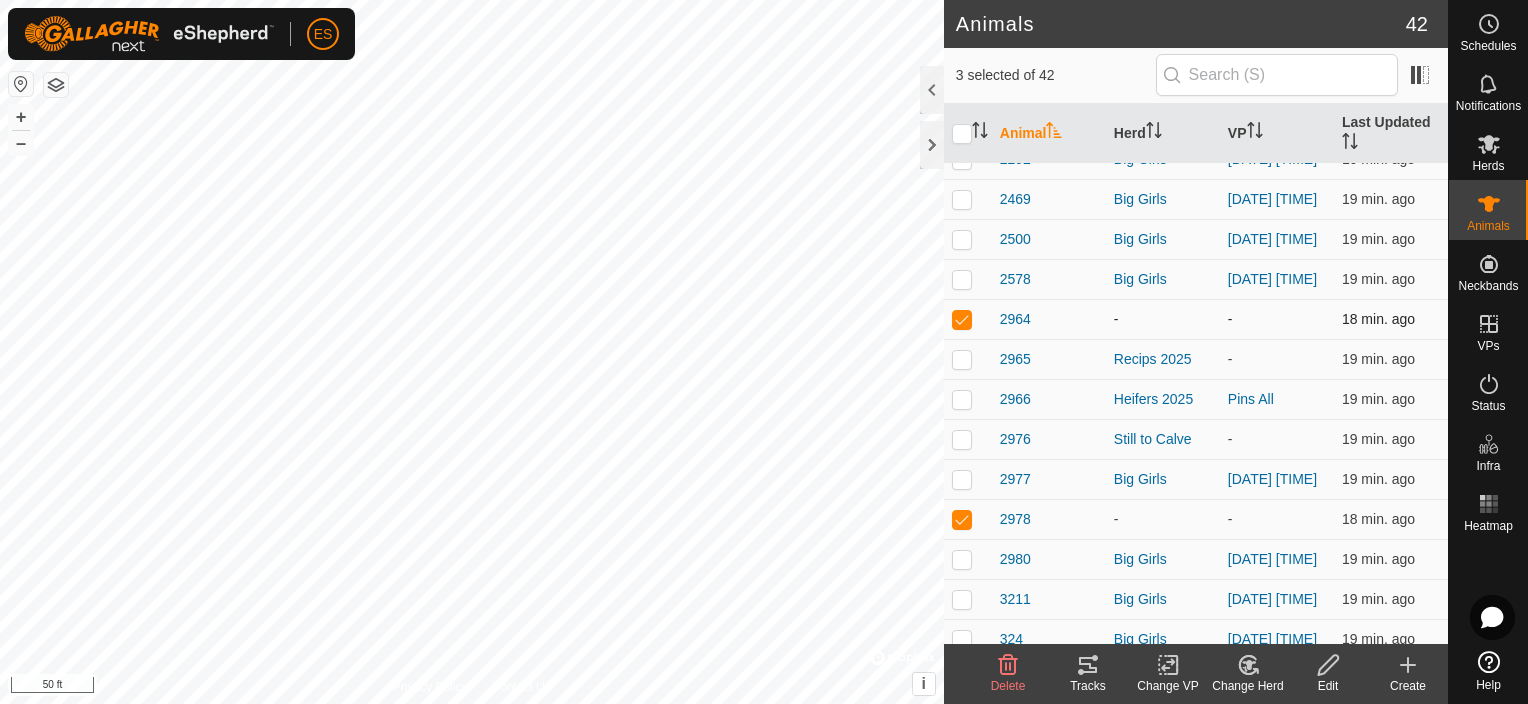 click at bounding box center [962, 319] 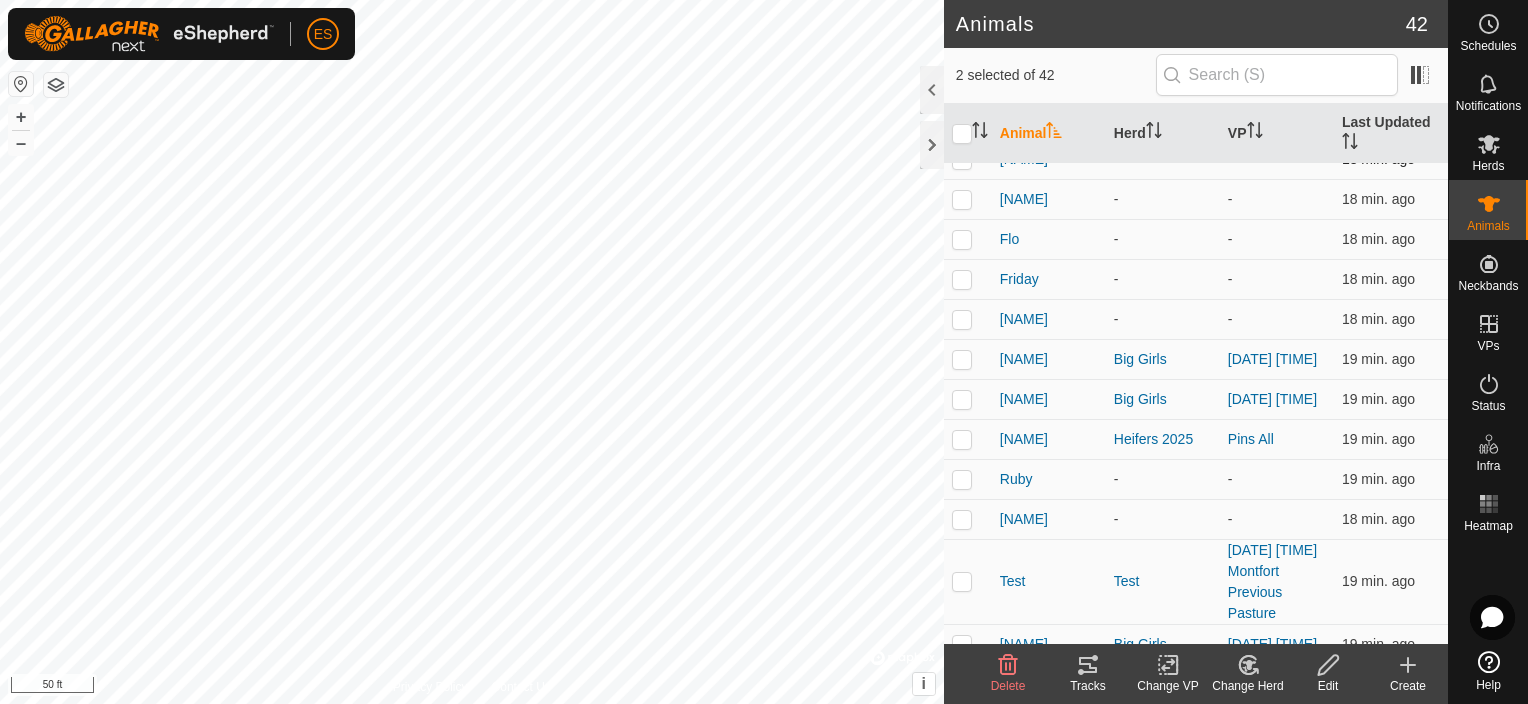 scroll, scrollTop: 1212, scrollLeft: 0, axis: vertical 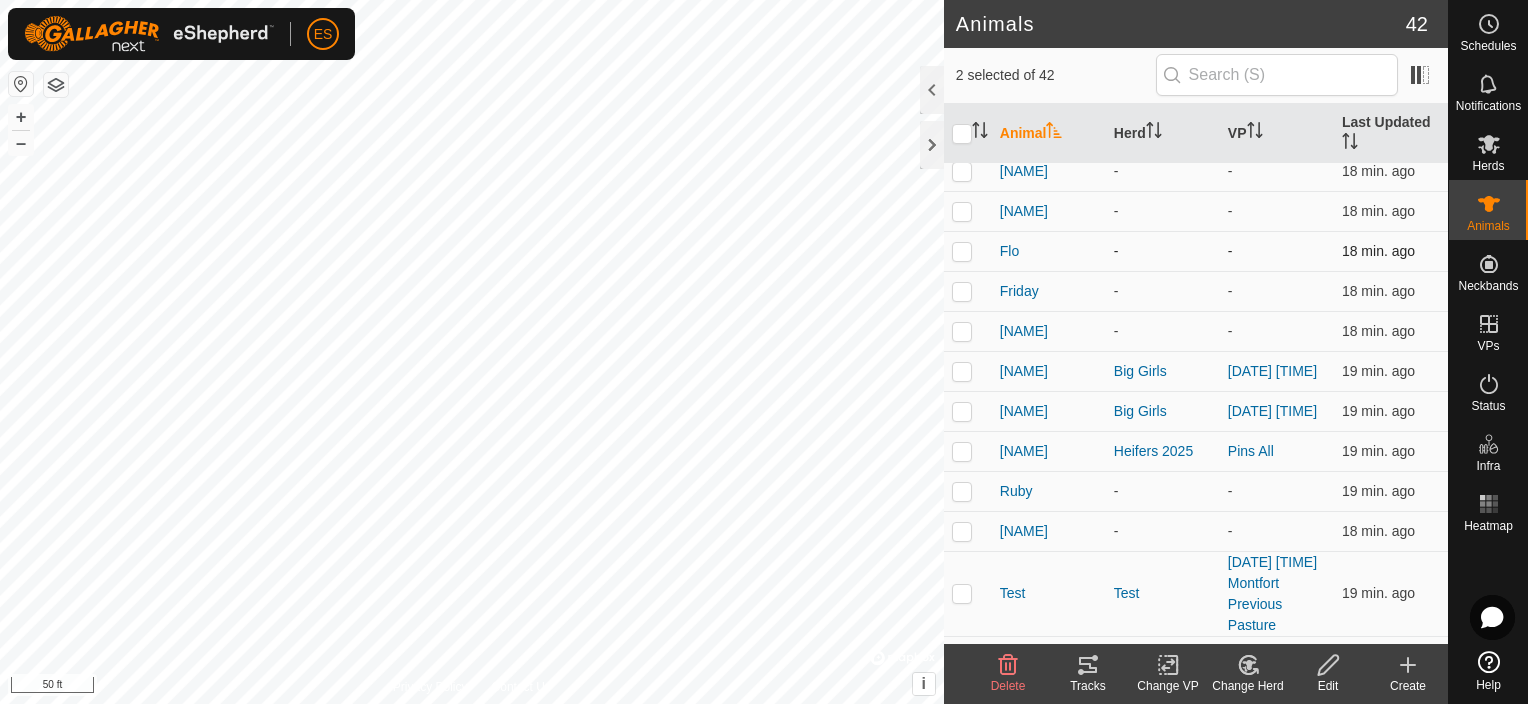 click at bounding box center (962, 251) 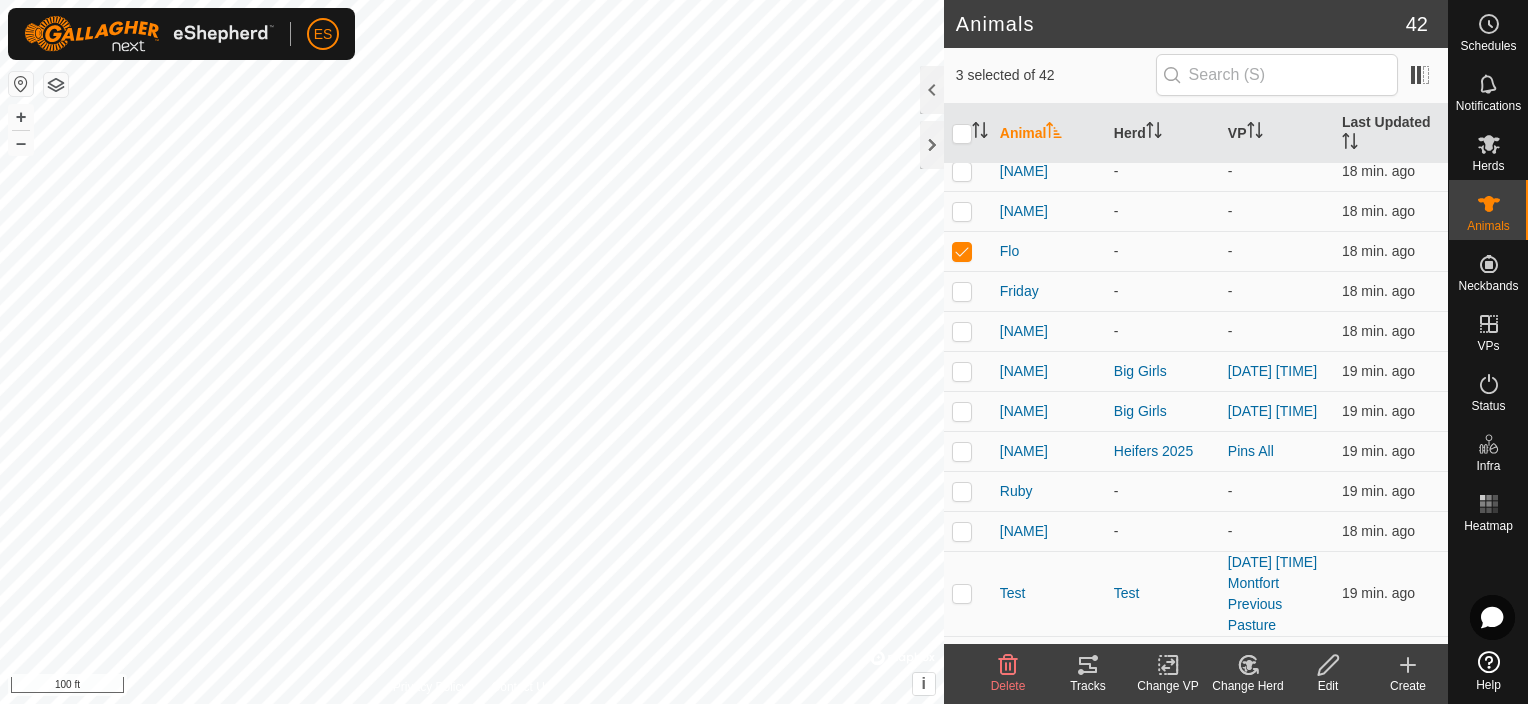 click 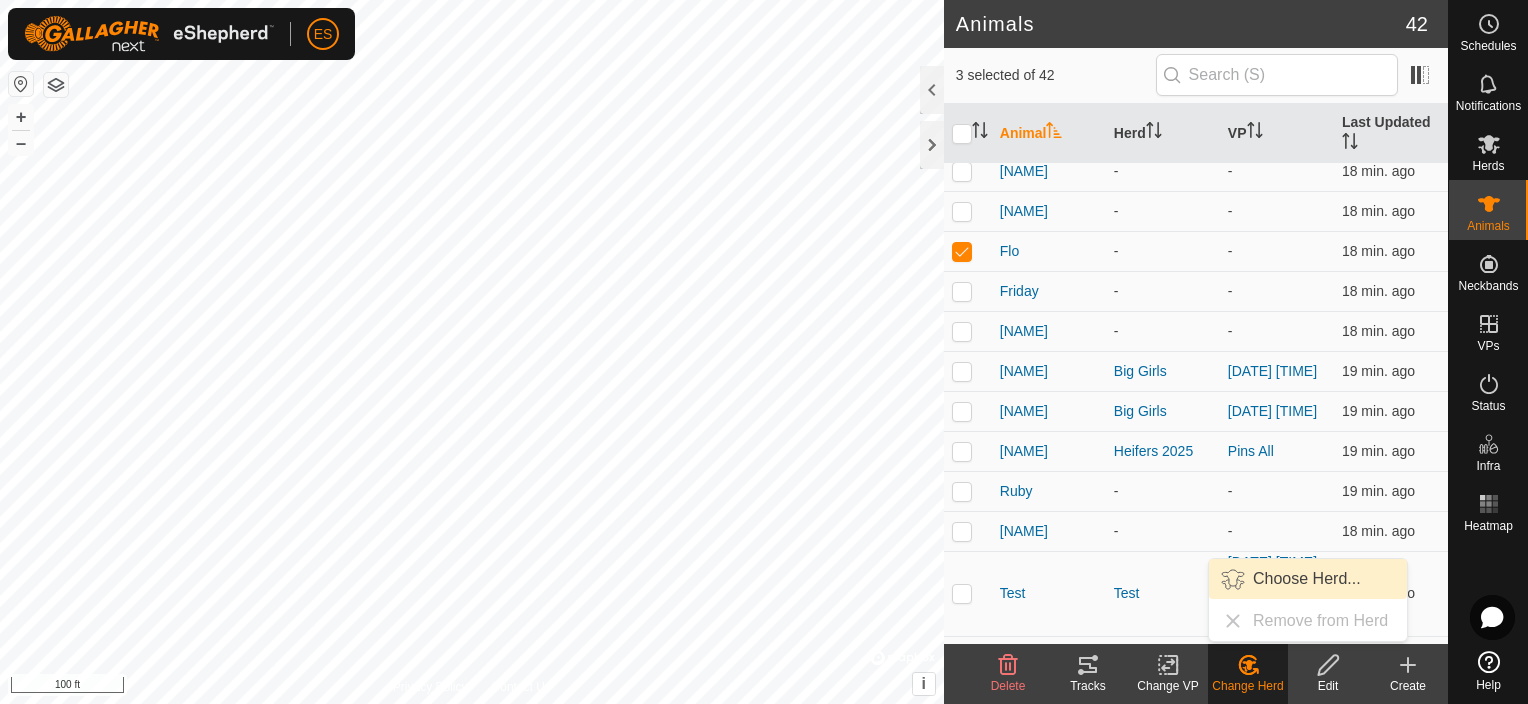 click on "Choose Herd..." at bounding box center [1308, 579] 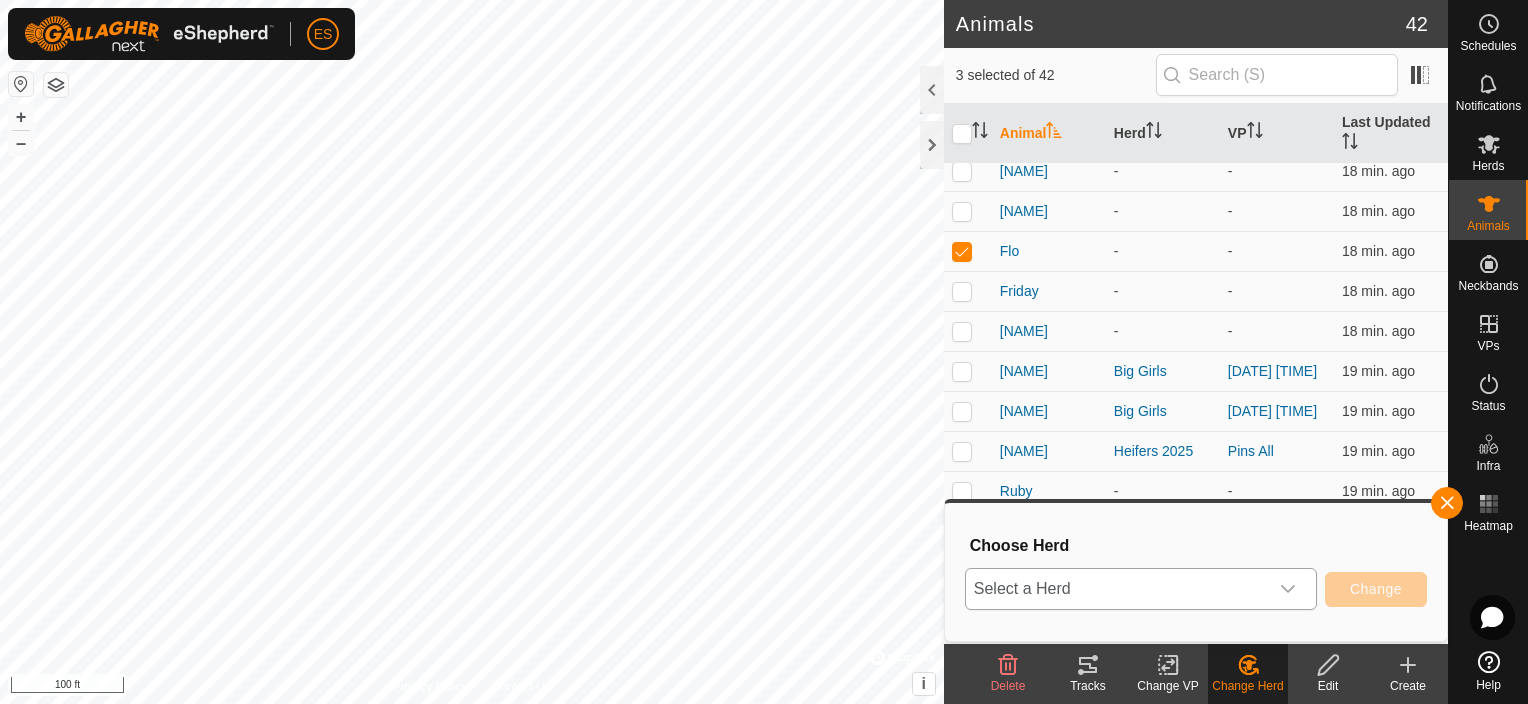 click at bounding box center (1288, 589) 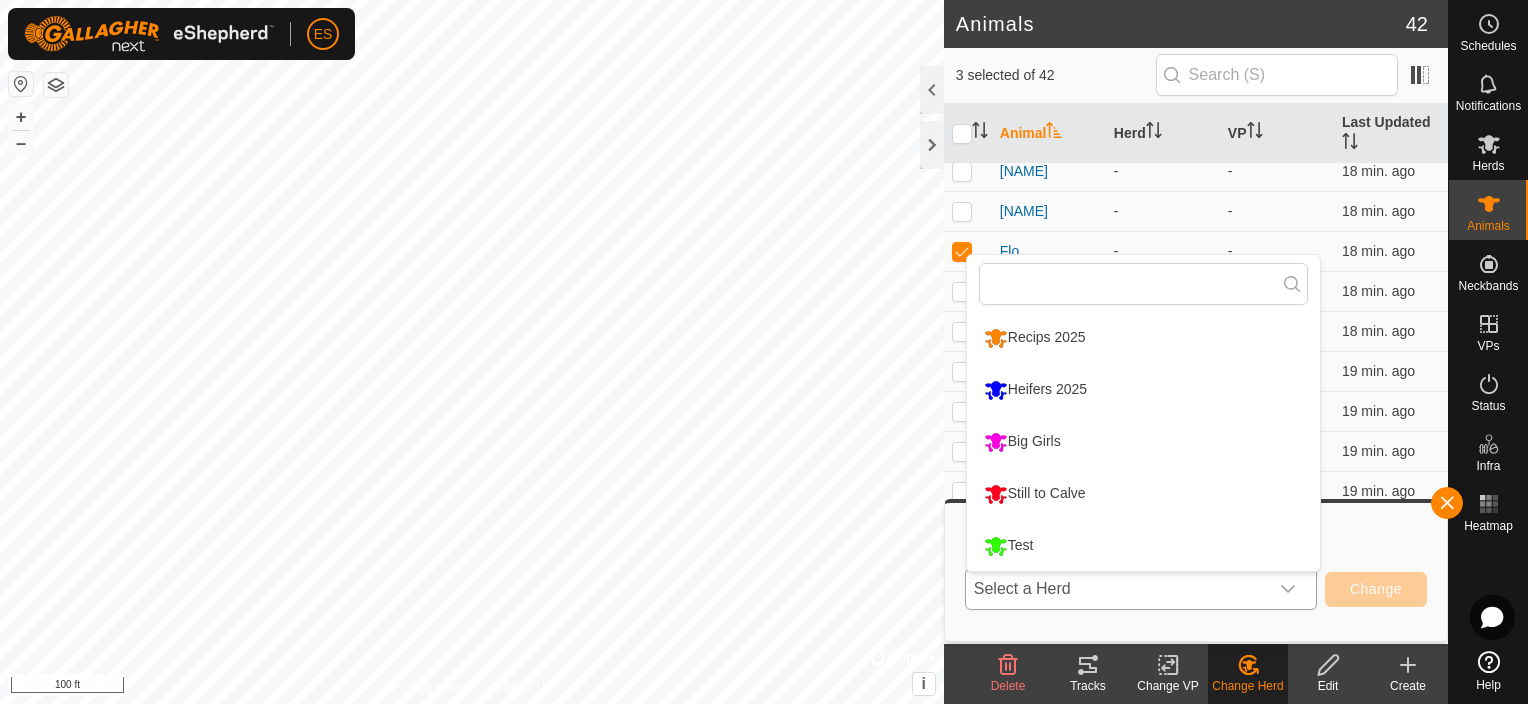 click on "Still to Calve" at bounding box center [1143, 494] 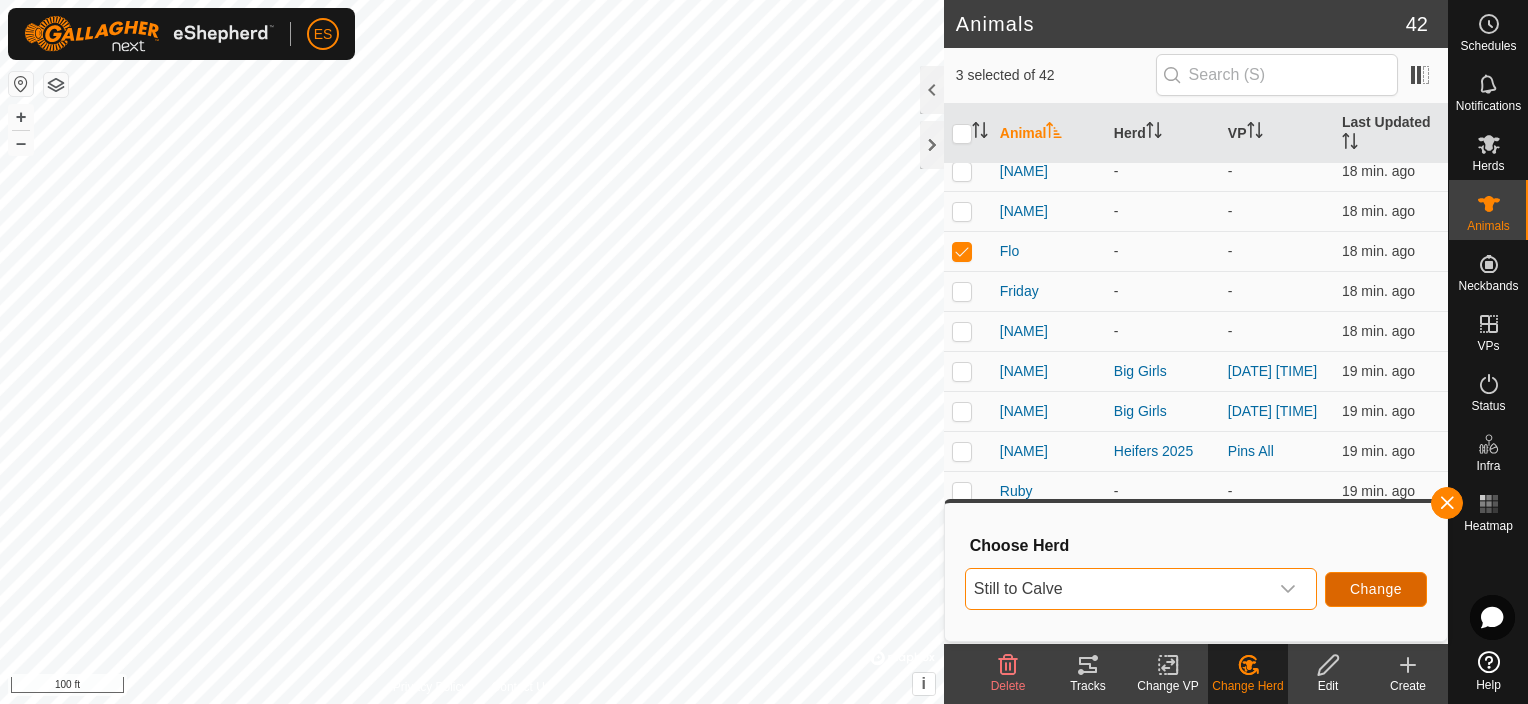 click on "Change" at bounding box center [1376, 589] 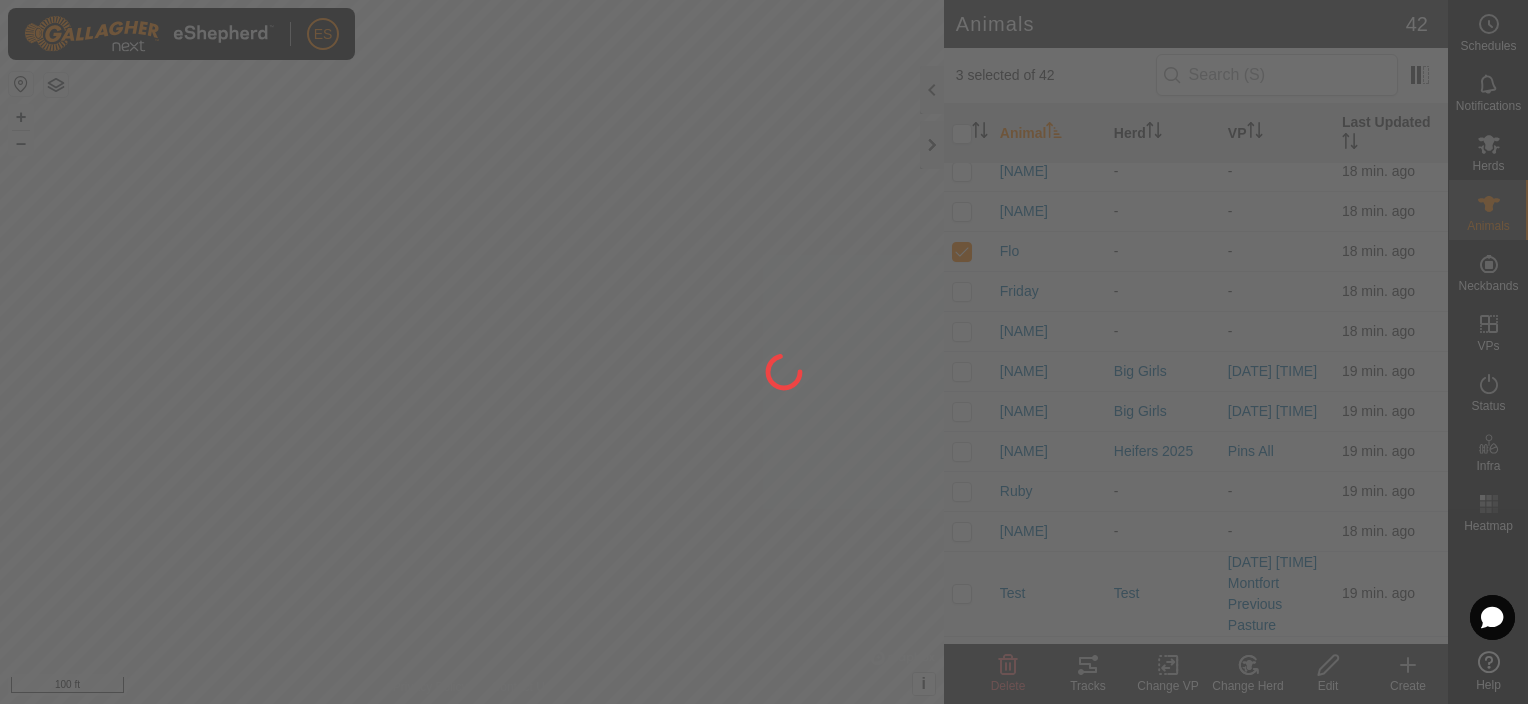 checkbox on "false" 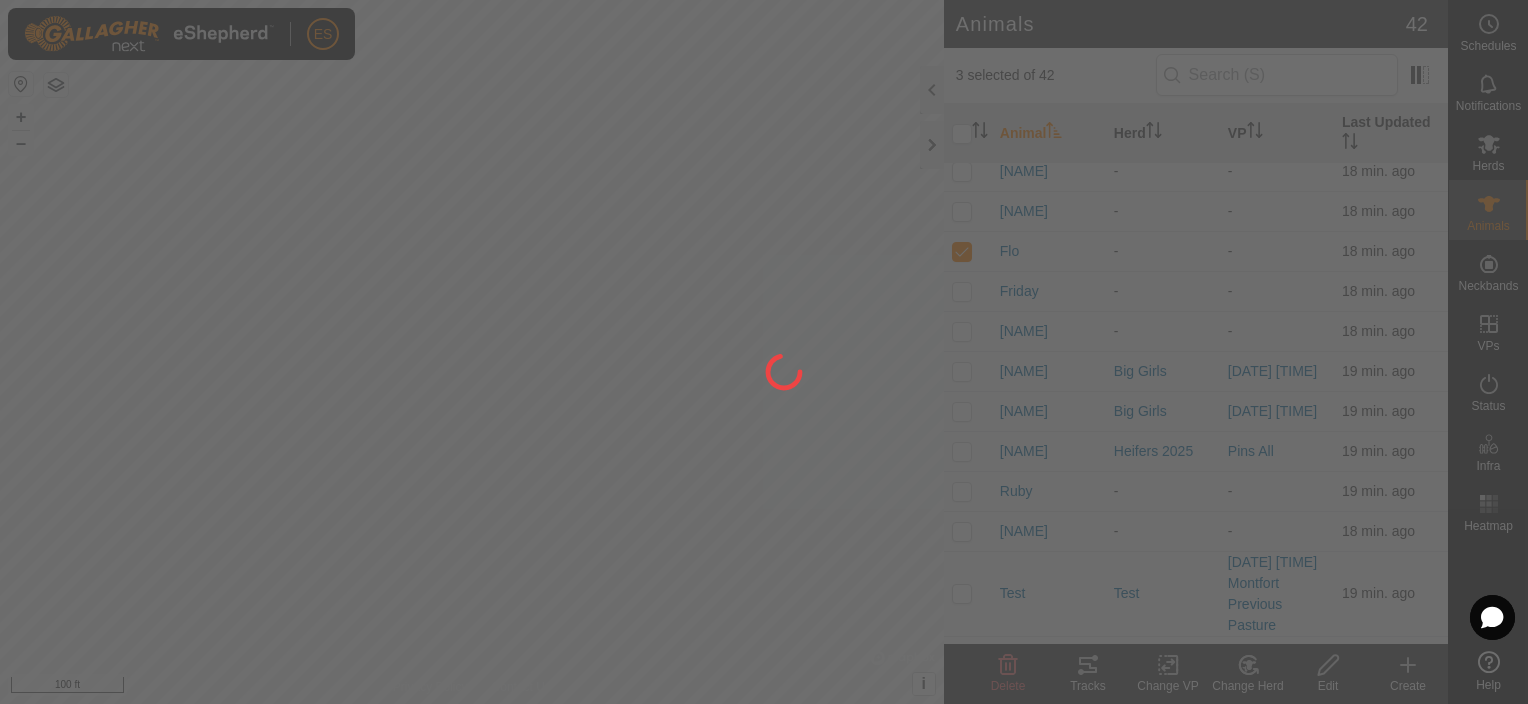 checkbox on "false" 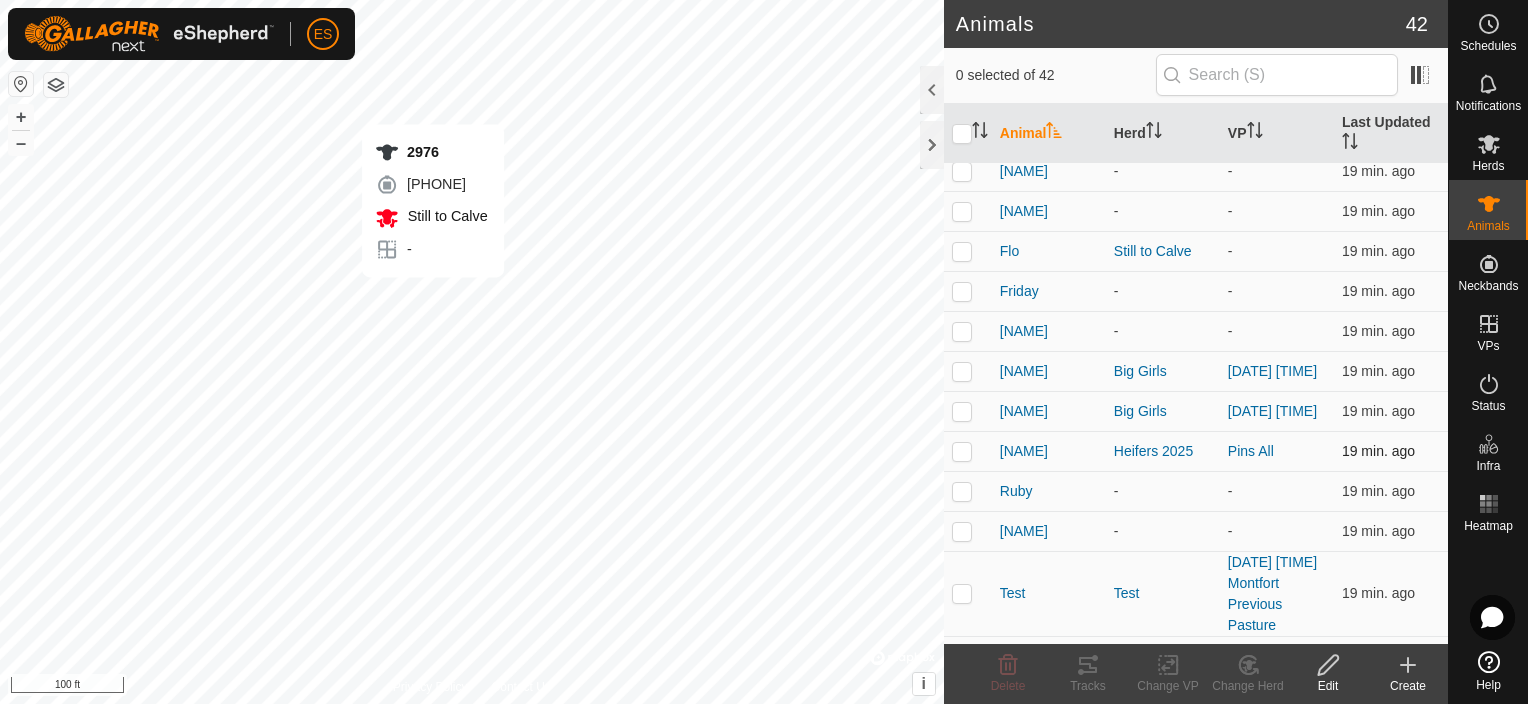 checkbox on "true" 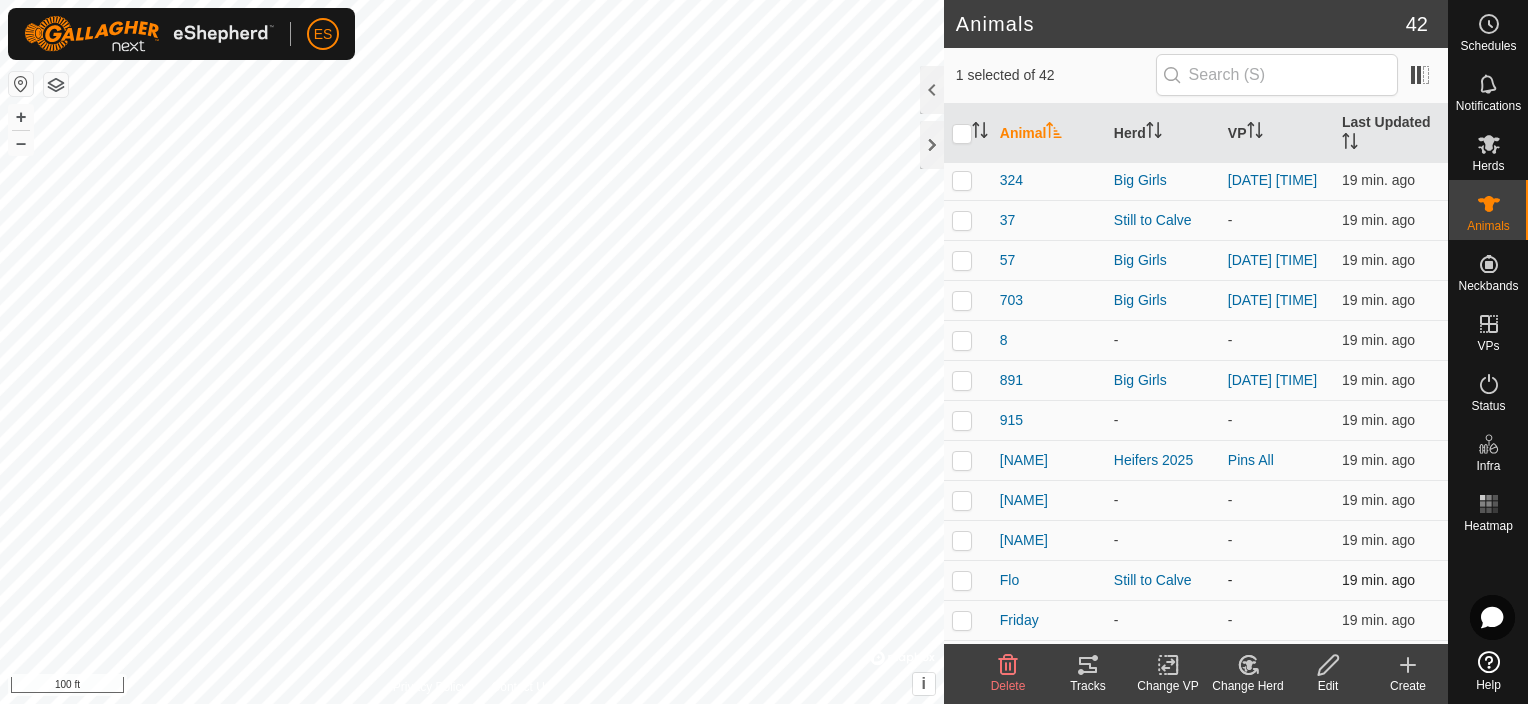 scroll, scrollTop: 612, scrollLeft: 0, axis: vertical 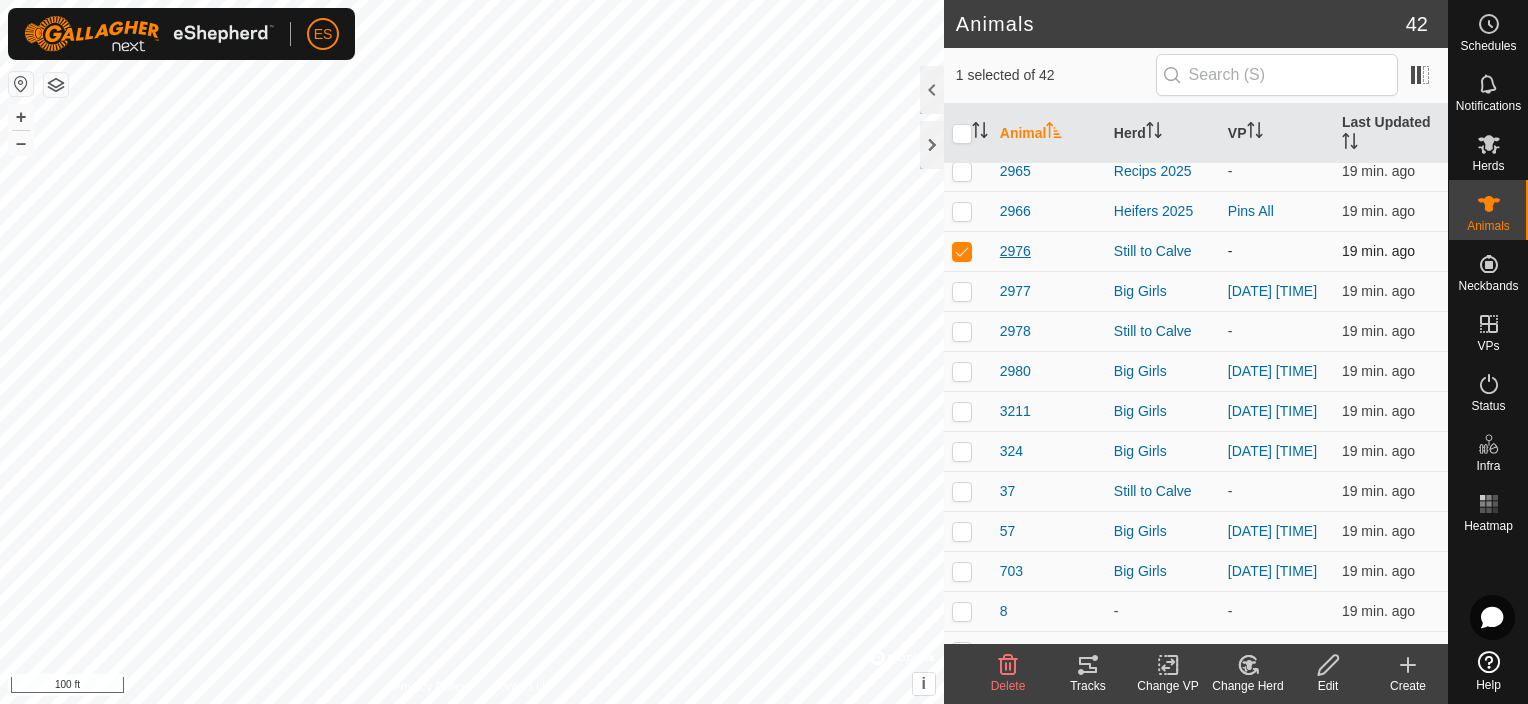 click on "2976" at bounding box center [1015, 251] 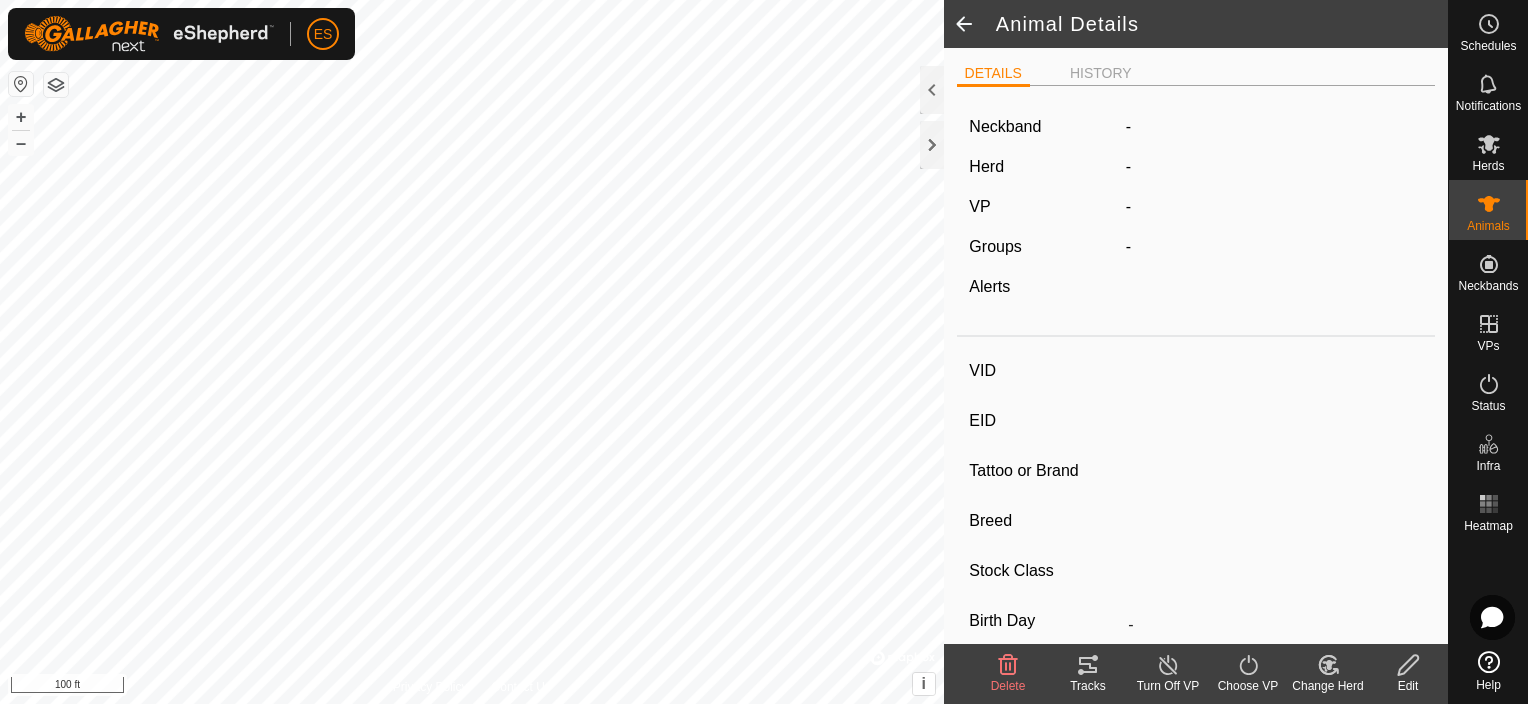 type on "2976" 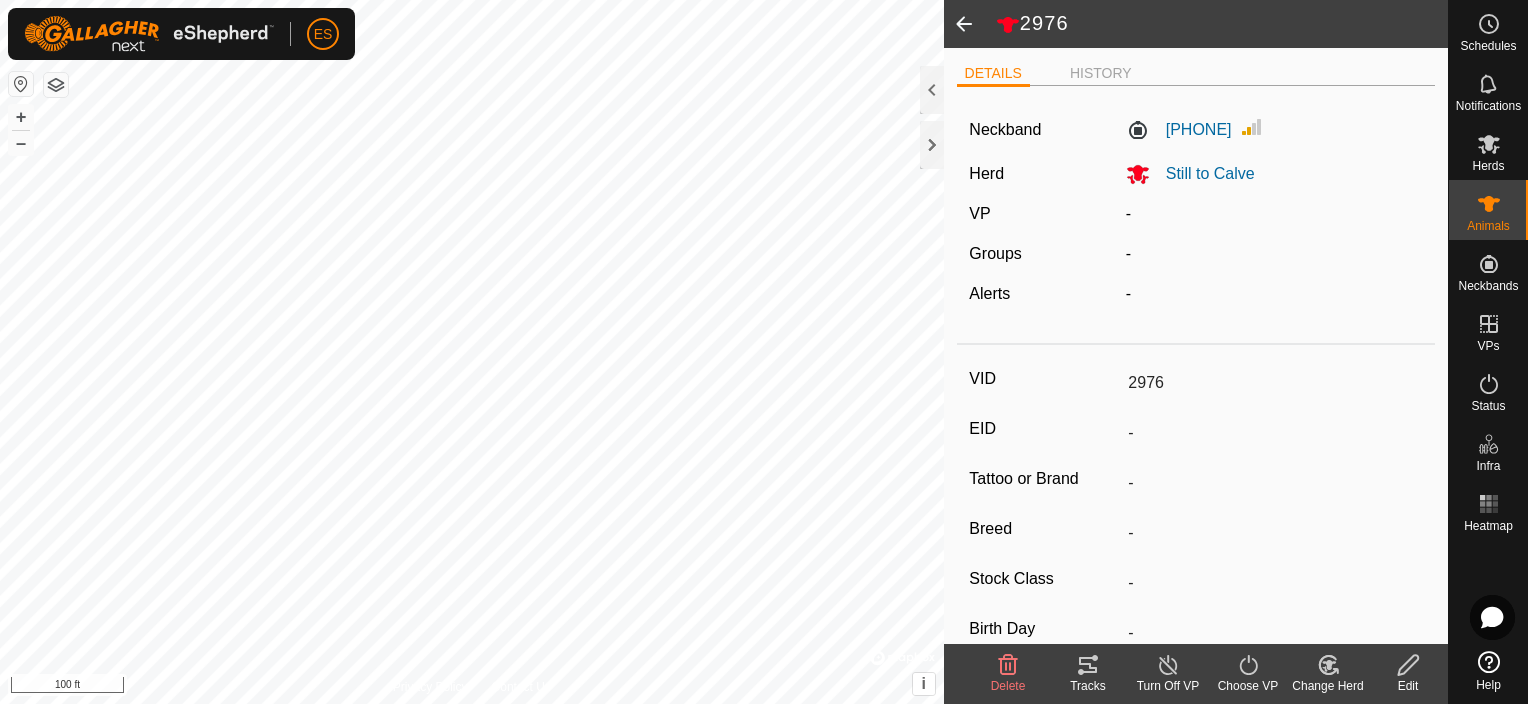 click 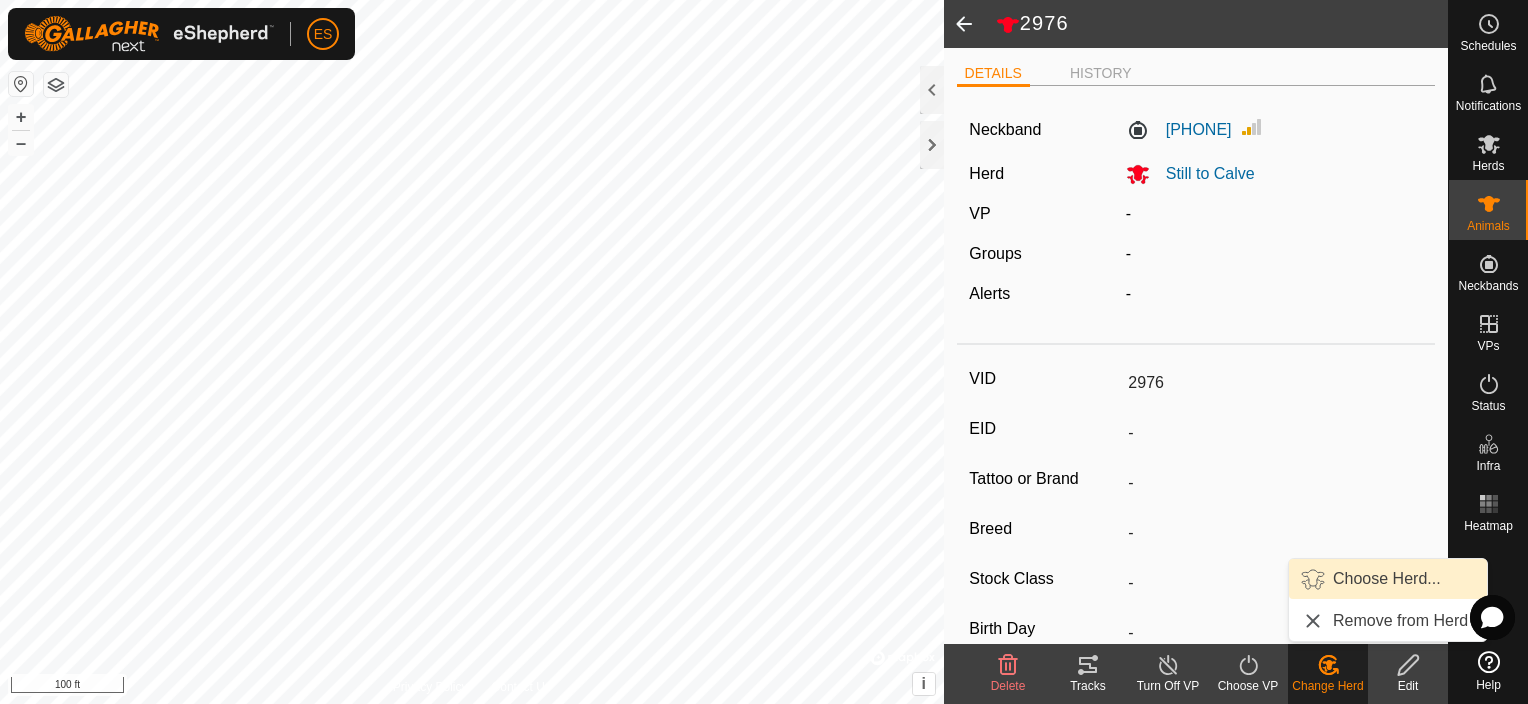 click on "Choose Herd..." at bounding box center (1388, 579) 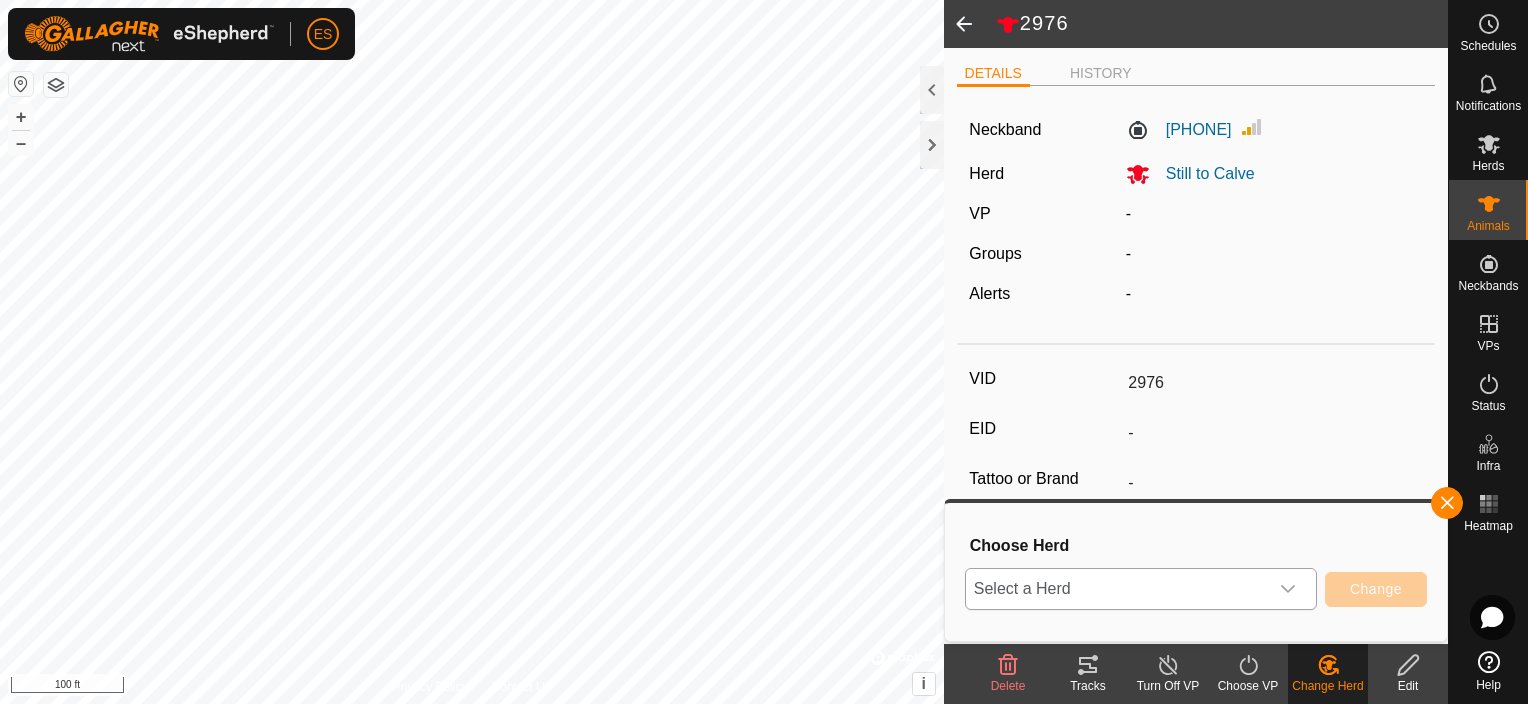 click 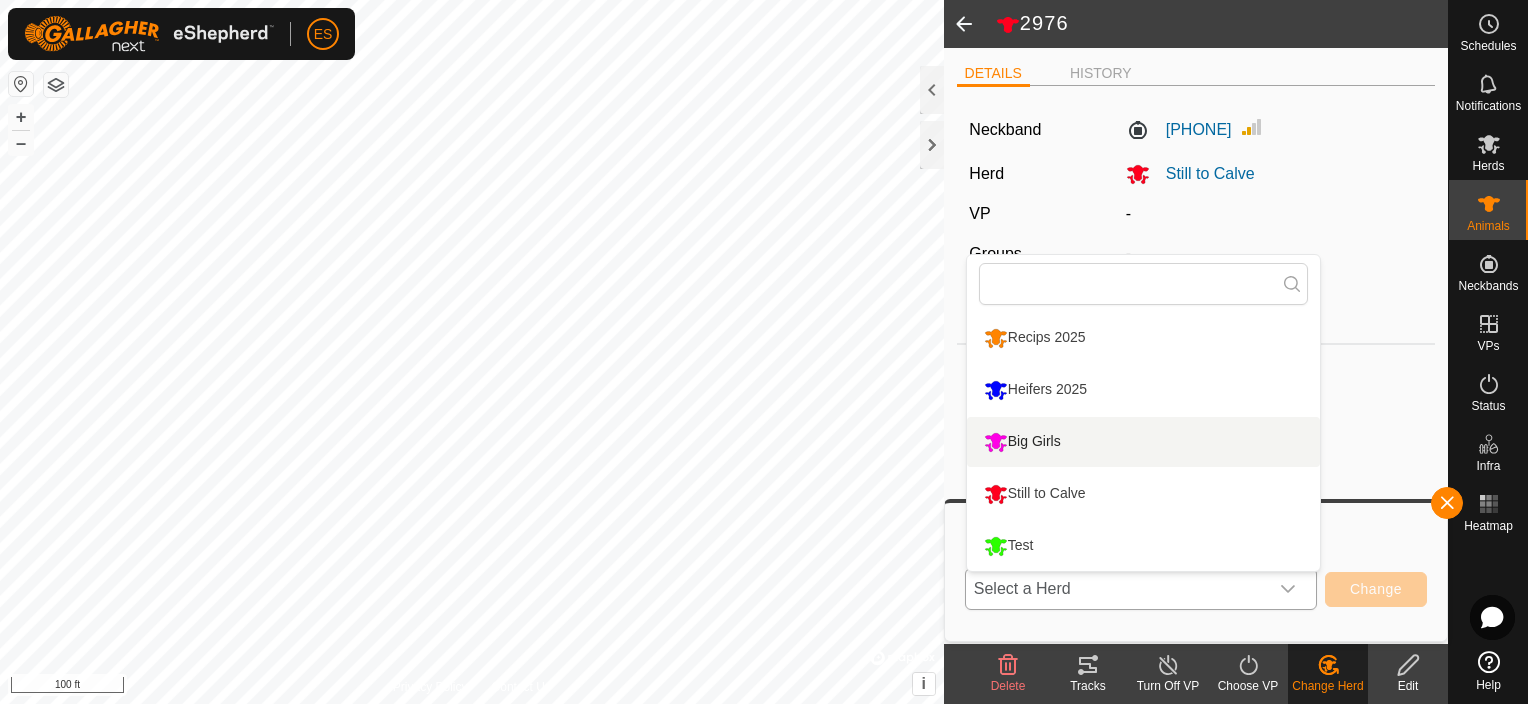 click on "Big Girls" at bounding box center [1143, 442] 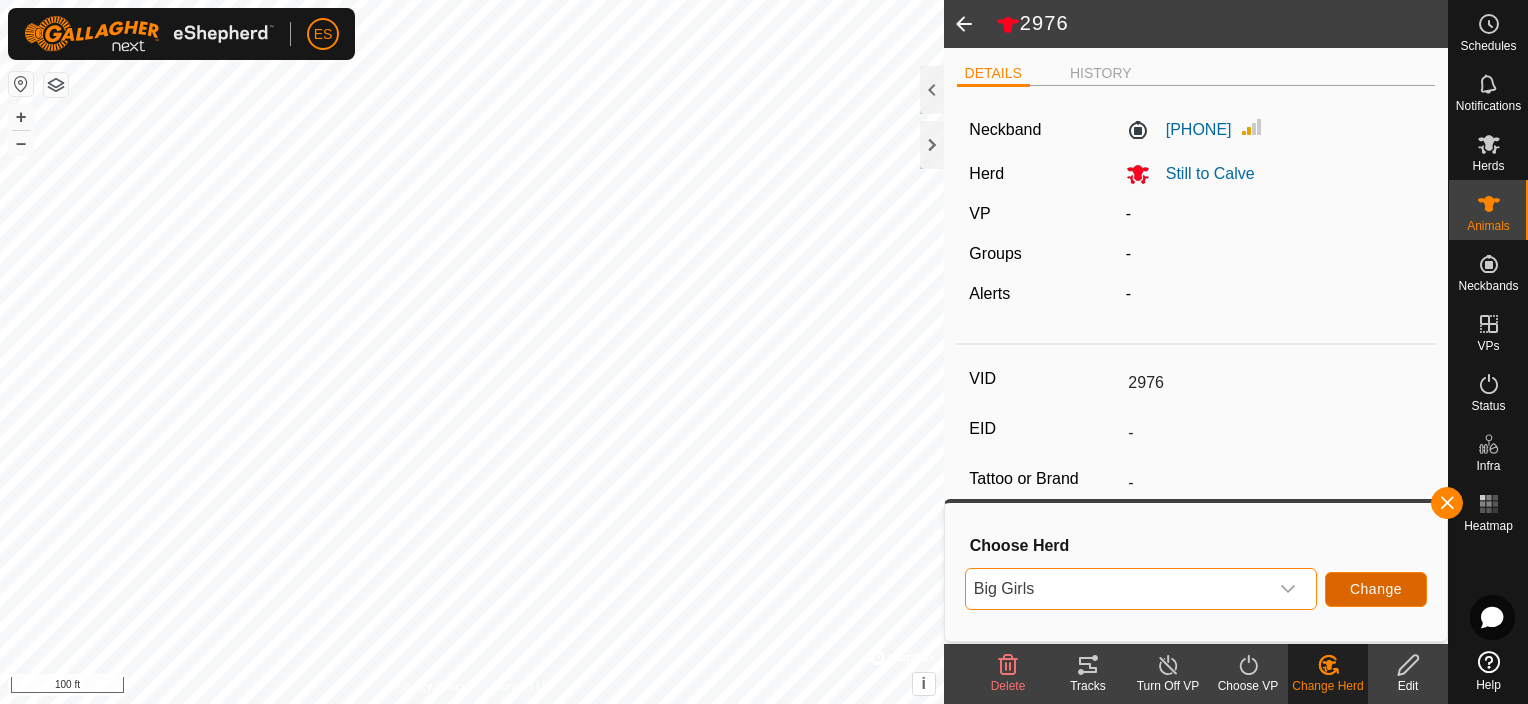 click on "Change" at bounding box center [1376, 589] 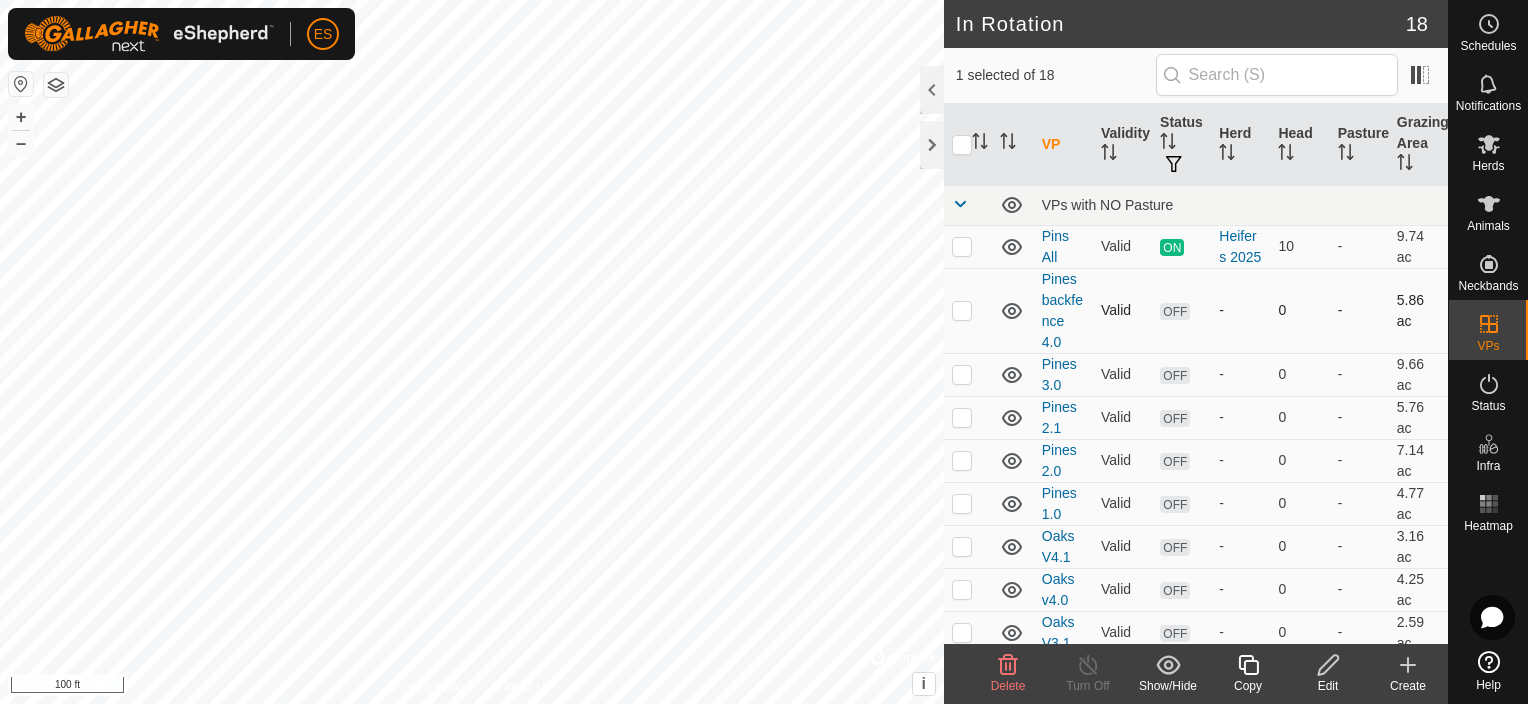 checkbox on "false" 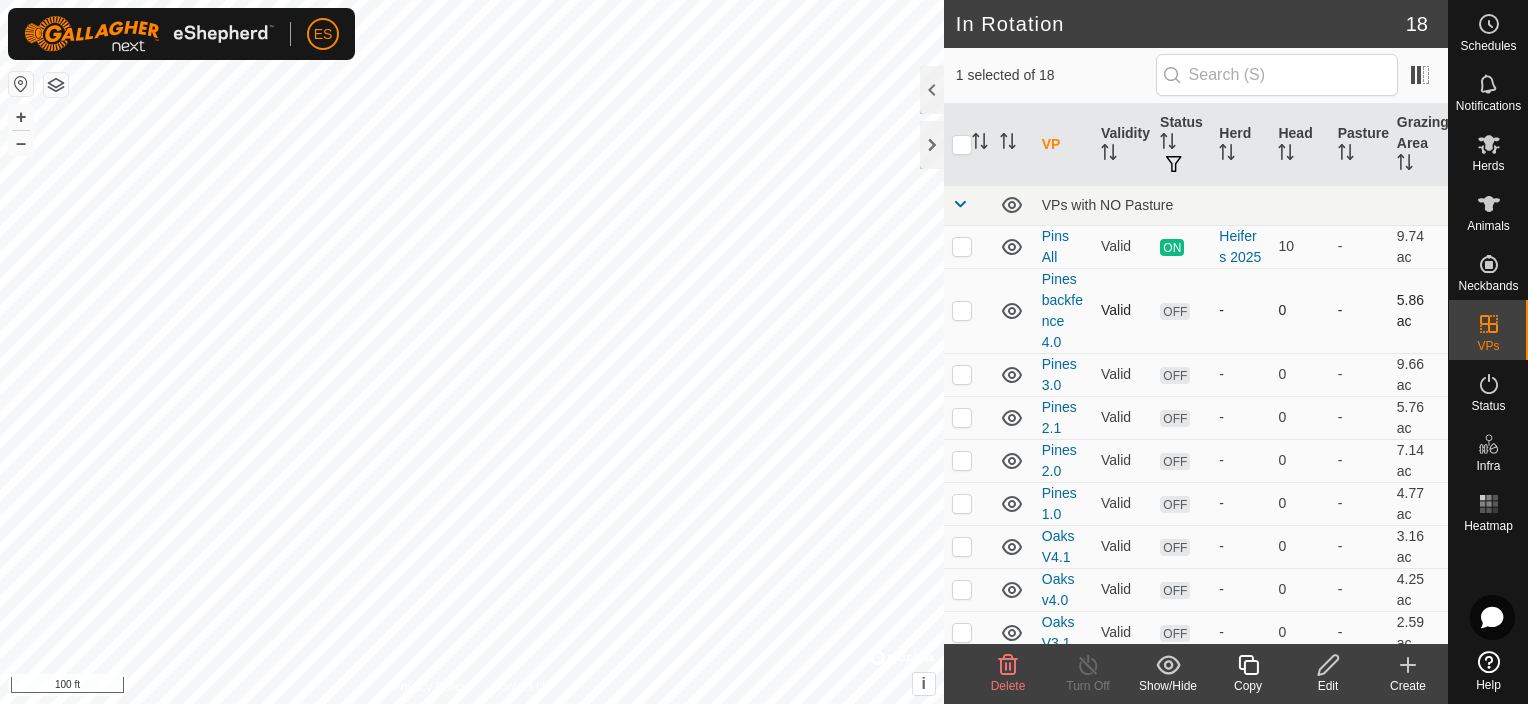 checkbox on "true" 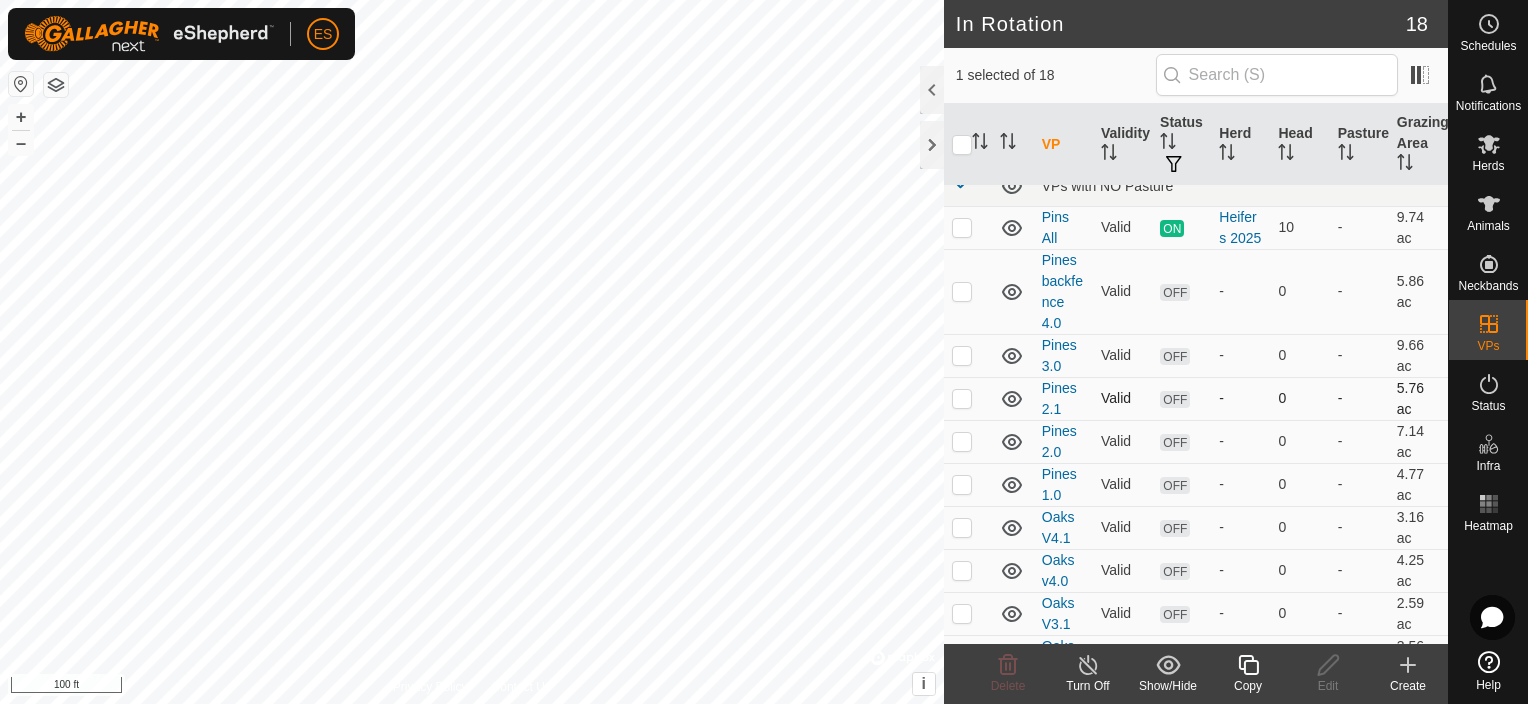 scroll, scrollTop: 24, scrollLeft: 0, axis: vertical 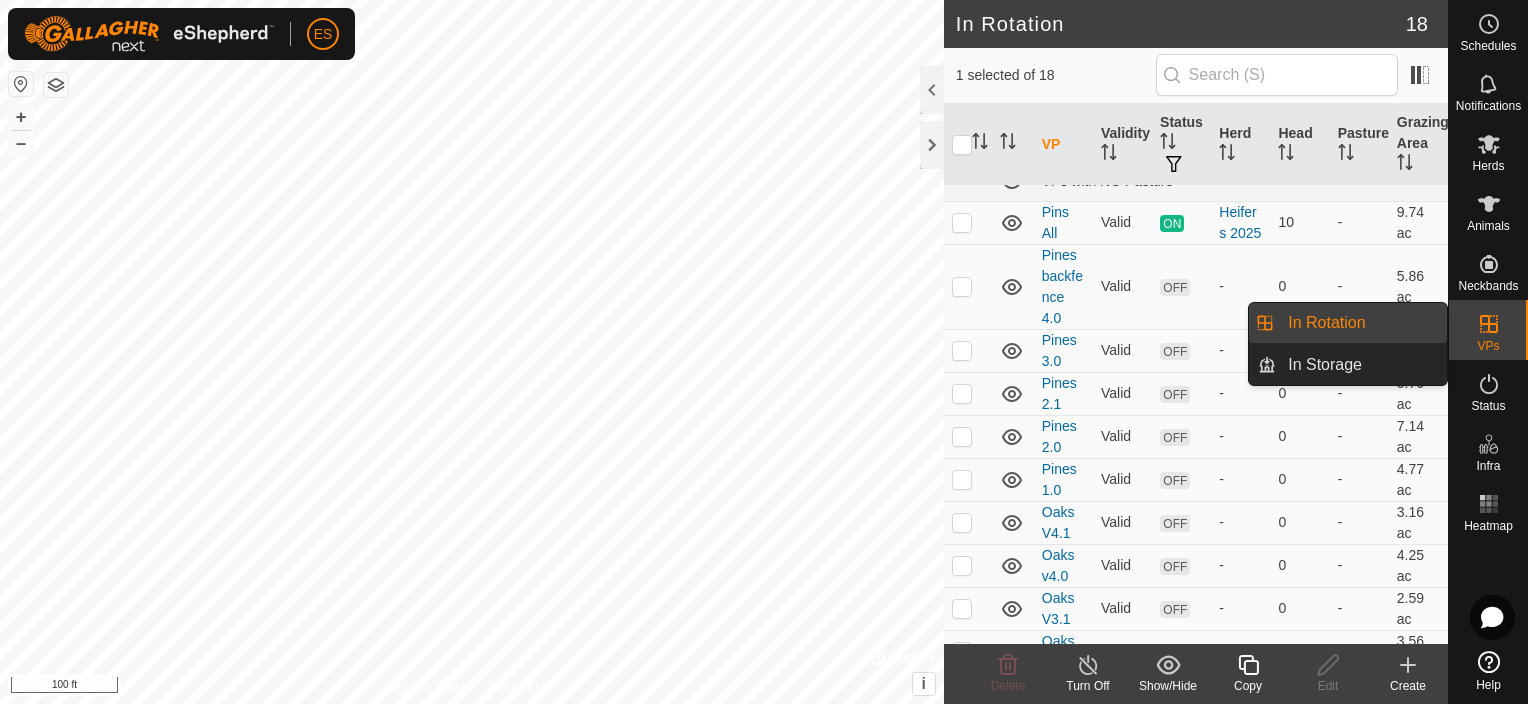 drag, startPoint x: 1441, startPoint y: 325, endPoint x: 1393, endPoint y: 321, distance: 48.166378 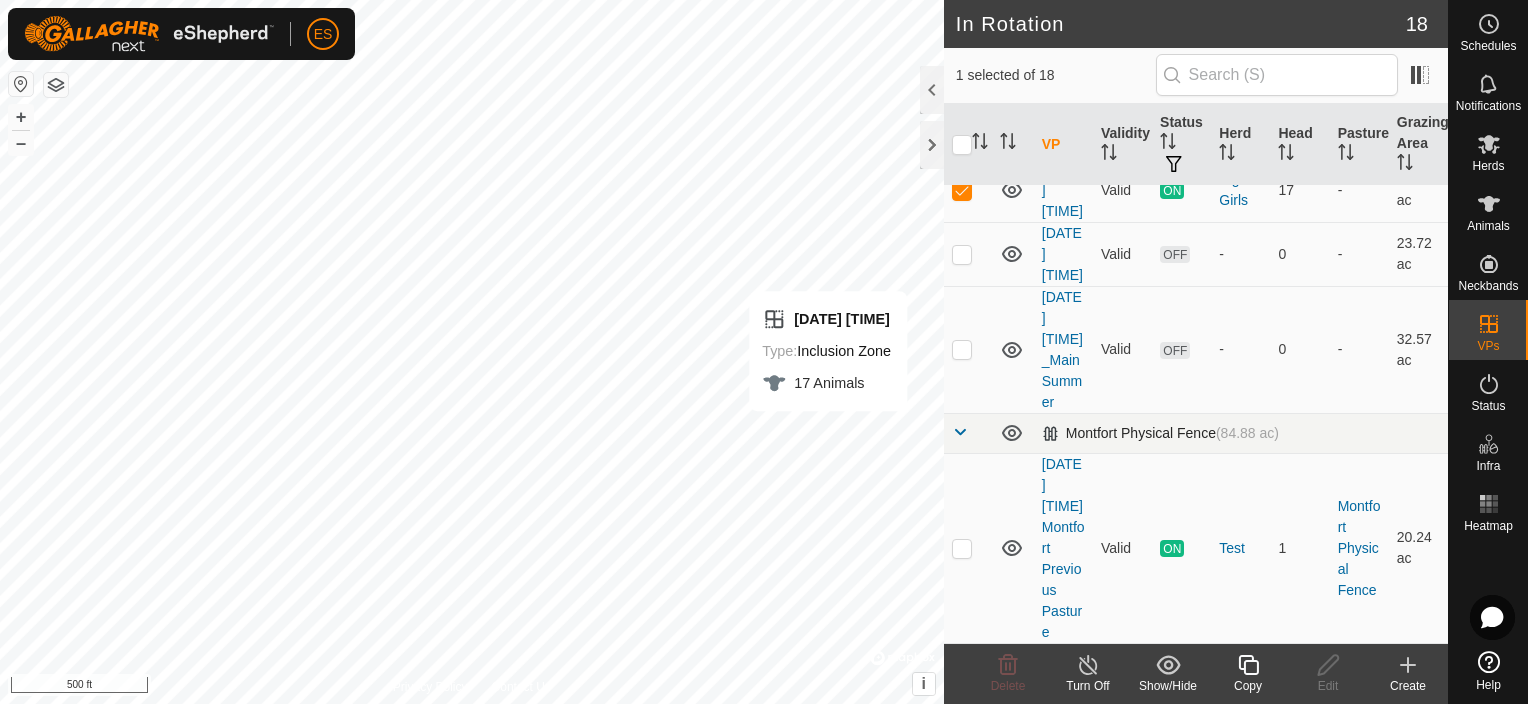 scroll, scrollTop: 736, scrollLeft: 0, axis: vertical 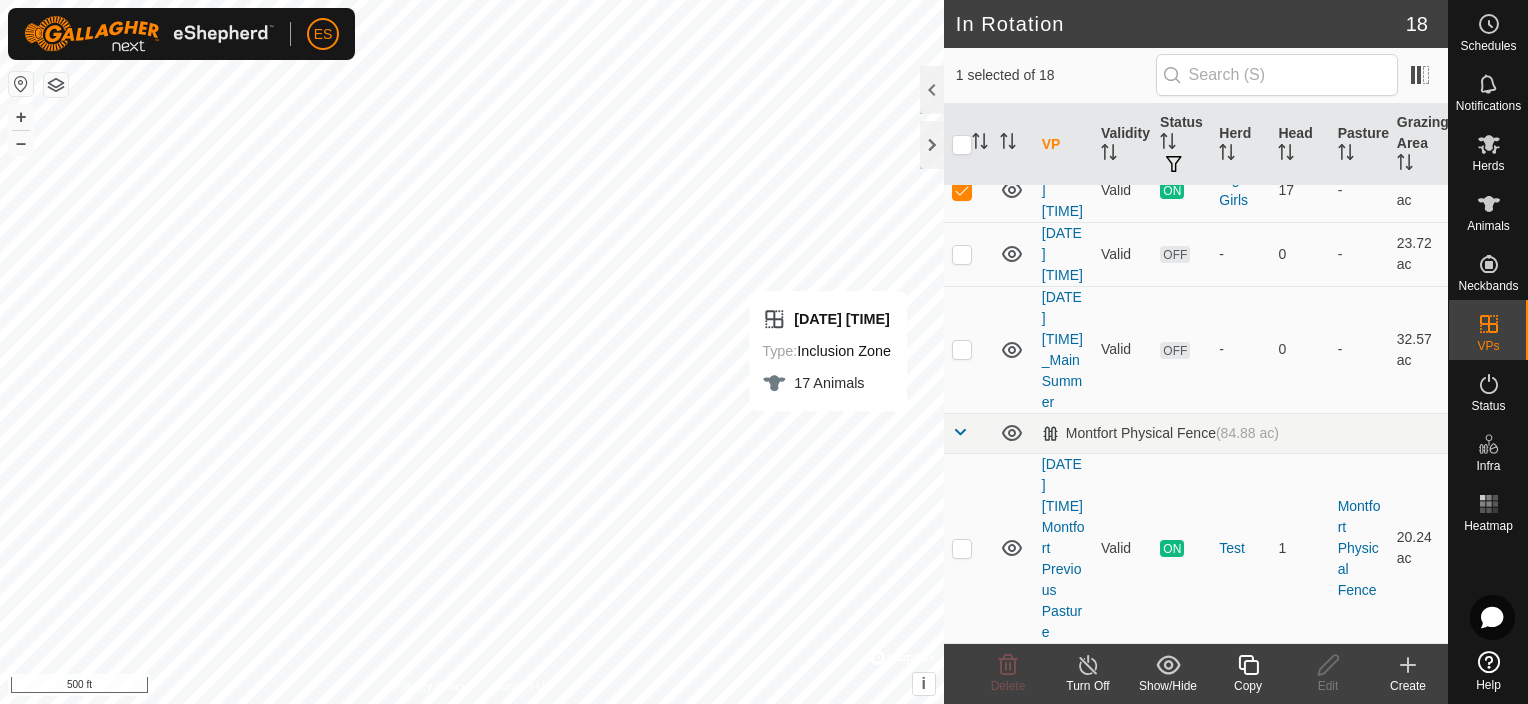 click 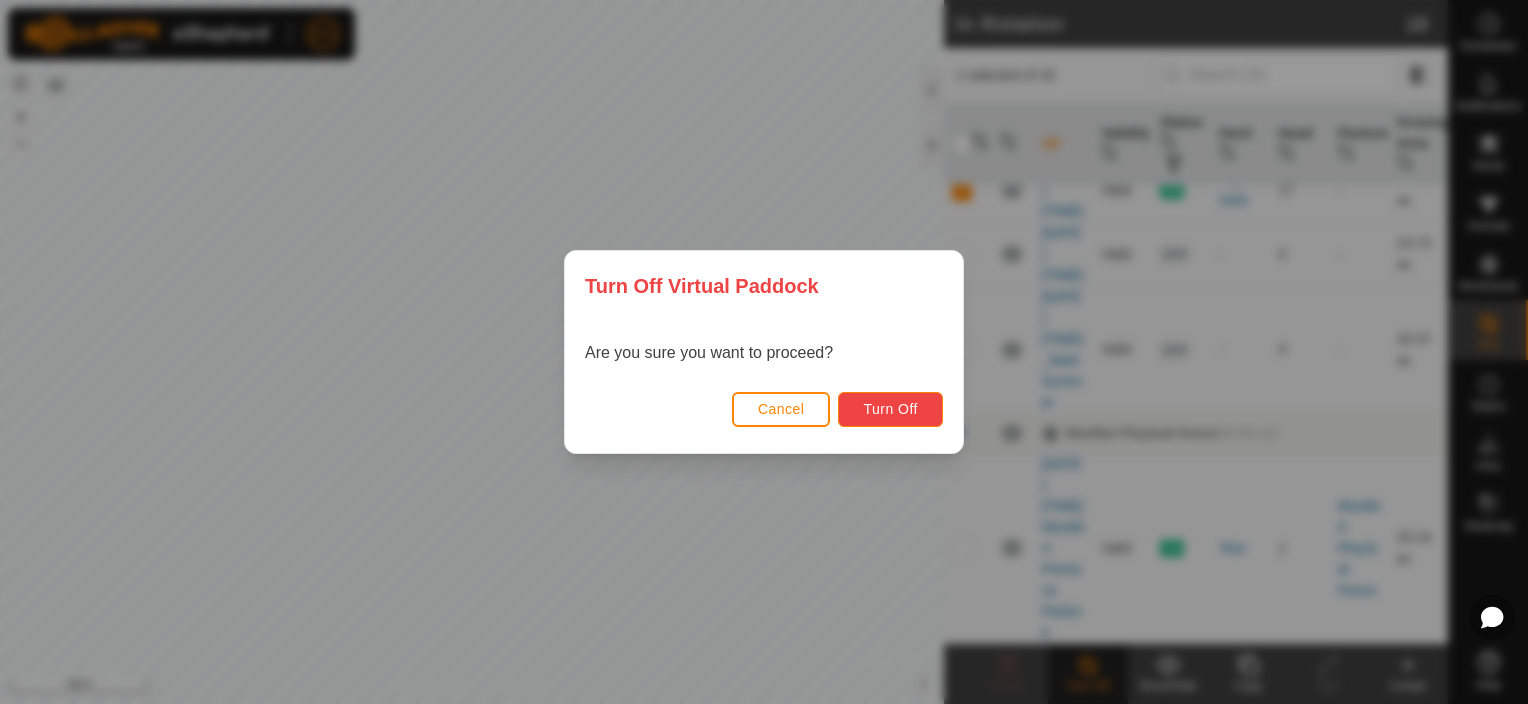 click on "Turn Off" at bounding box center (890, 409) 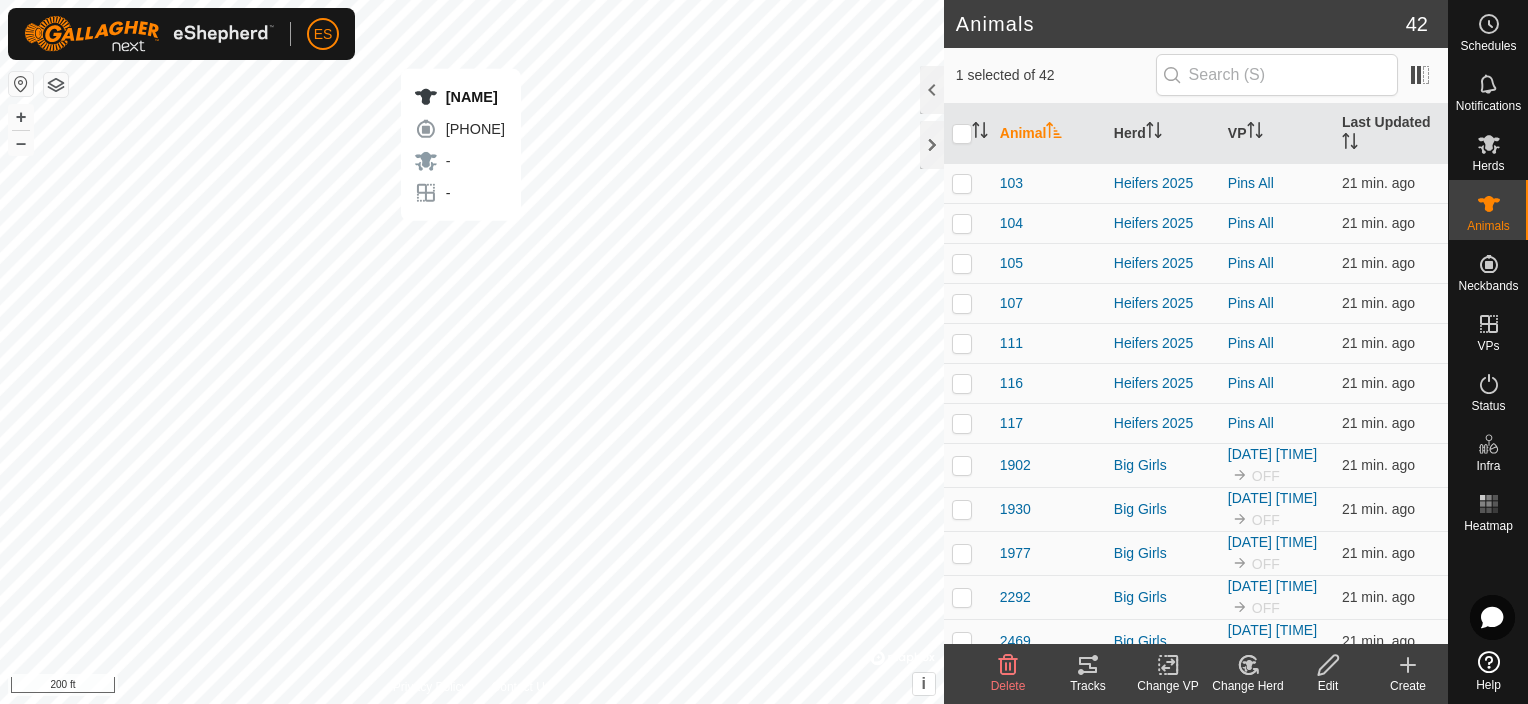 checkbox on "false" 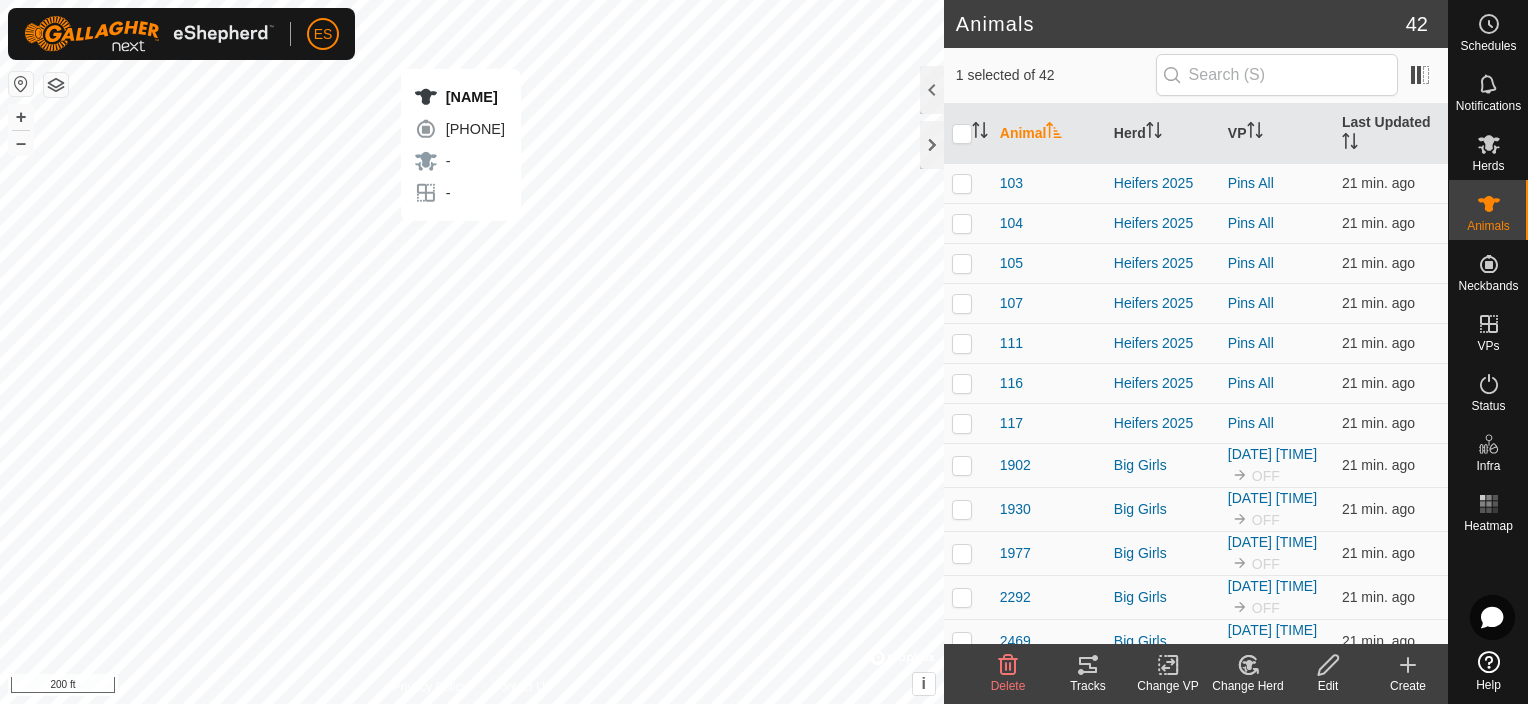 checkbox on "true" 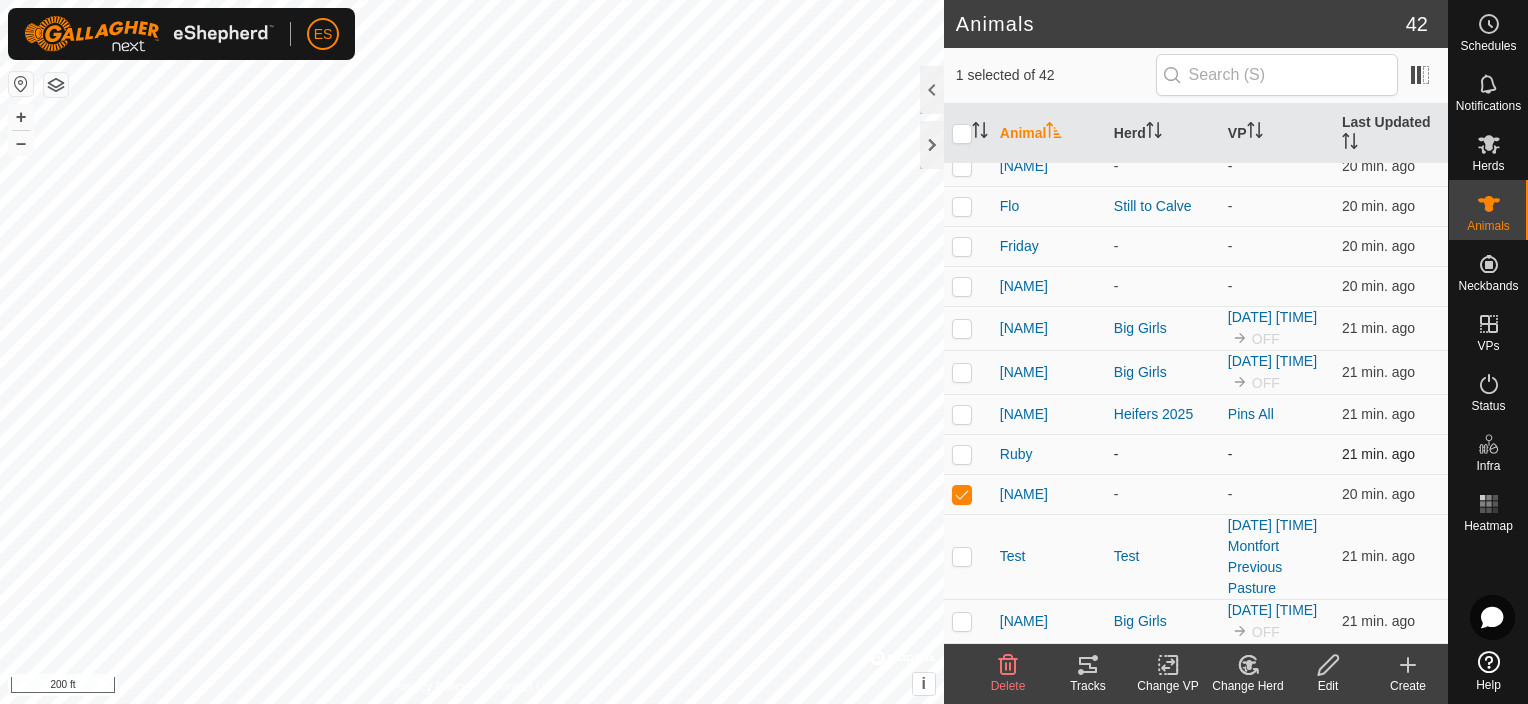 scroll, scrollTop: 1683, scrollLeft: 0, axis: vertical 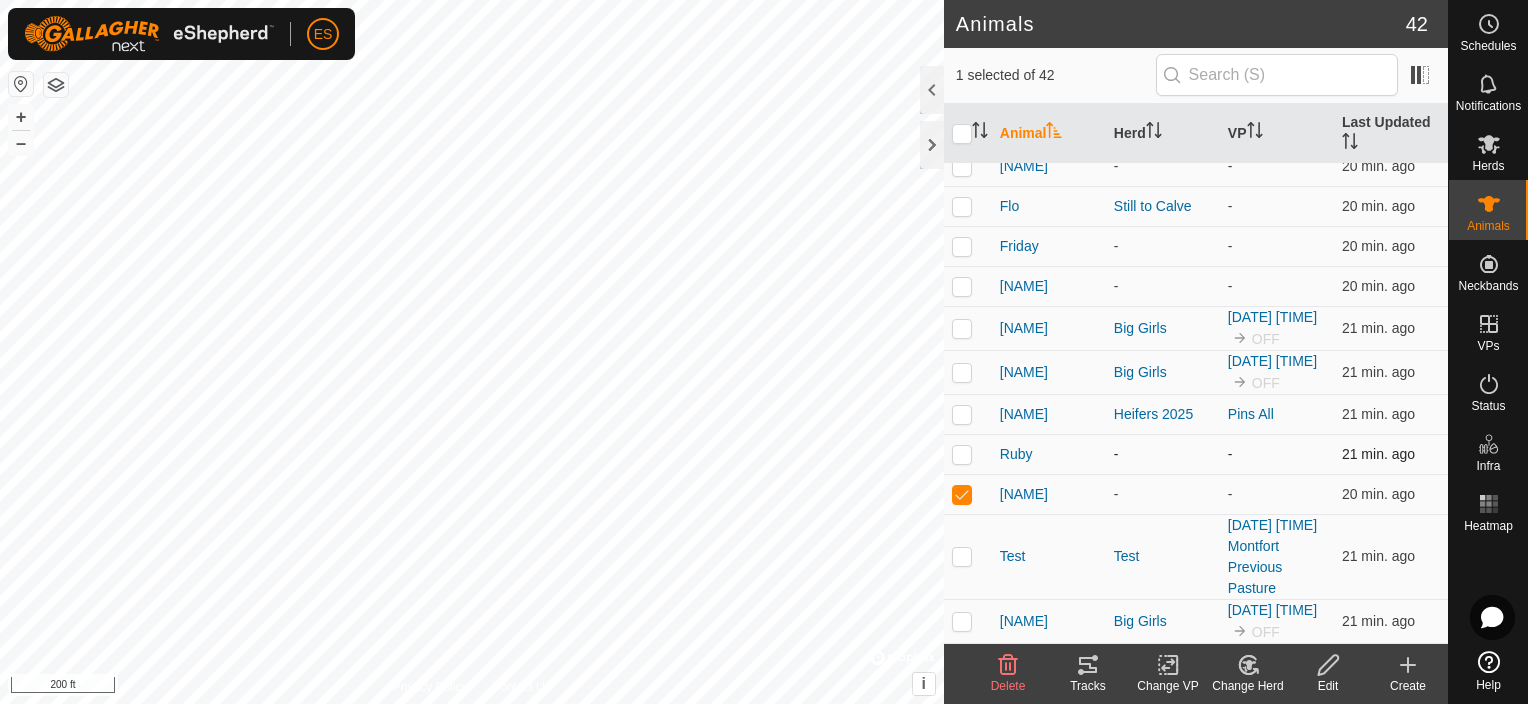 click at bounding box center [962, 454] 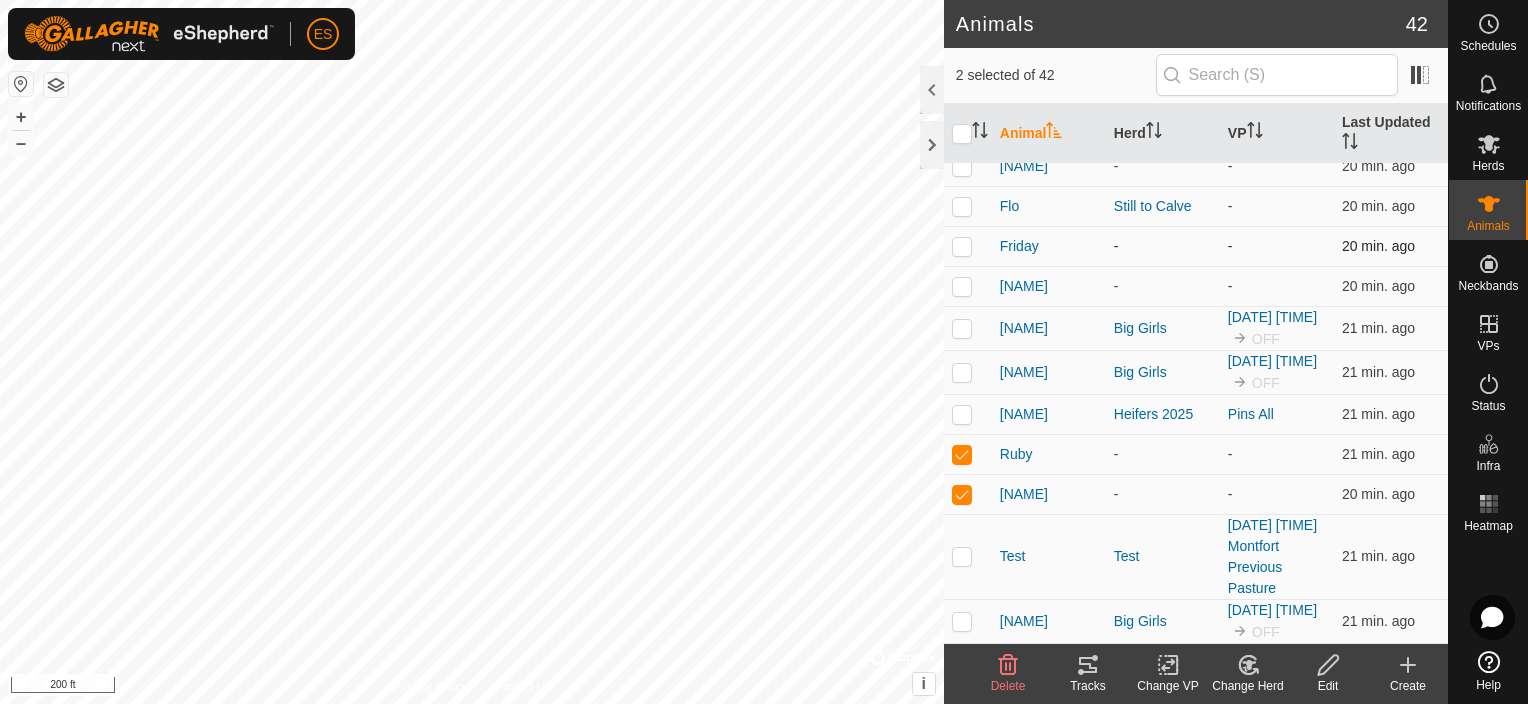 scroll, scrollTop: 1483, scrollLeft: 0, axis: vertical 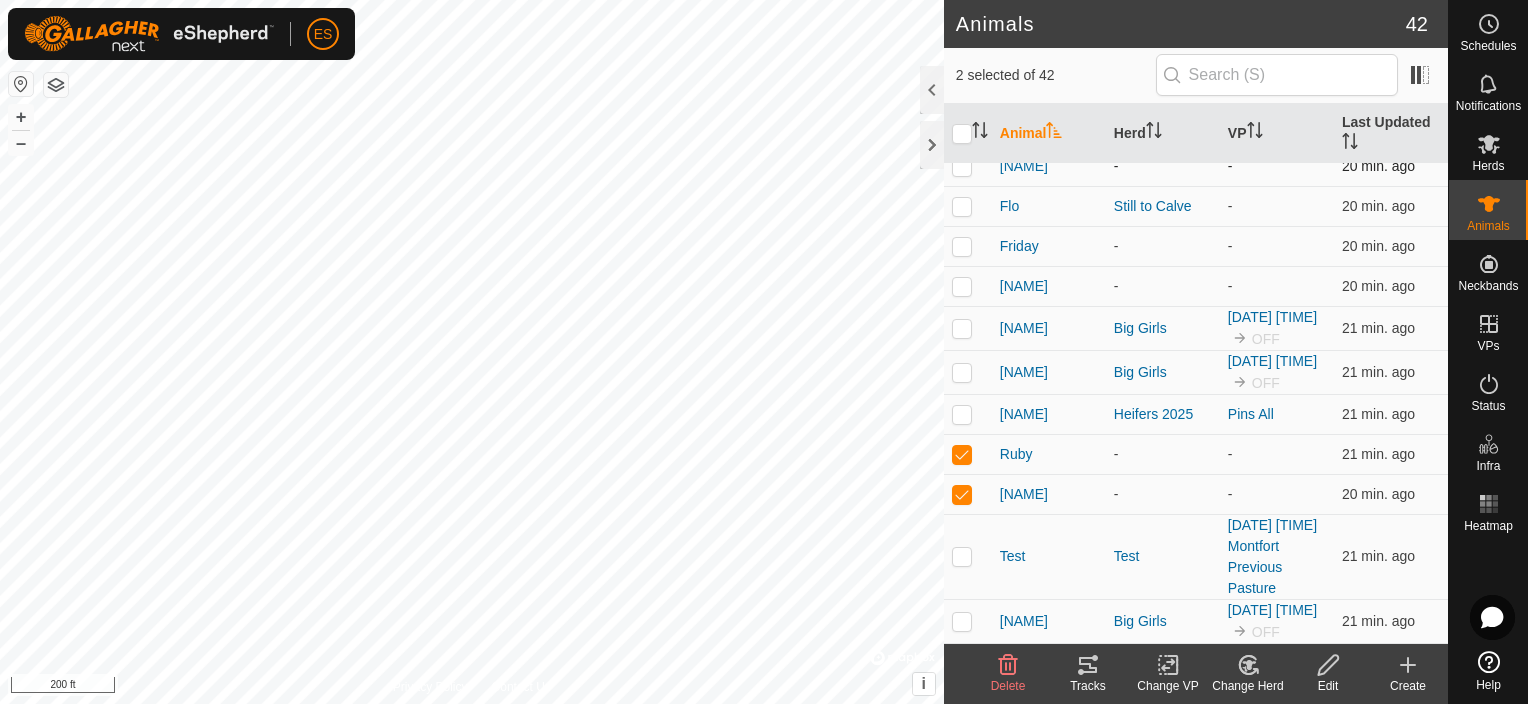 click at bounding box center (962, 166) 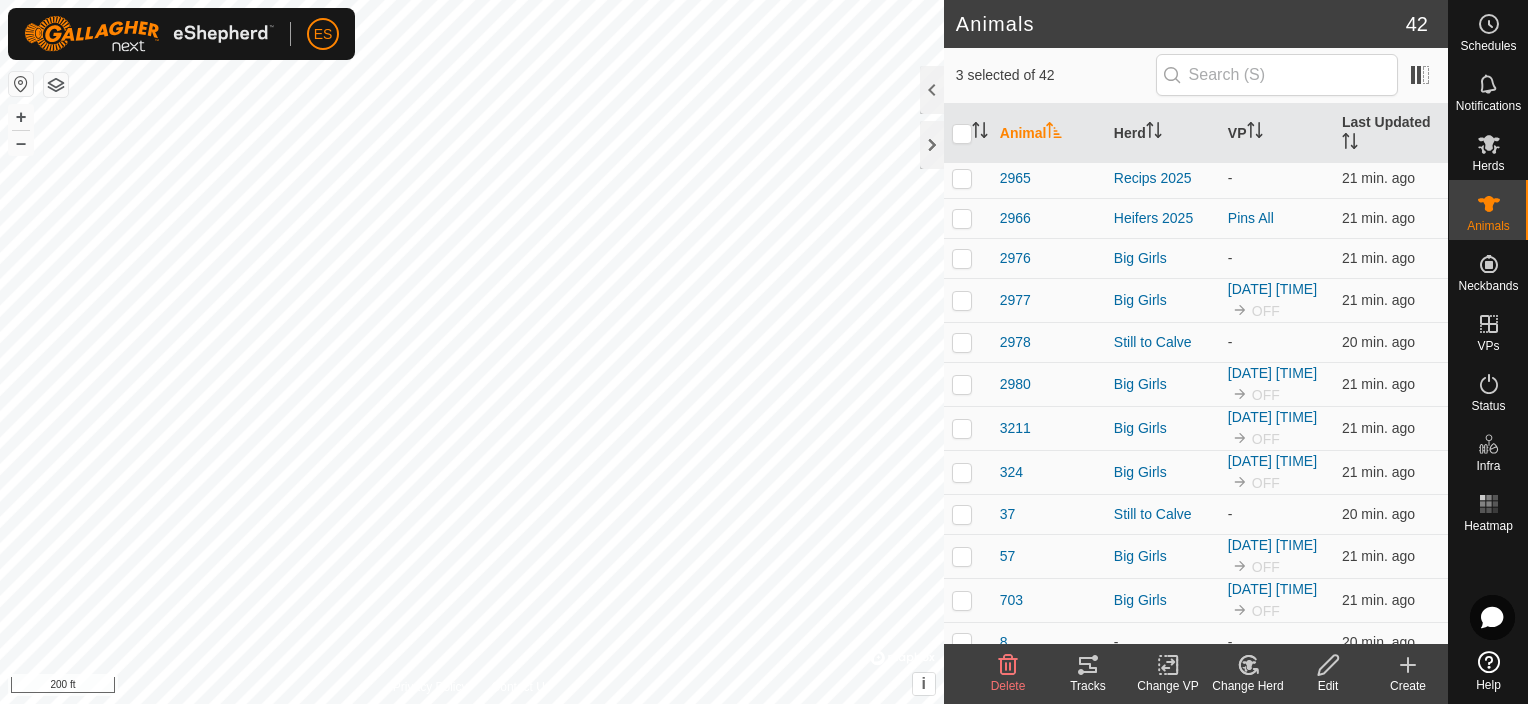 scroll, scrollTop: 608, scrollLeft: 0, axis: vertical 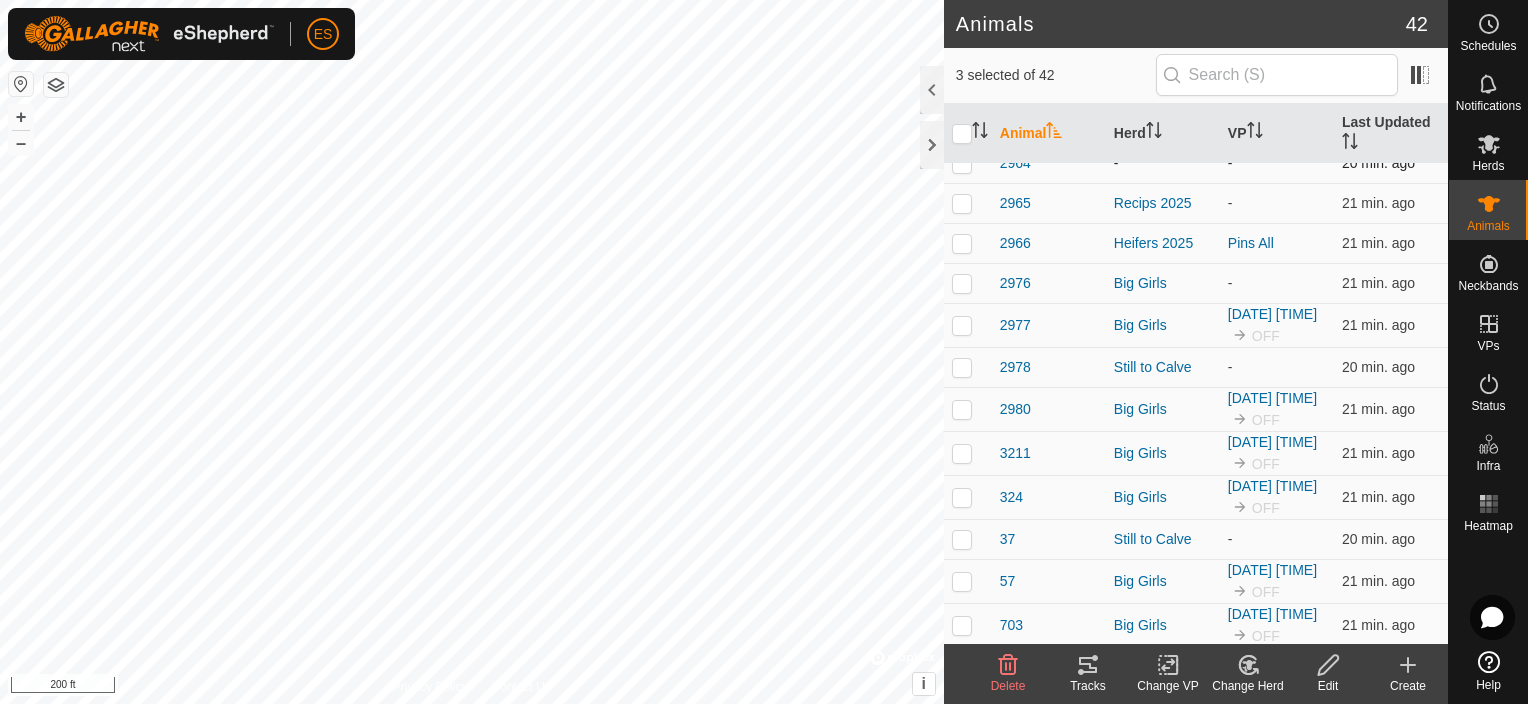click at bounding box center (962, 163) 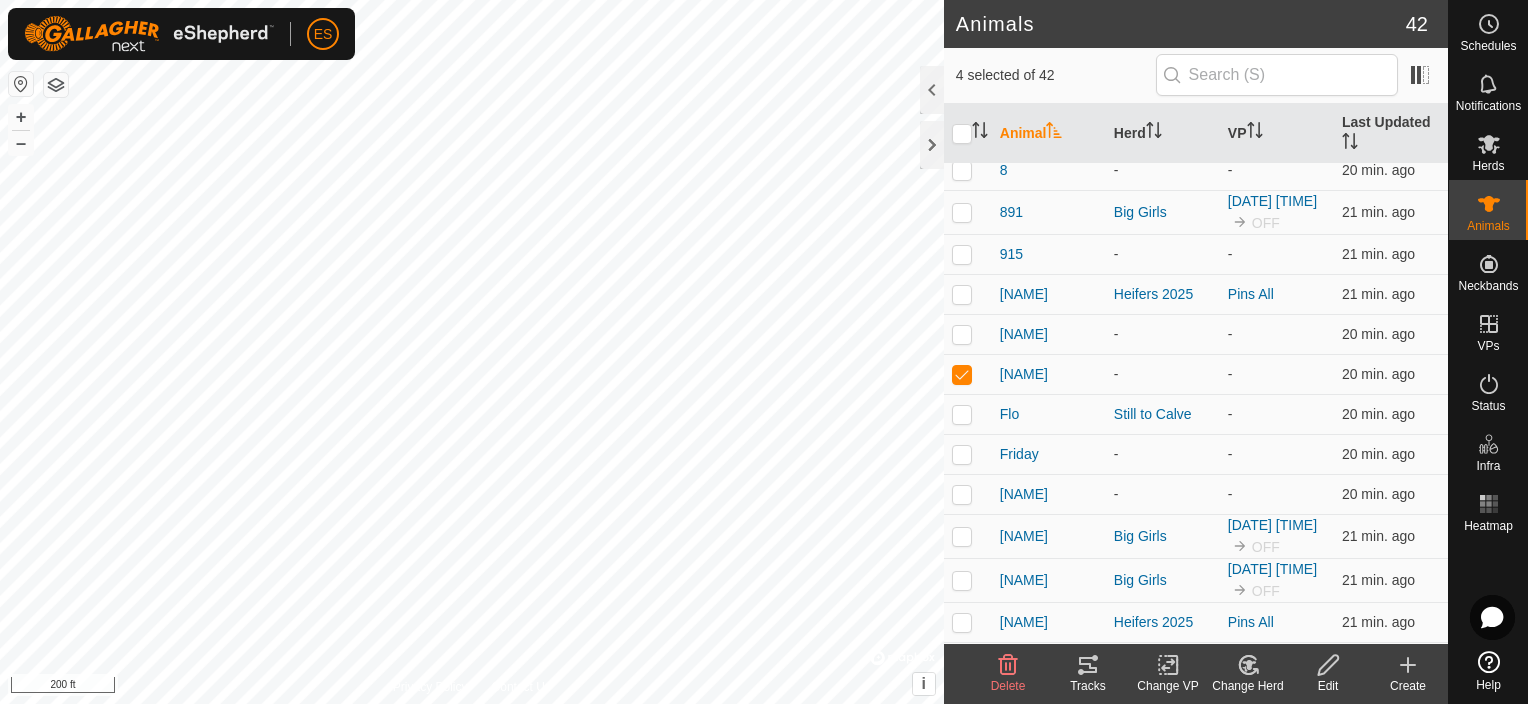 scroll, scrollTop: 1333, scrollLeft: 0, axis: vertical 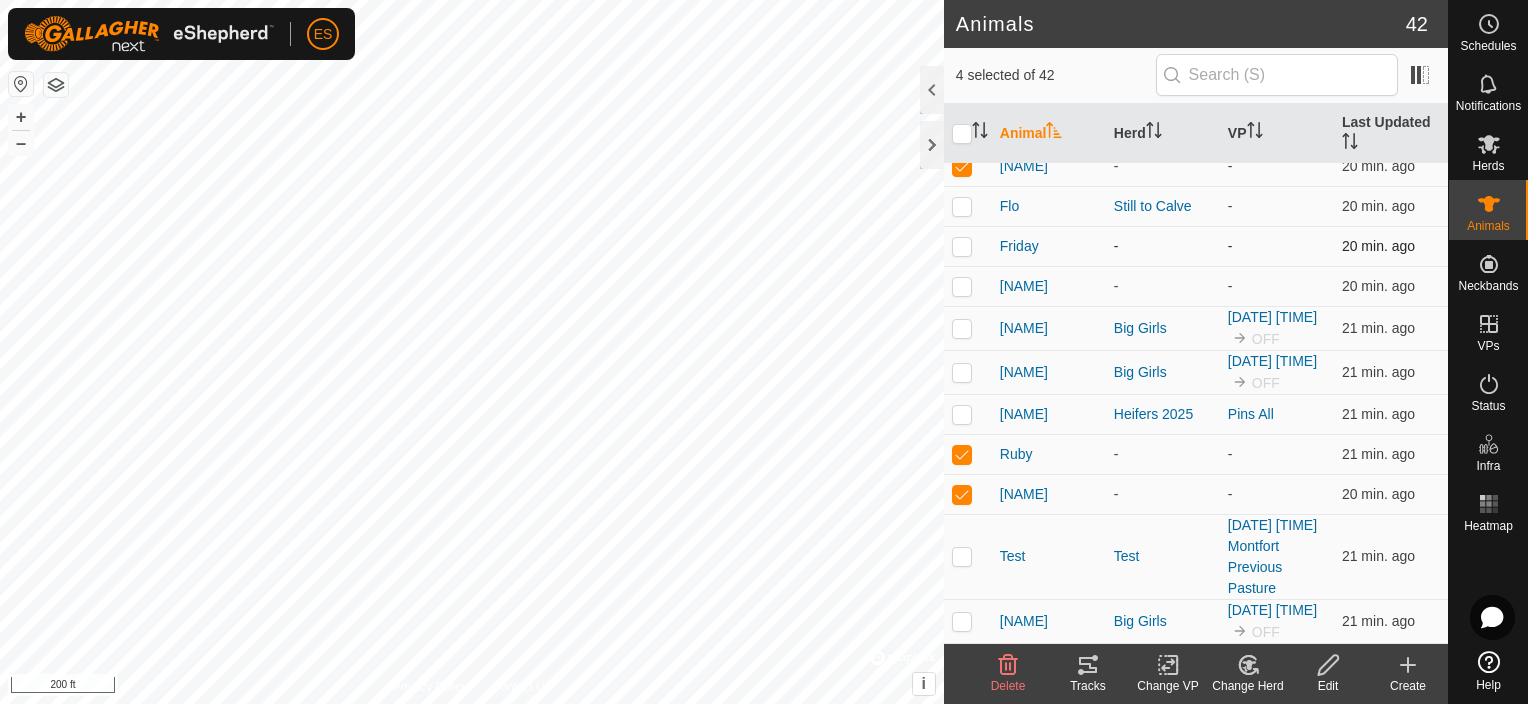 click at bounding box center (962, 246) 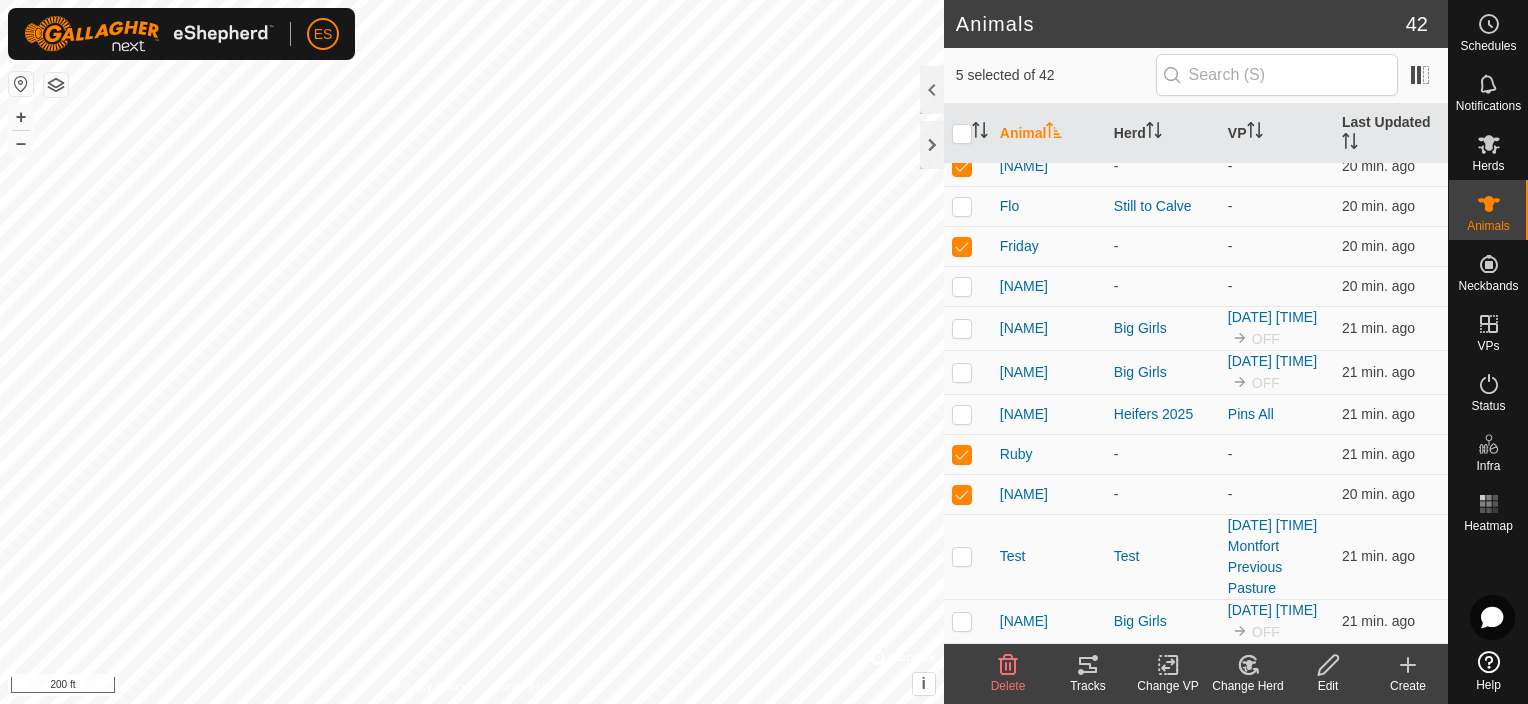 click at bounding box center [962, 46] 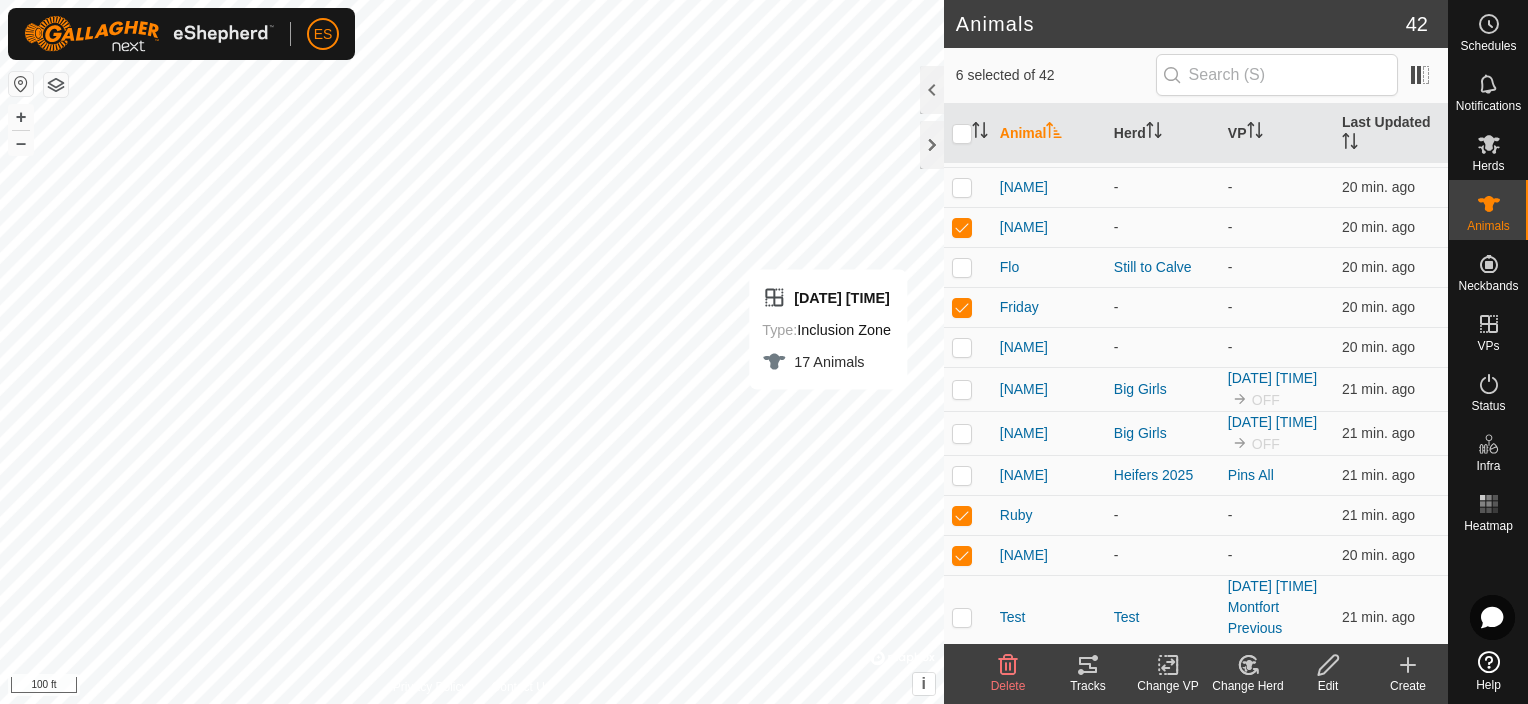 scroll, scrollTop: 1233, scrollLeft: 0, axis: vertical 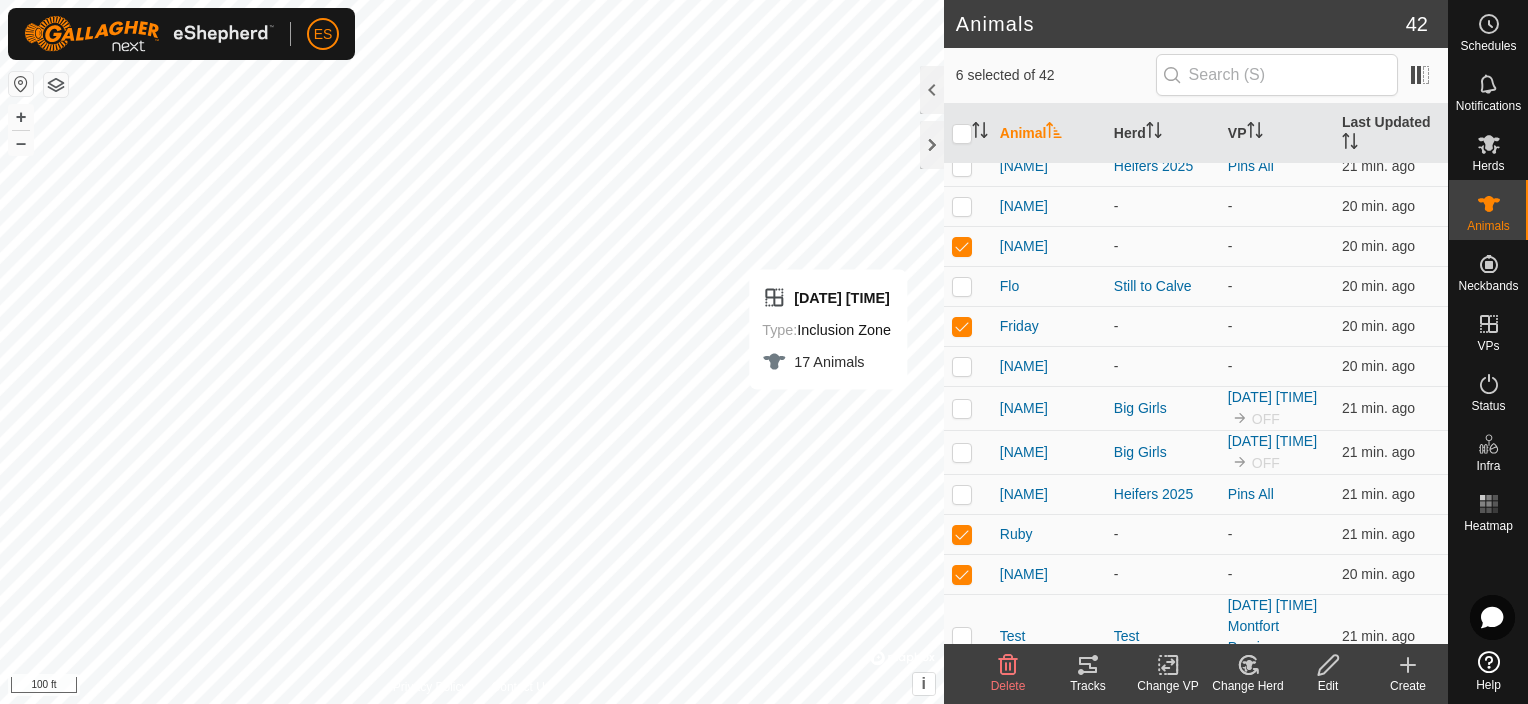 click at bounding box center [962, 42] 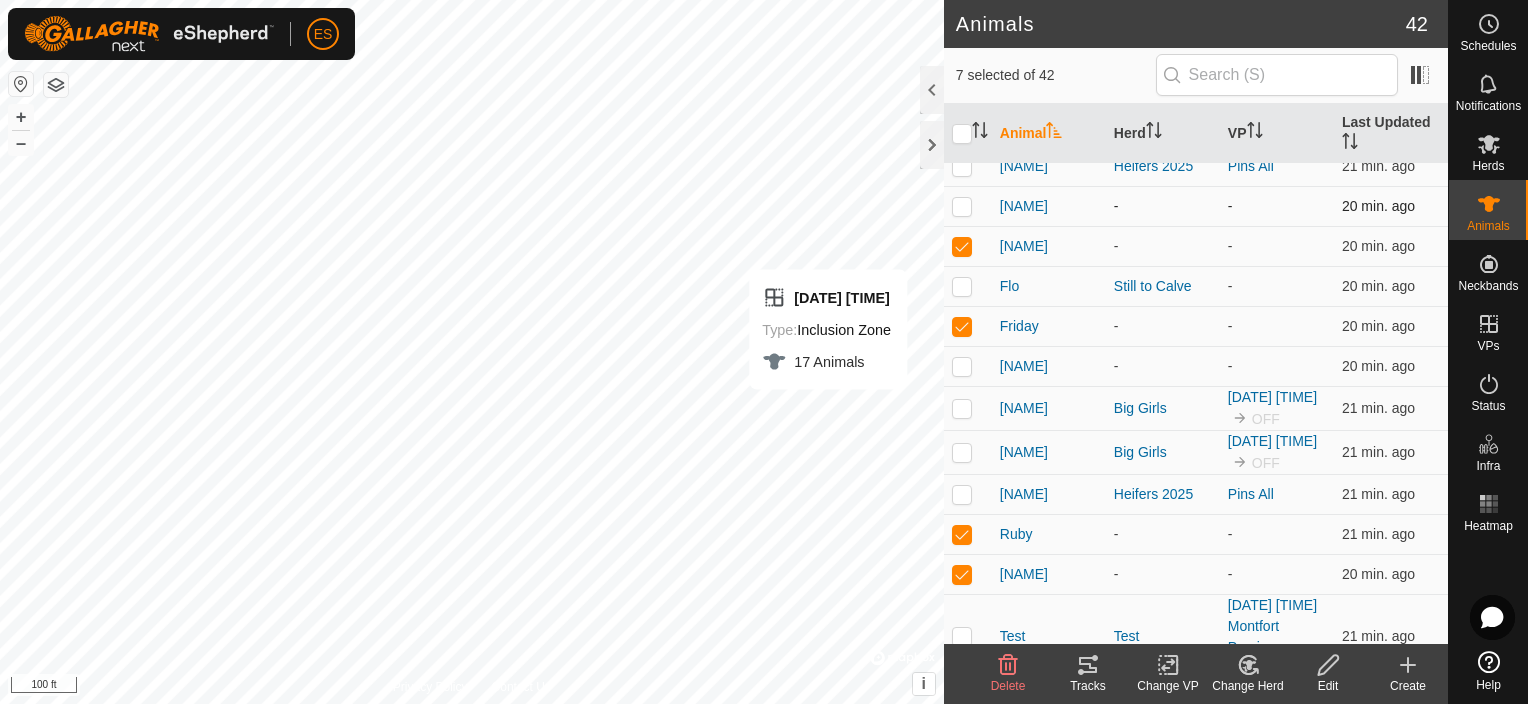 click at bounding box center (962, 206) 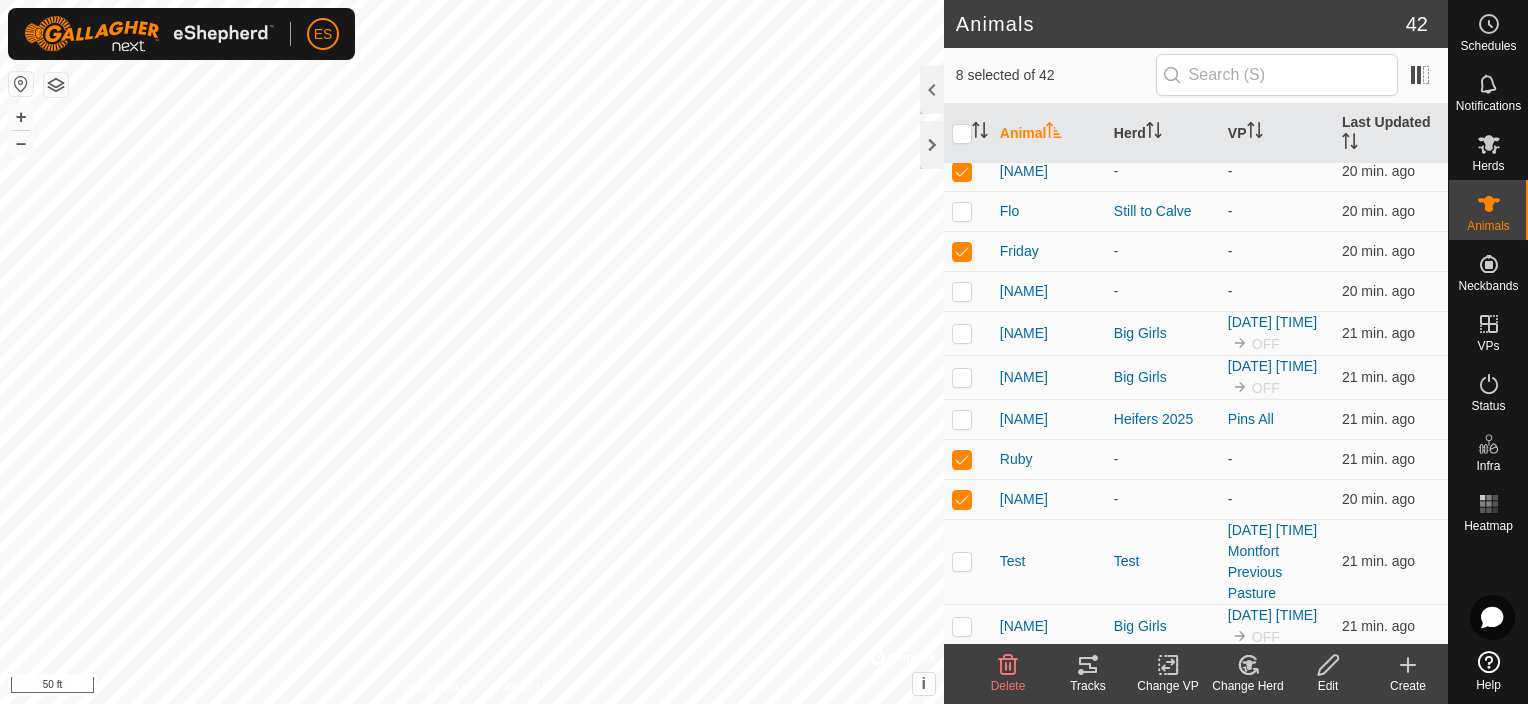 scroll, scrollTop: 1333, scrollLeft: 0, axis: vertical 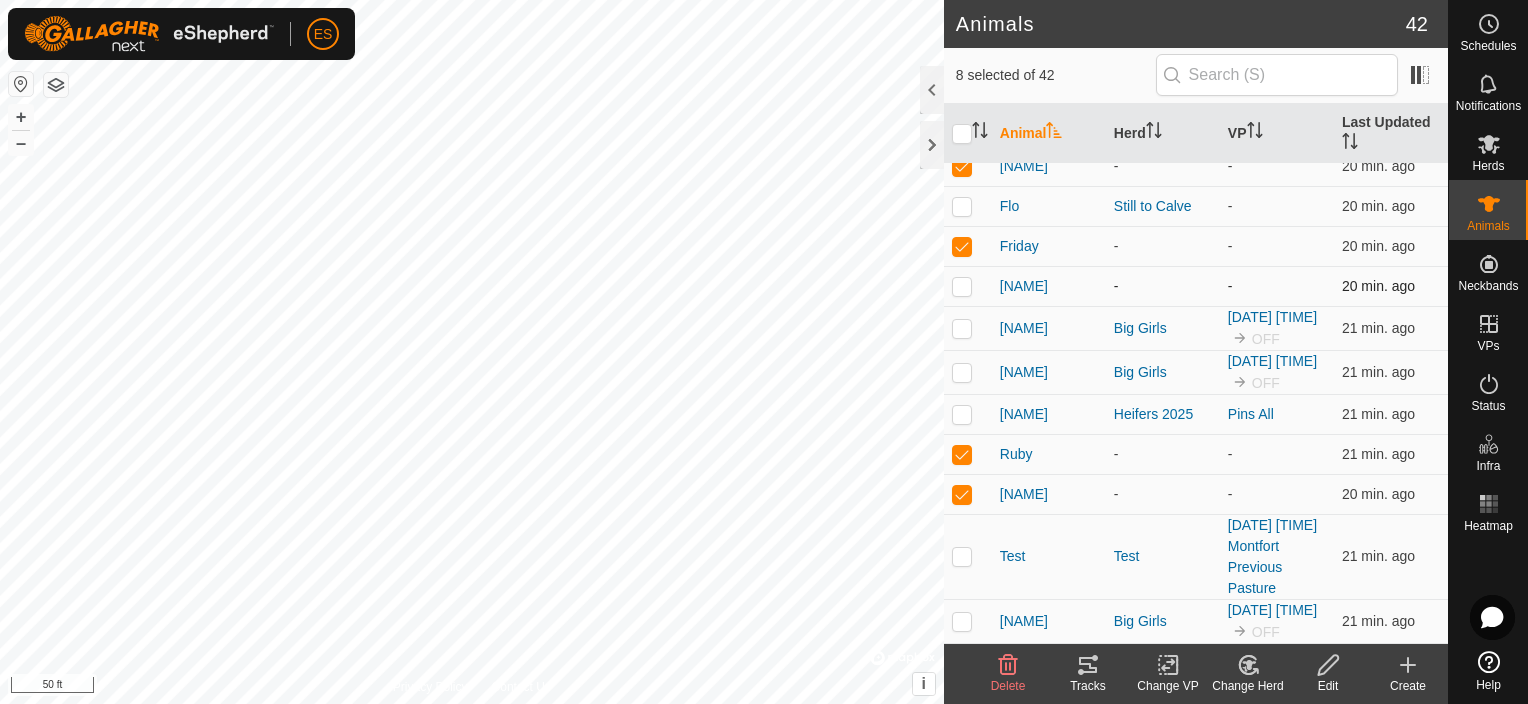 click at bounding box center (962, 286) 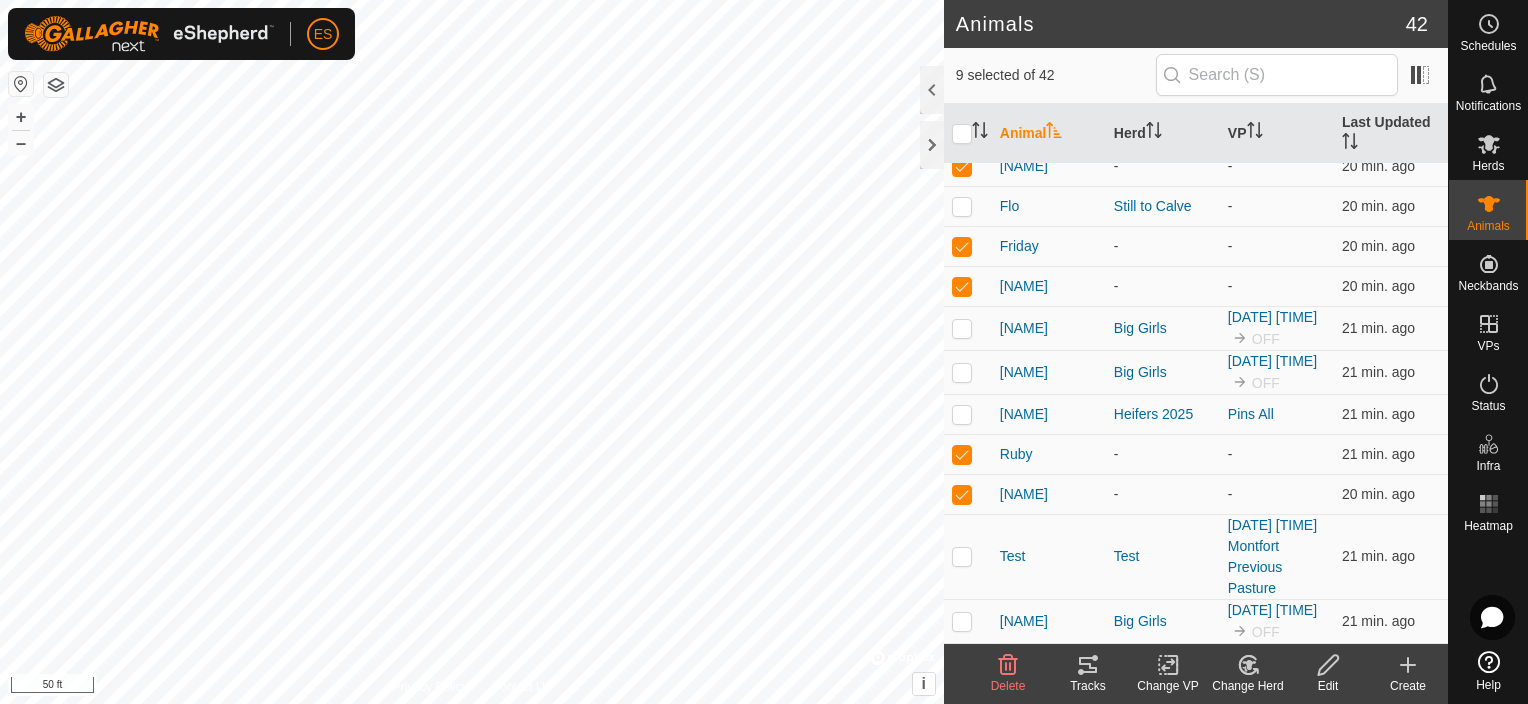 click 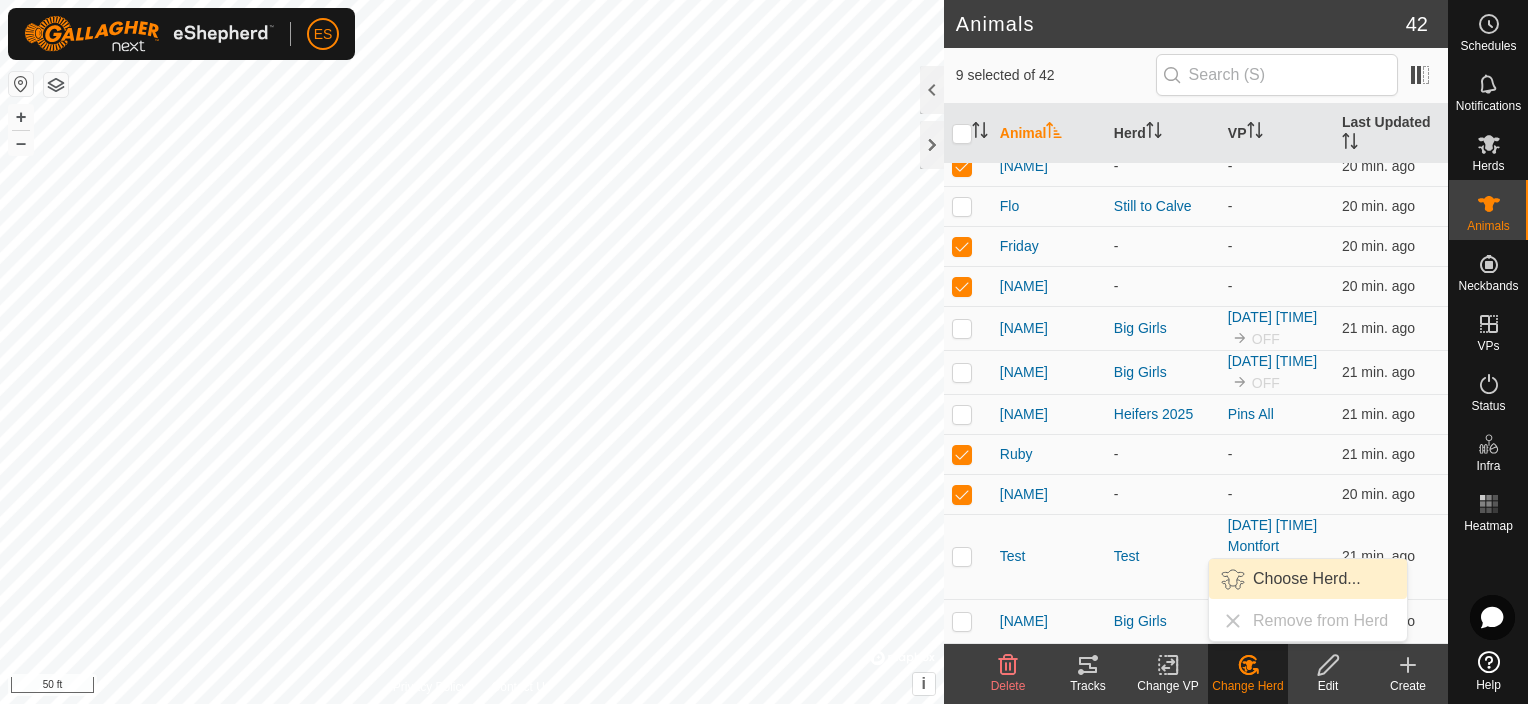 click on "Choose Herd..." at bounding box center (1308, 579) 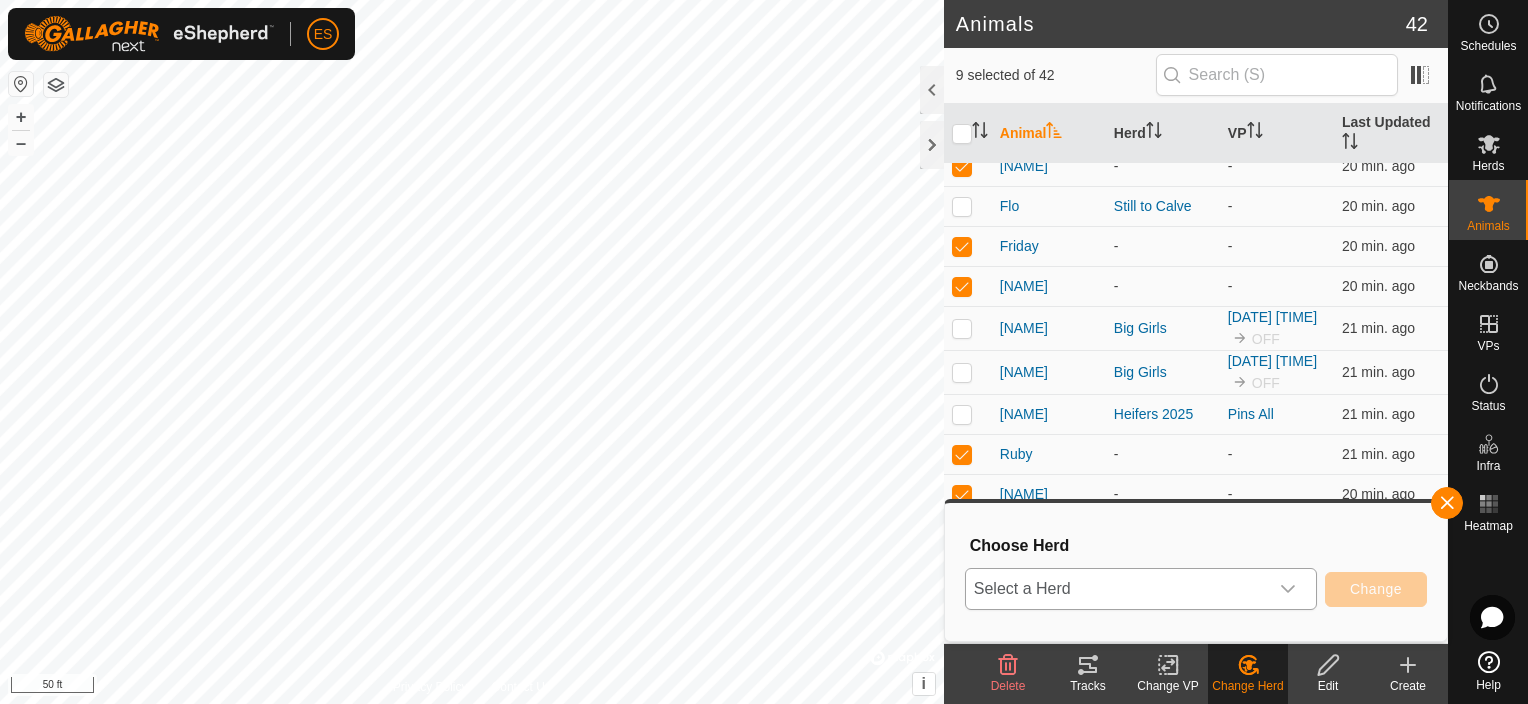 click 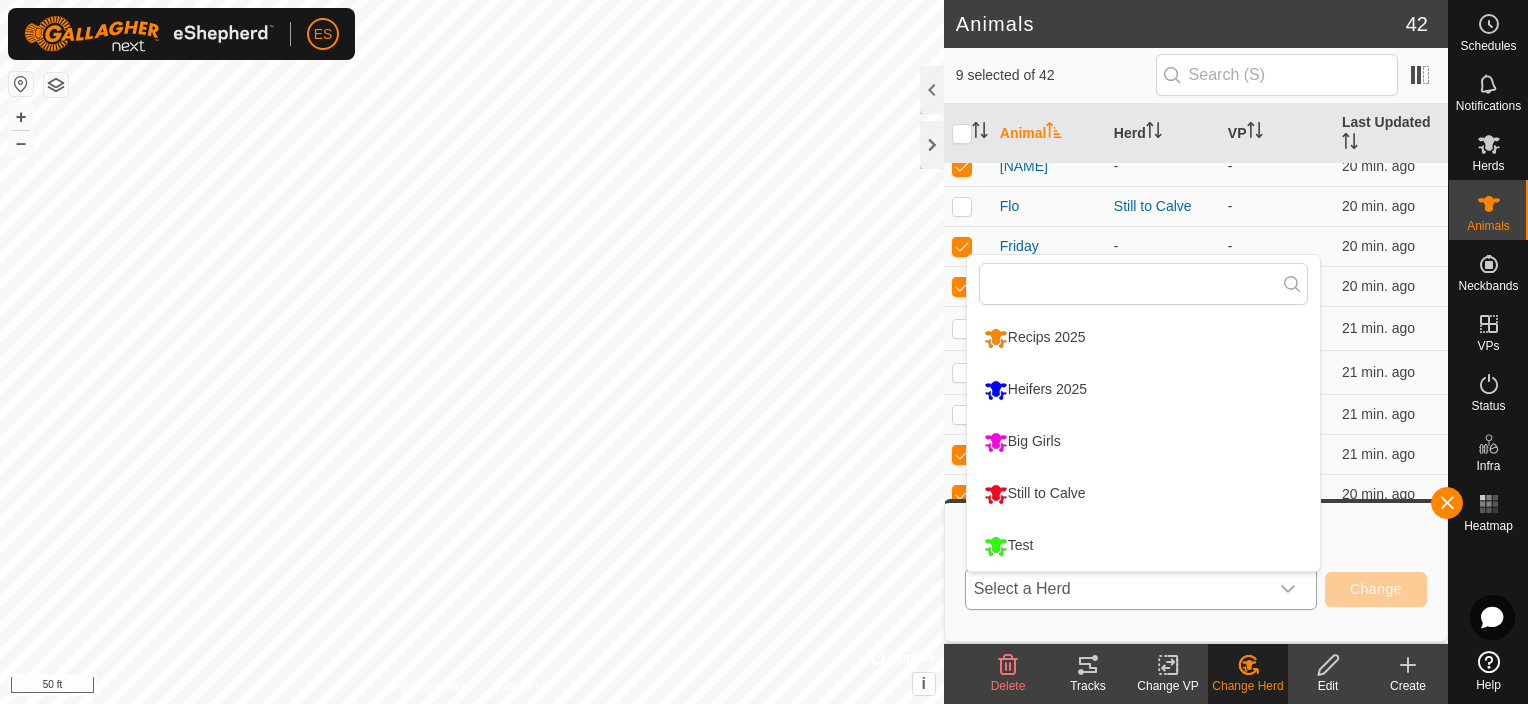 click on "Big Girls" at bounding box center [1143, 442] 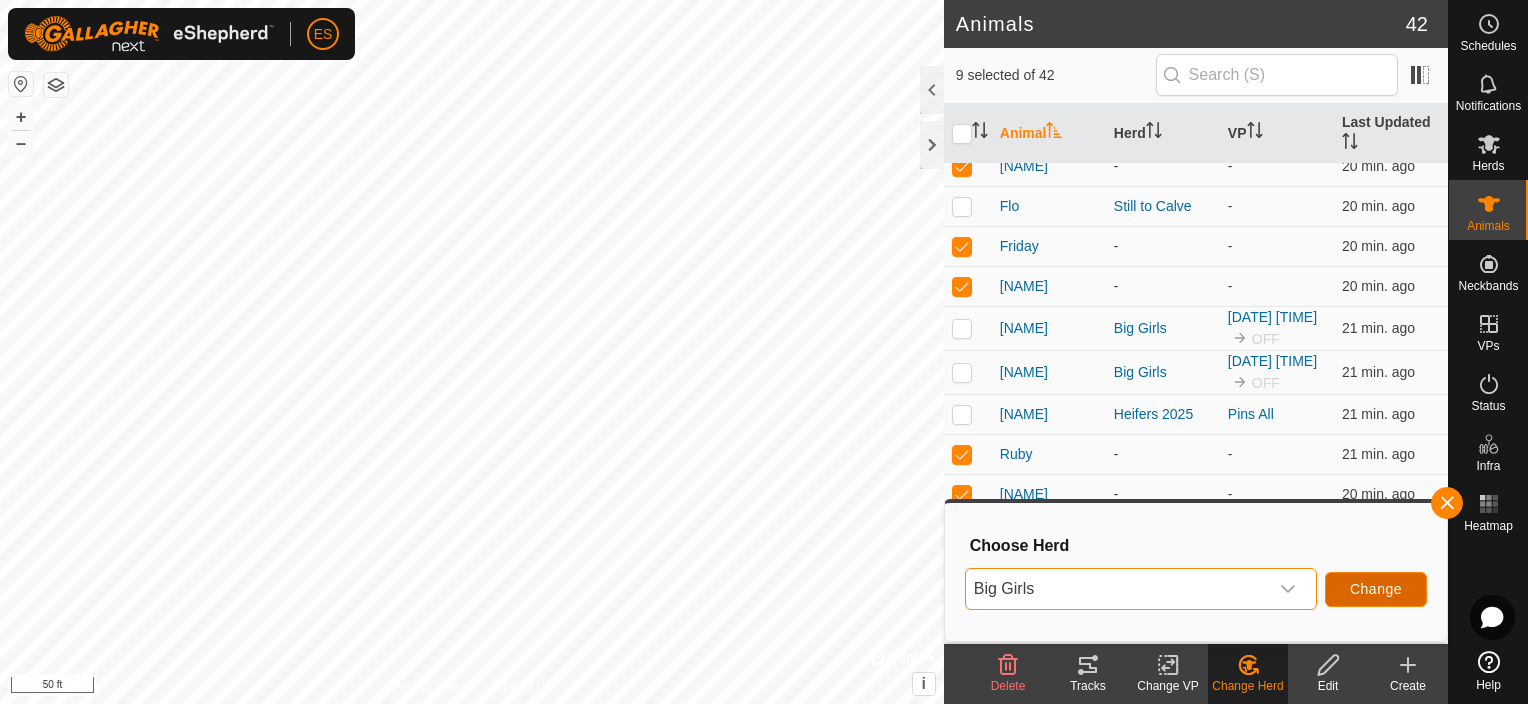 click on "Change" at bounding box center (1376, 589) 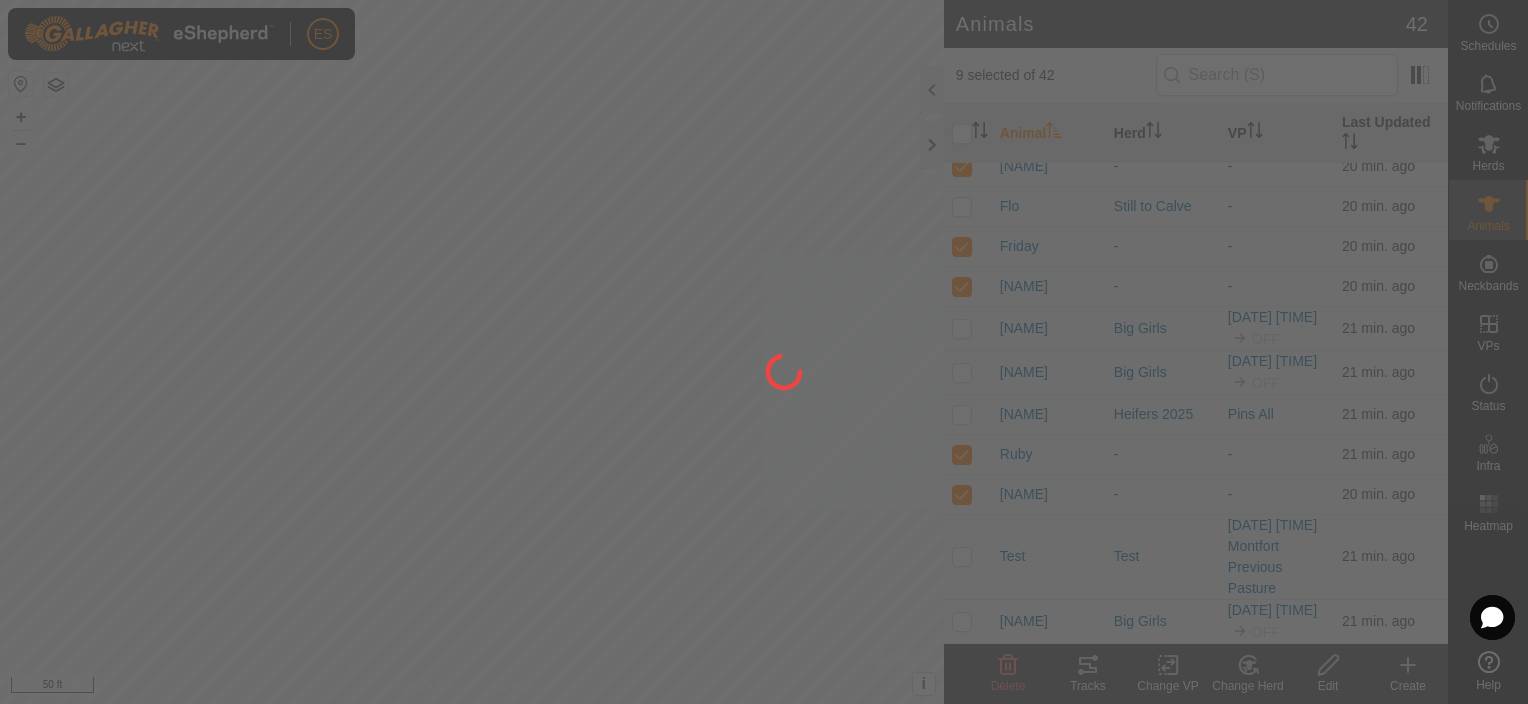 checkbox on "false" 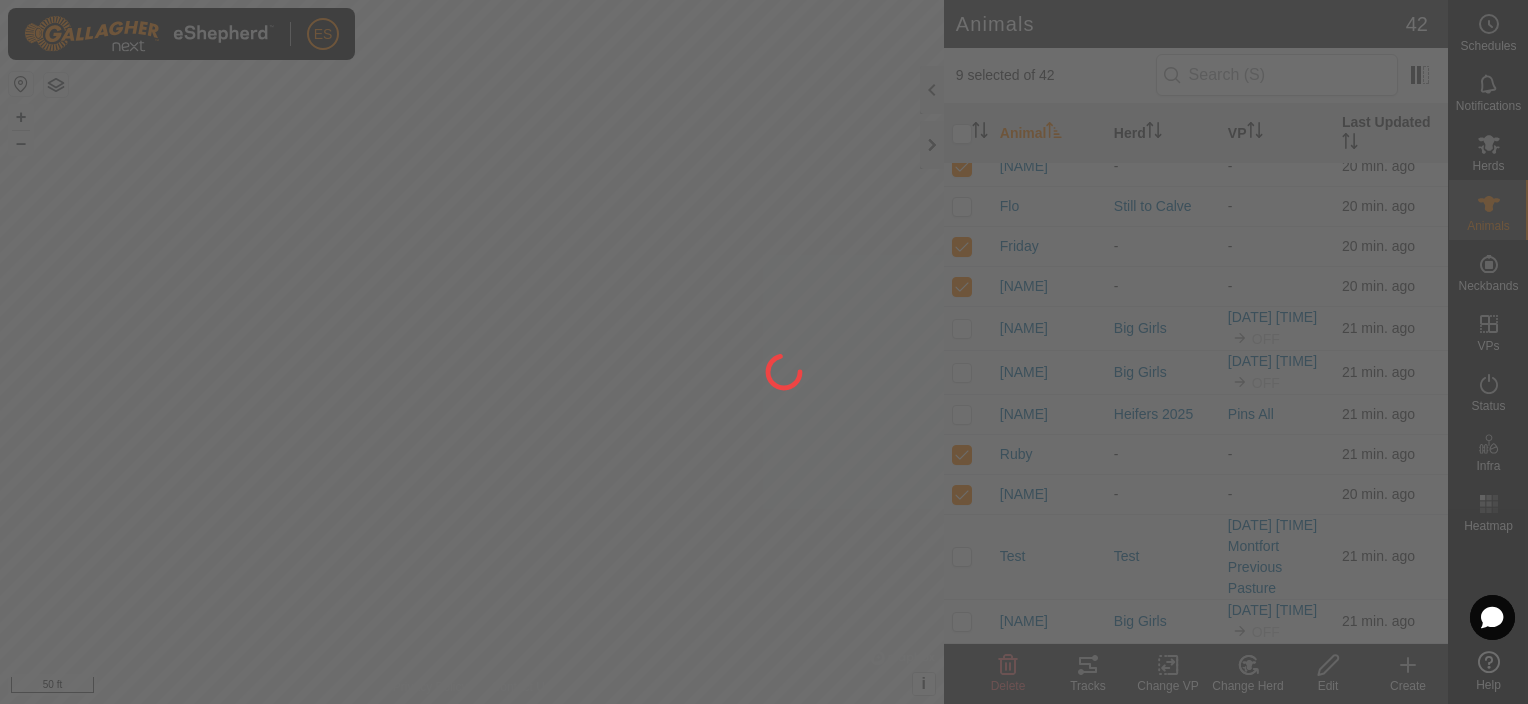 checkbox on "false" 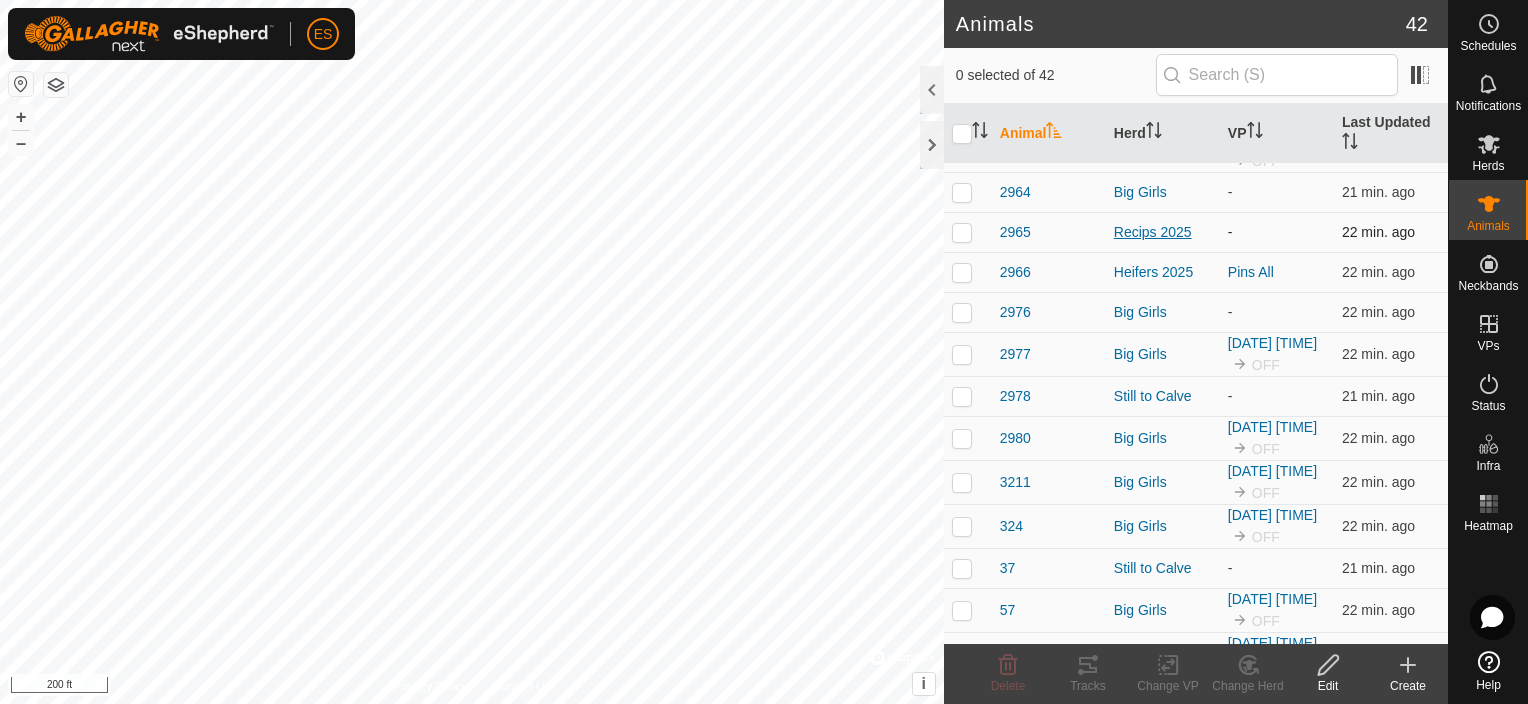 scroll, scrollTop: 83, scrollLeft: 0, axis: vertical 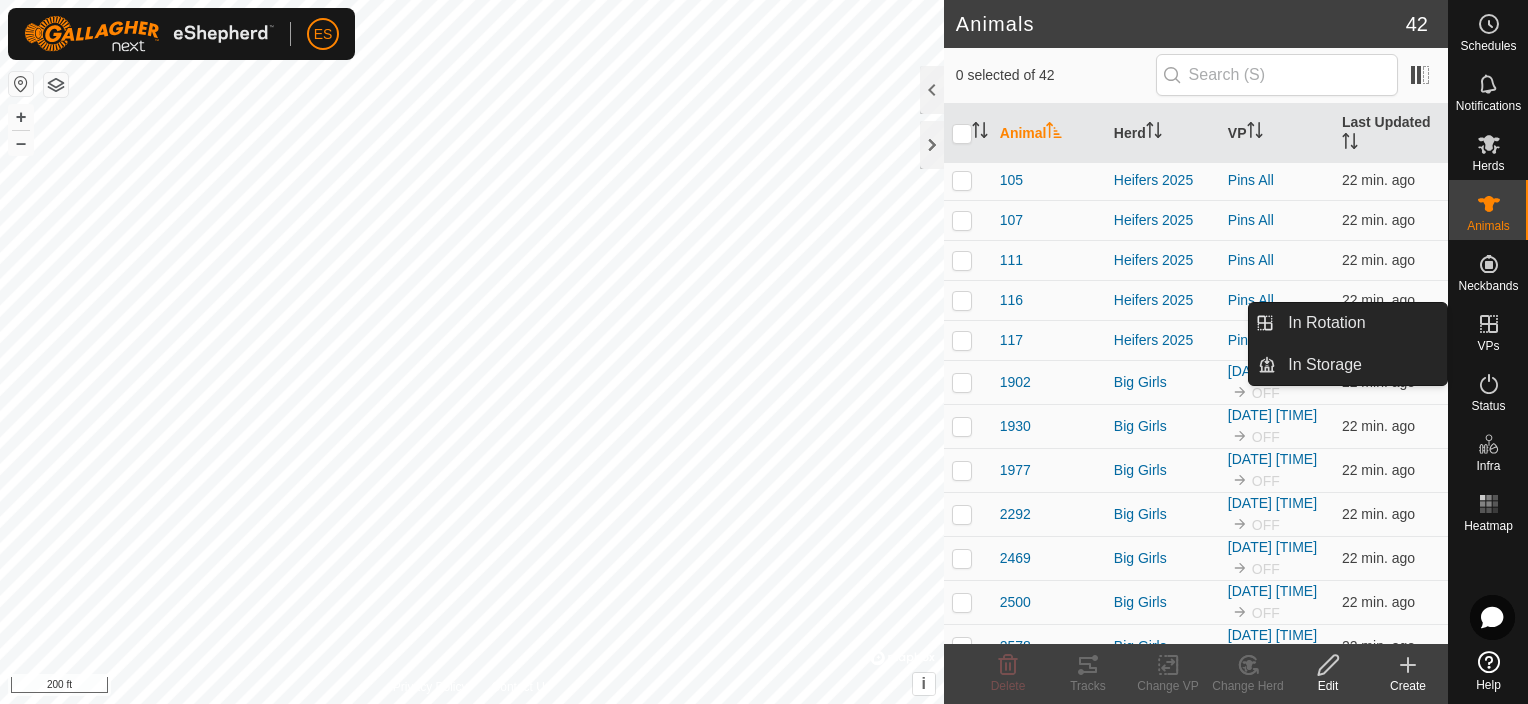 click 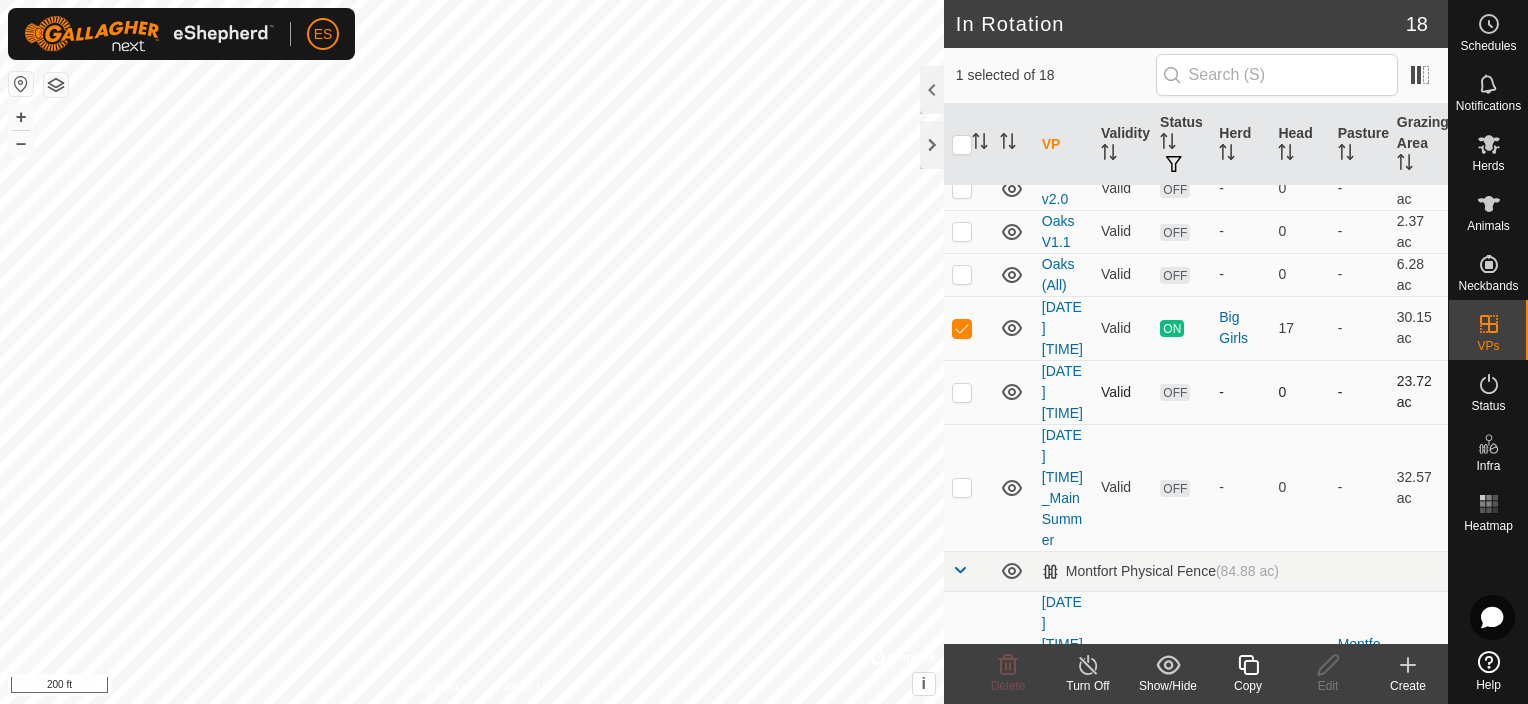 scroll, scrollTop: 575, scrollLeft: 0, axis: vertical 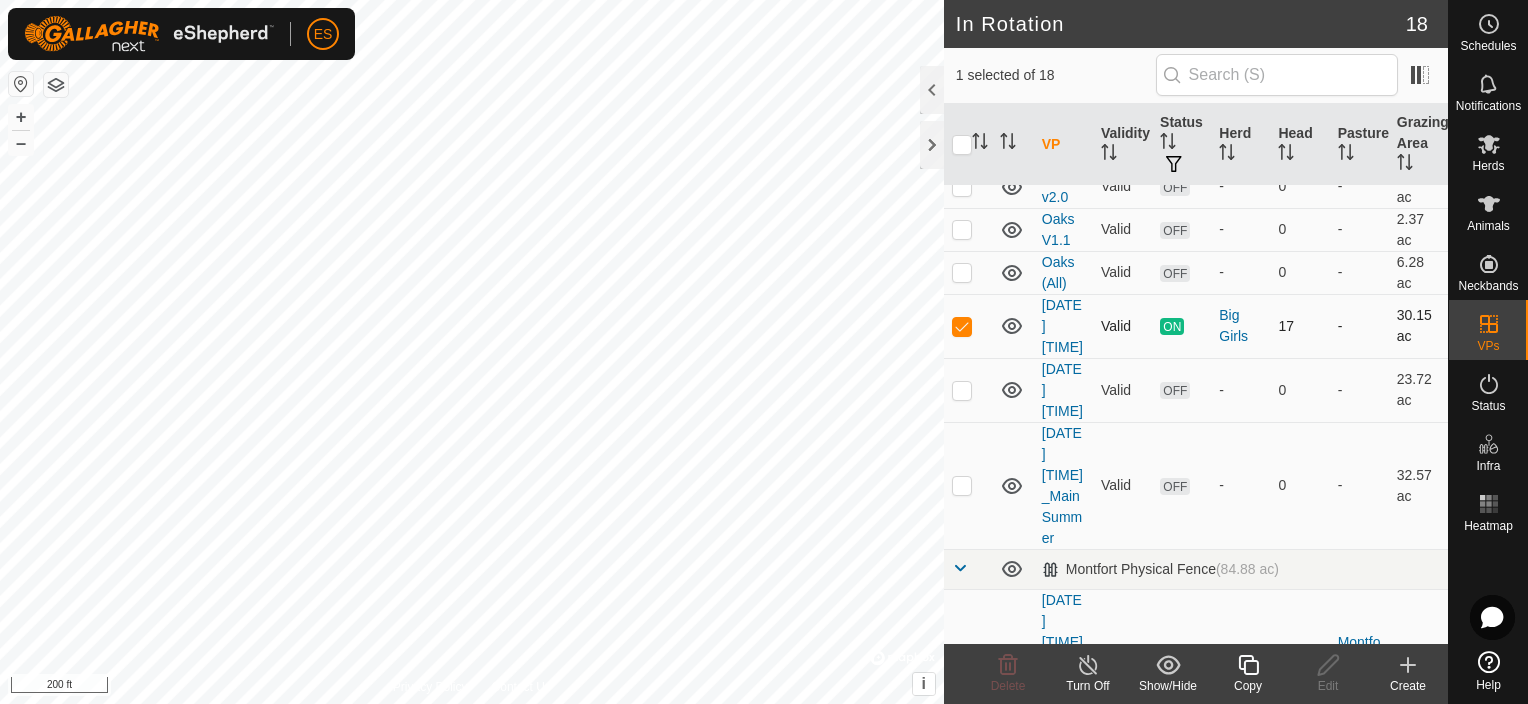 click at bounding box center (962, 326) 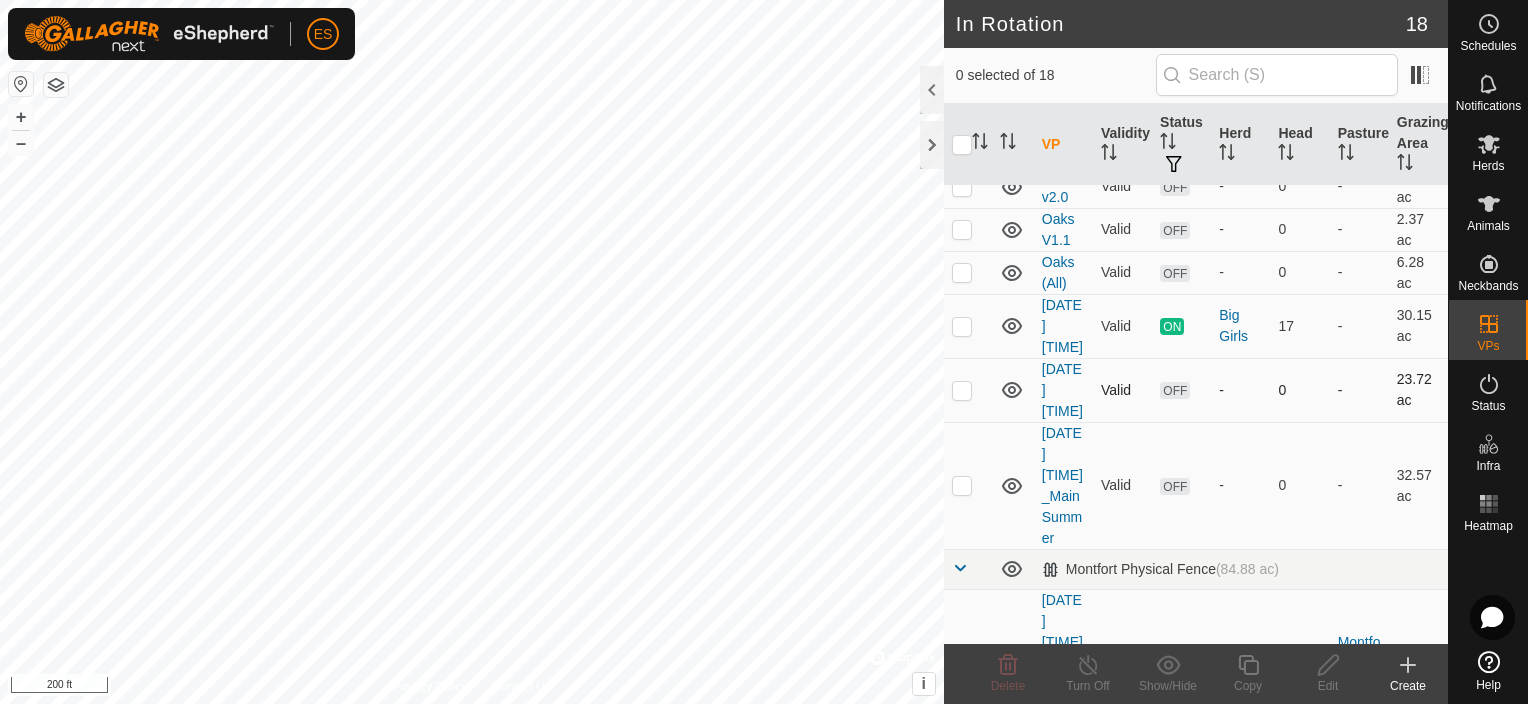 click at bounding box center (962, 390) 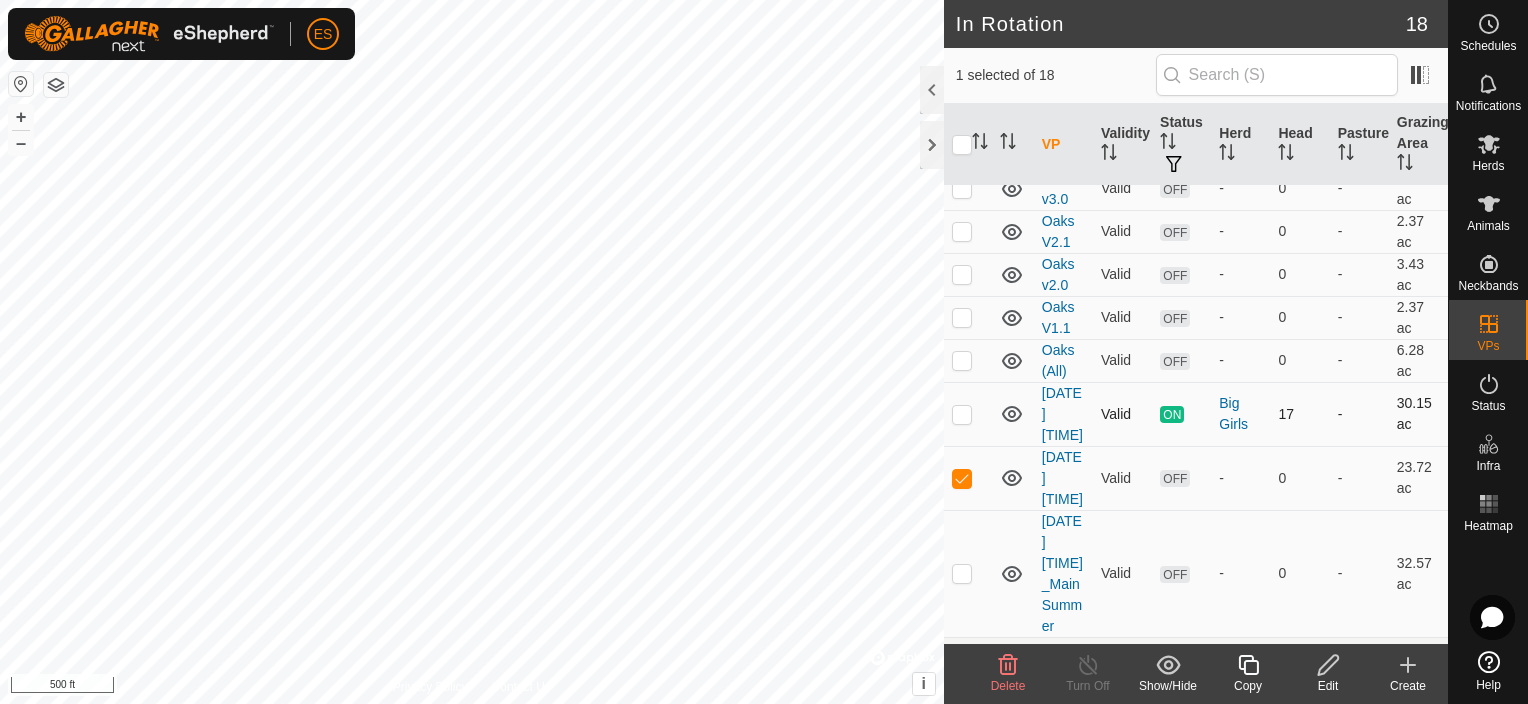 scroll, scrollTop: 475, scrollLeft: 0, axis: vertical 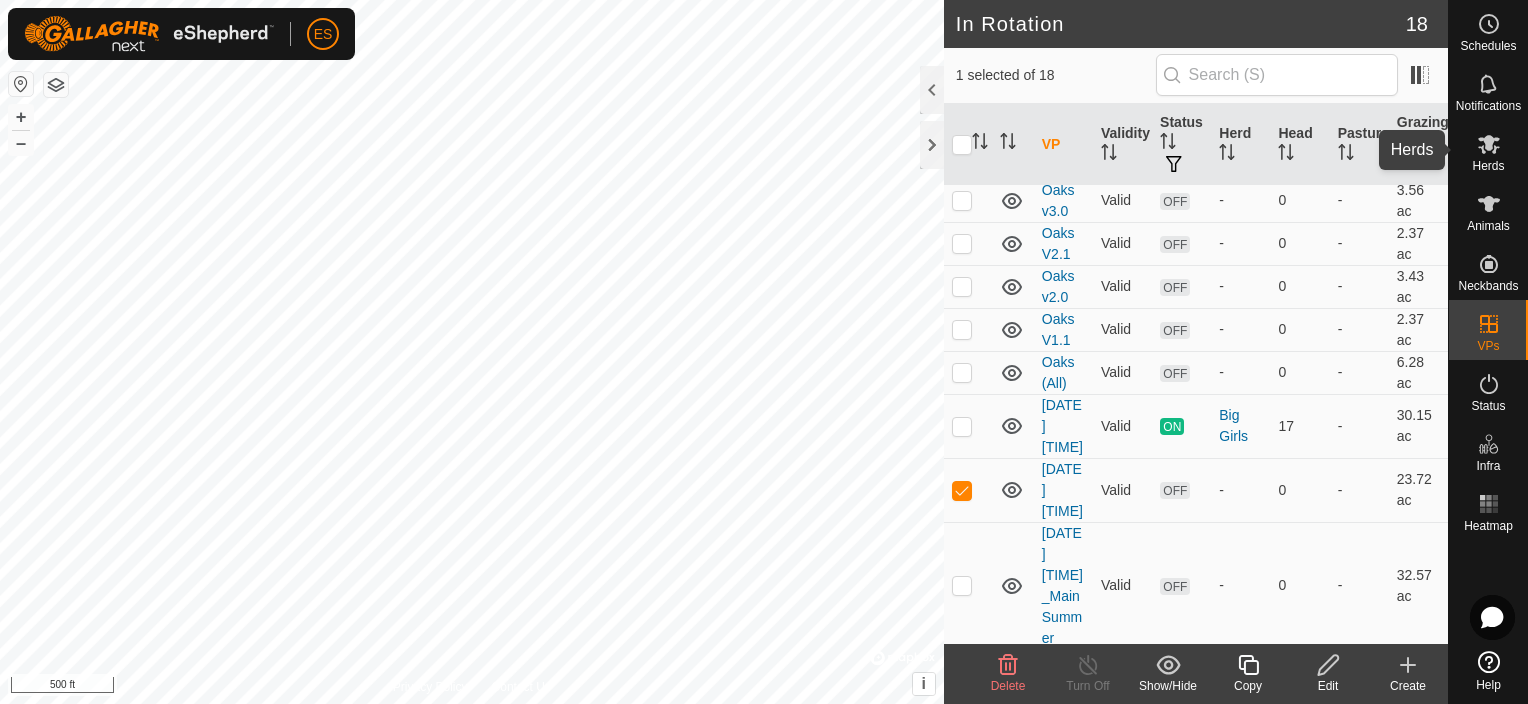 click 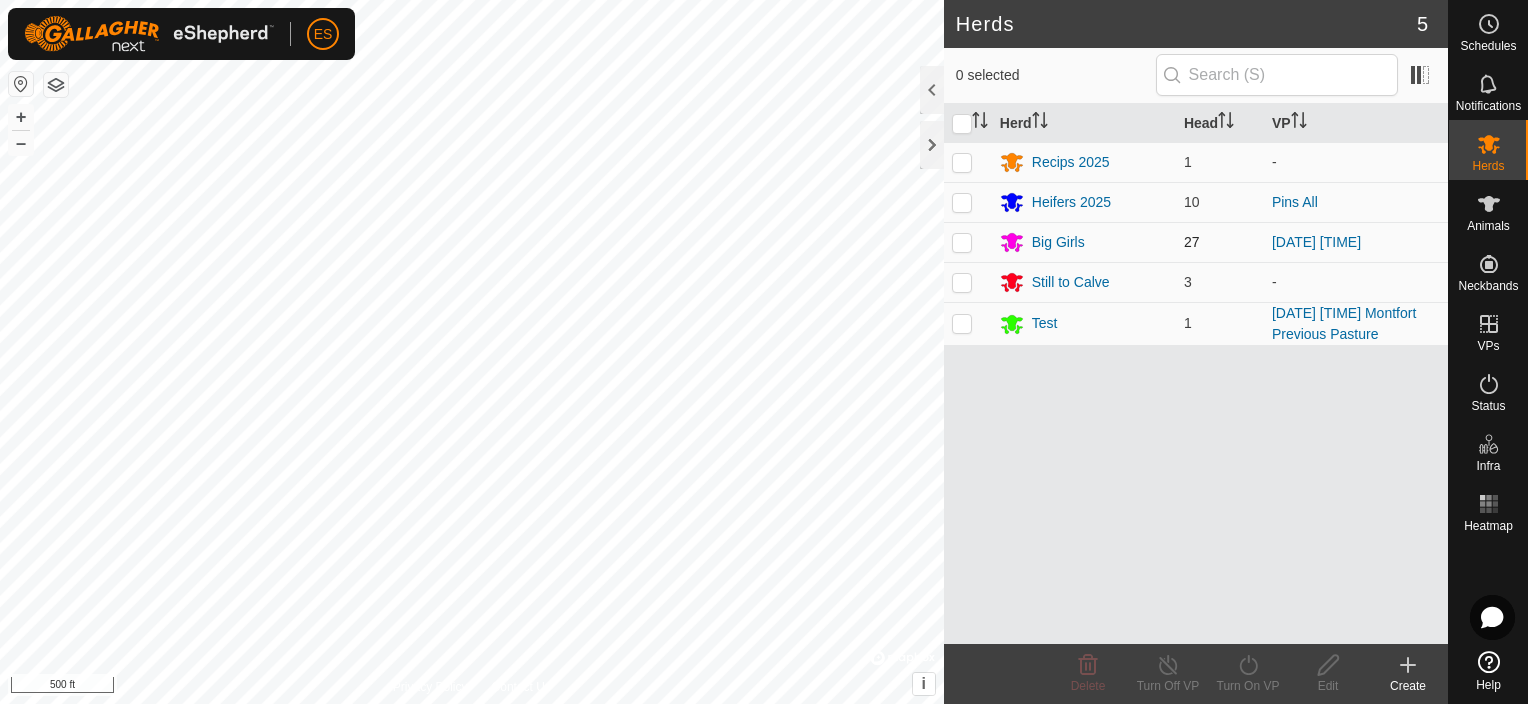 click at bounding box center (962, 242) 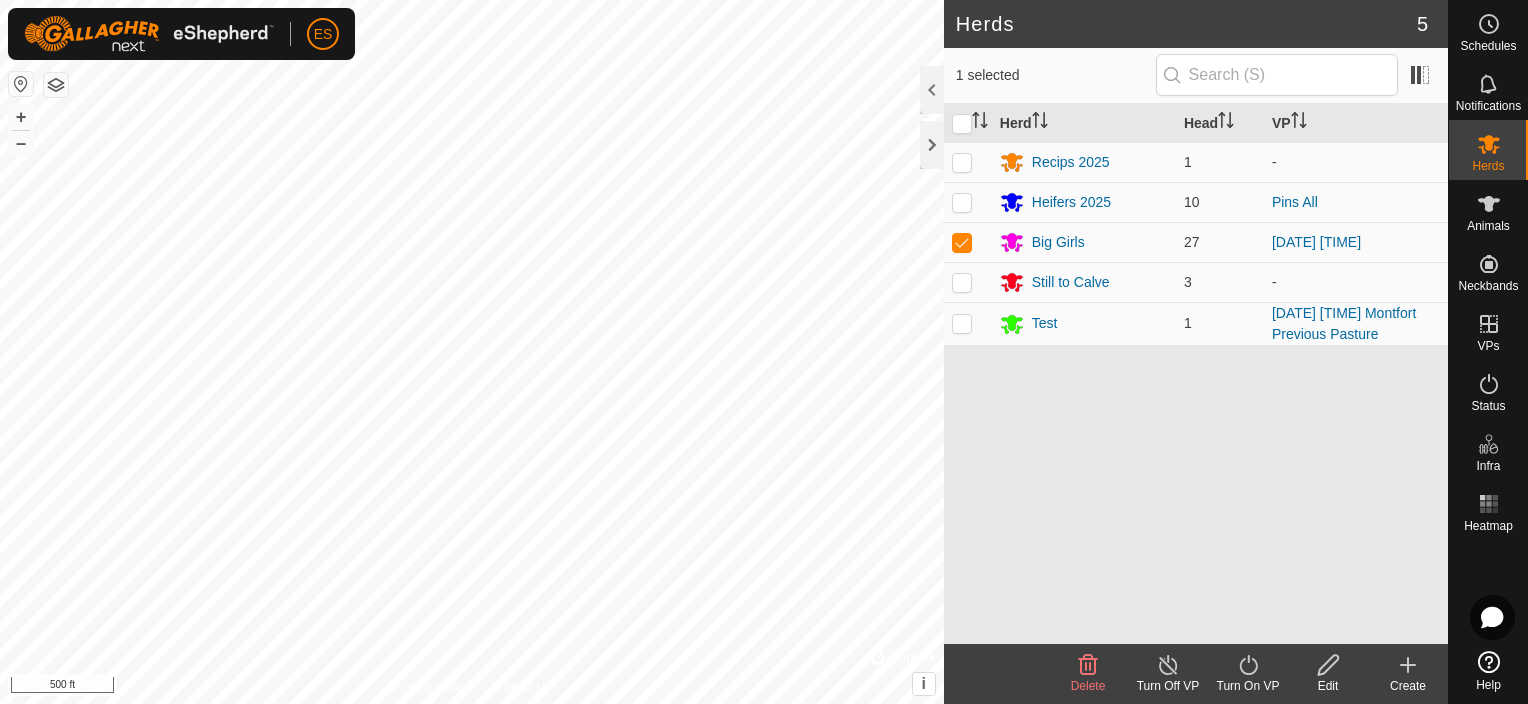 click 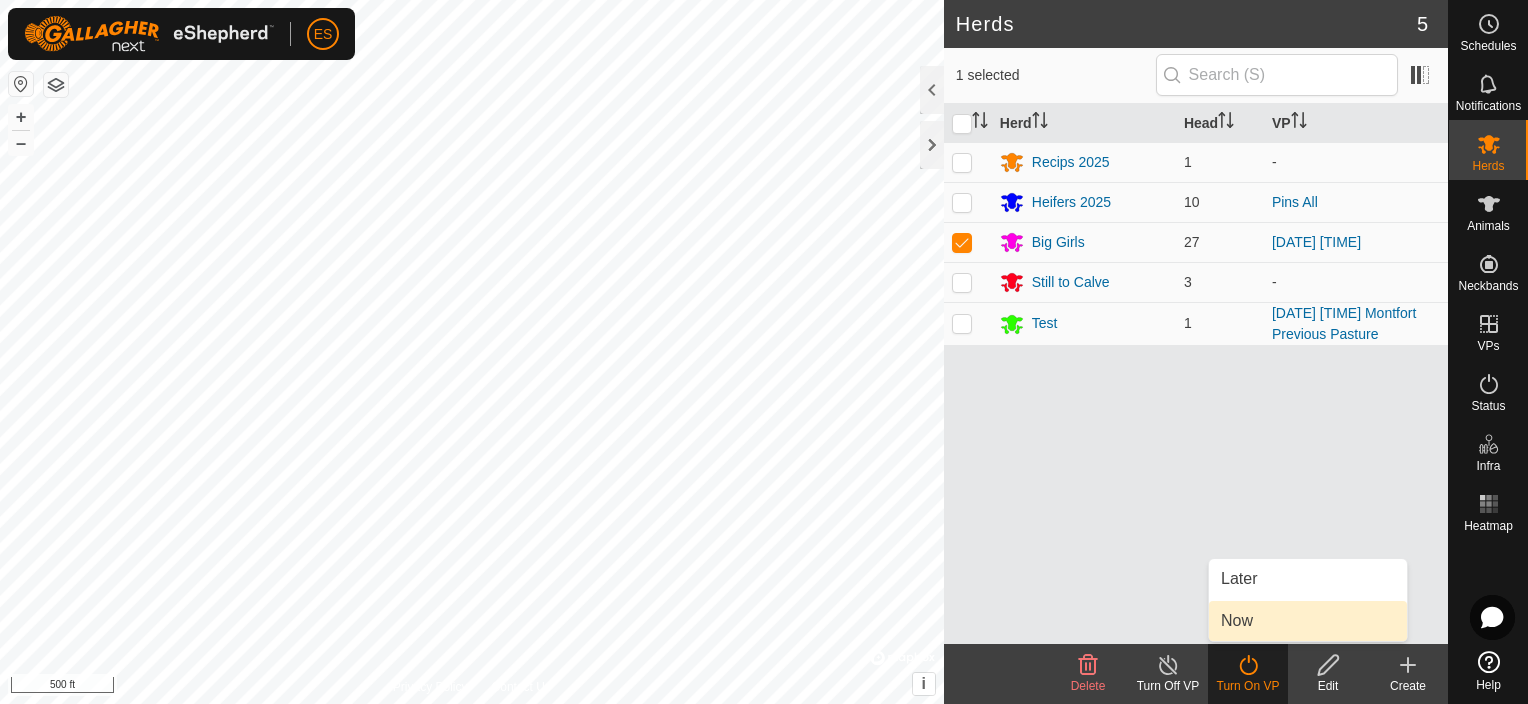 click on "Now" at bounding box center [1308, 621] 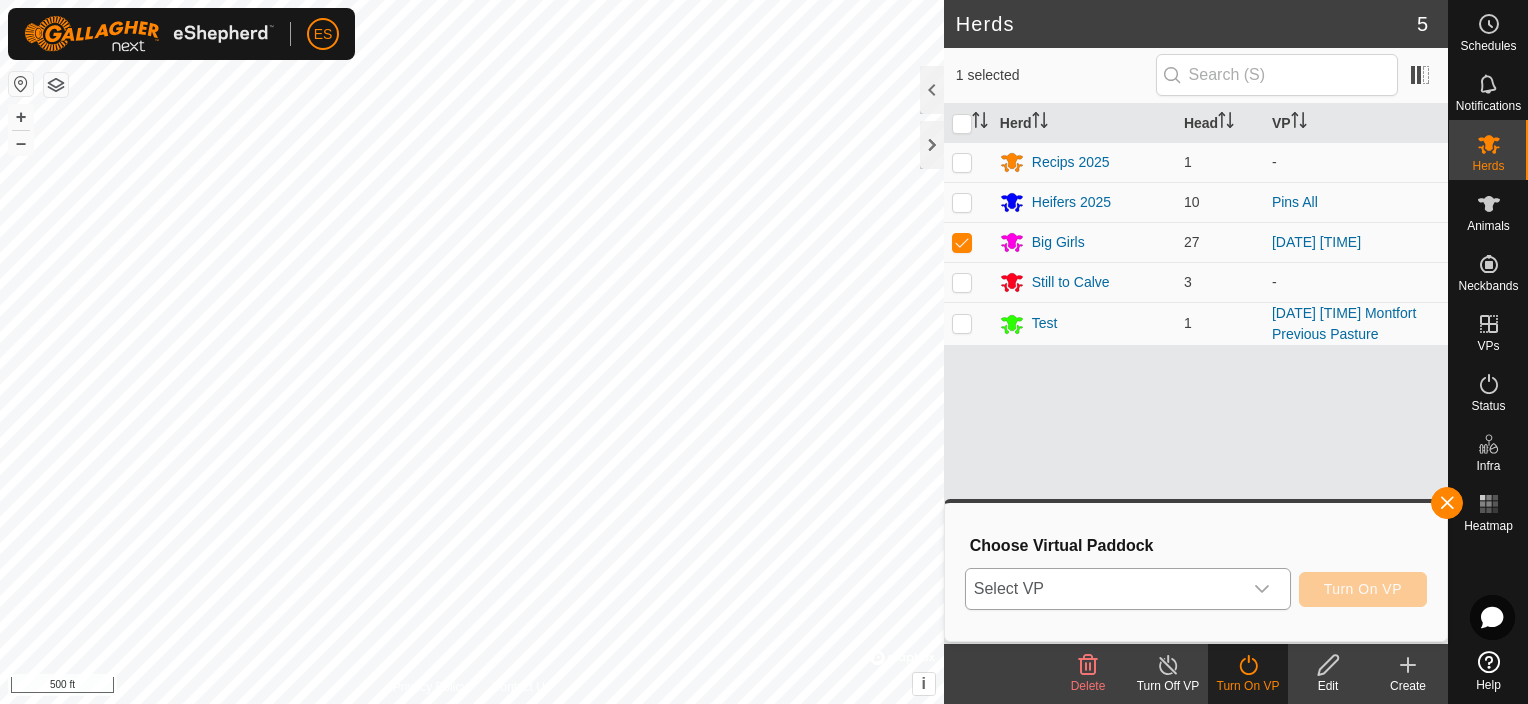 click 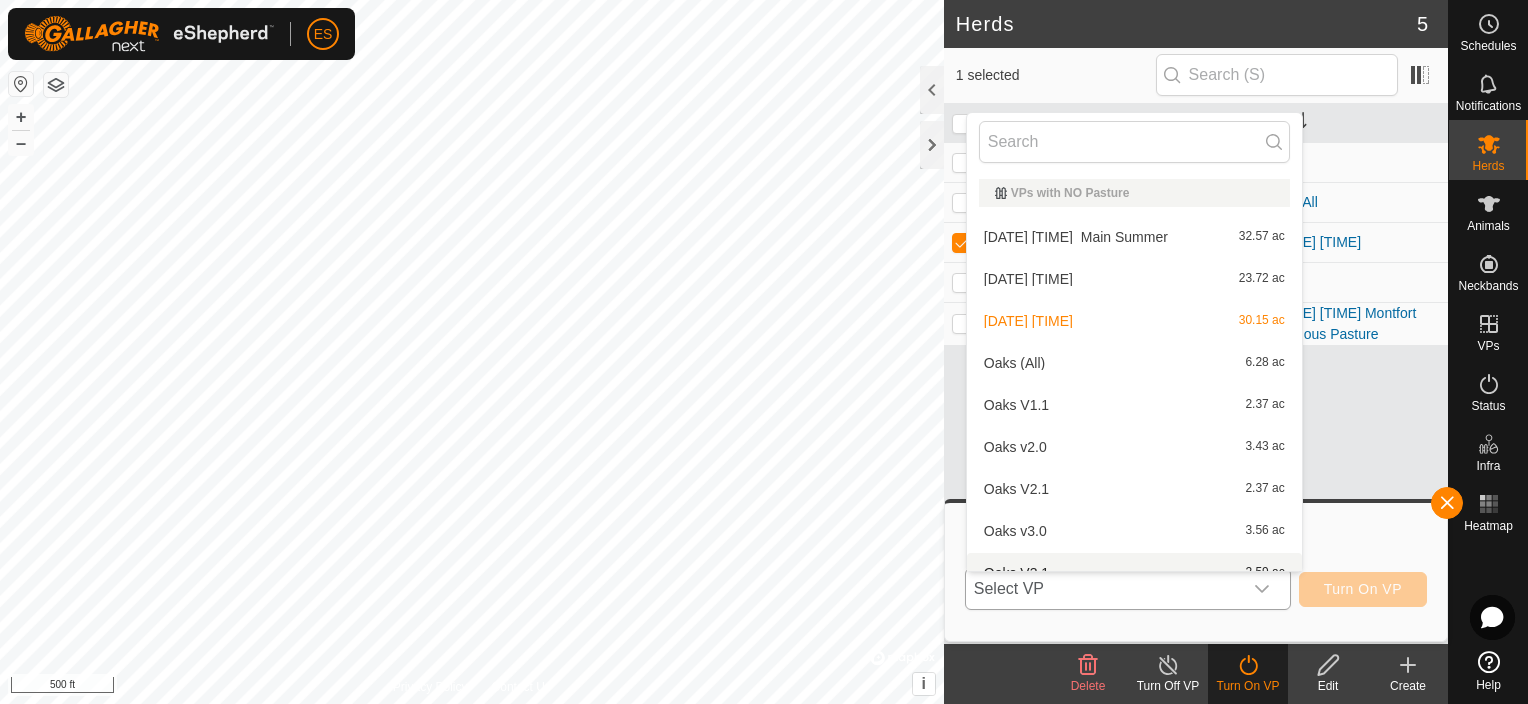 scroll, scrollTop: 22, scrollLeft: 0, axis: vertical 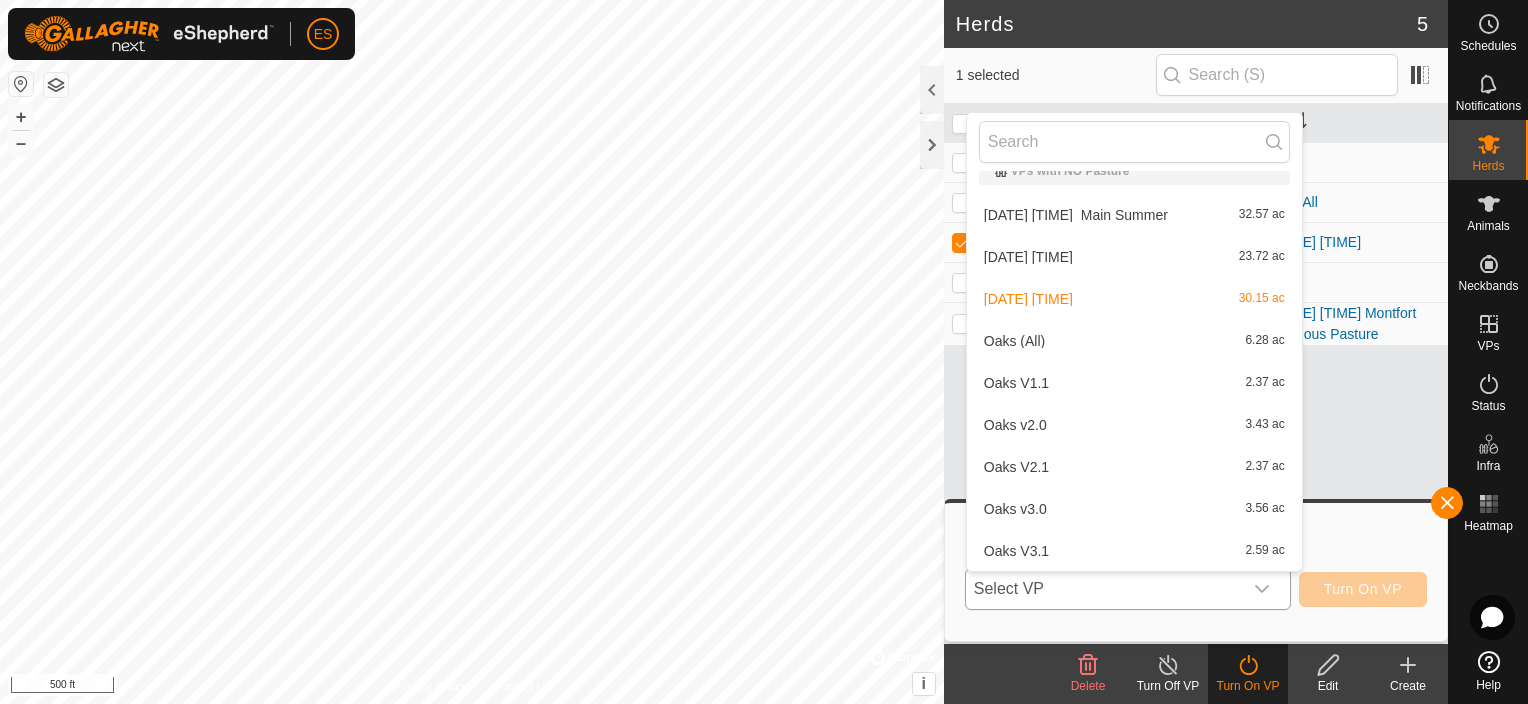 click on "2025-07-03 190904  23.72 ac" at bounding box center (1134, 257) 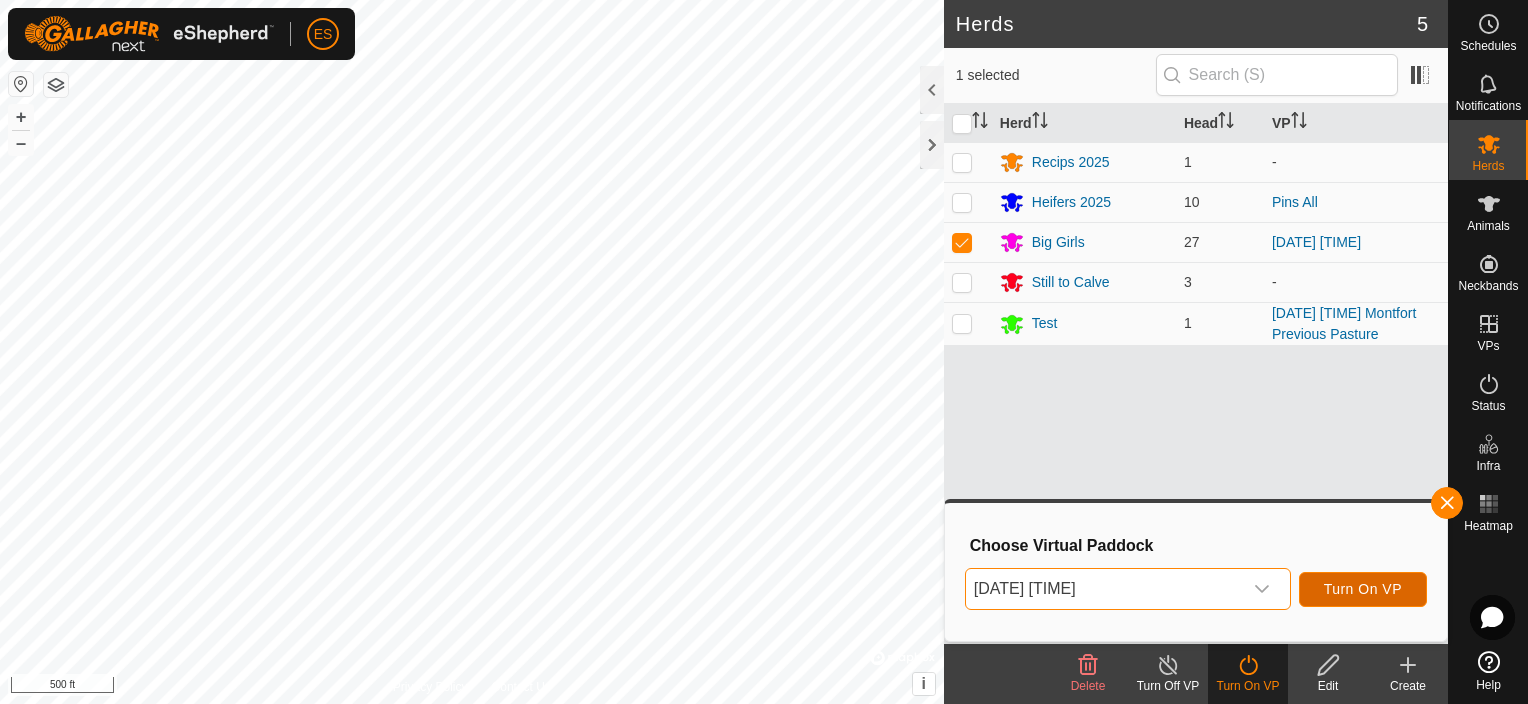 click on "Turn On VP" at bounding box center [1363, 589] 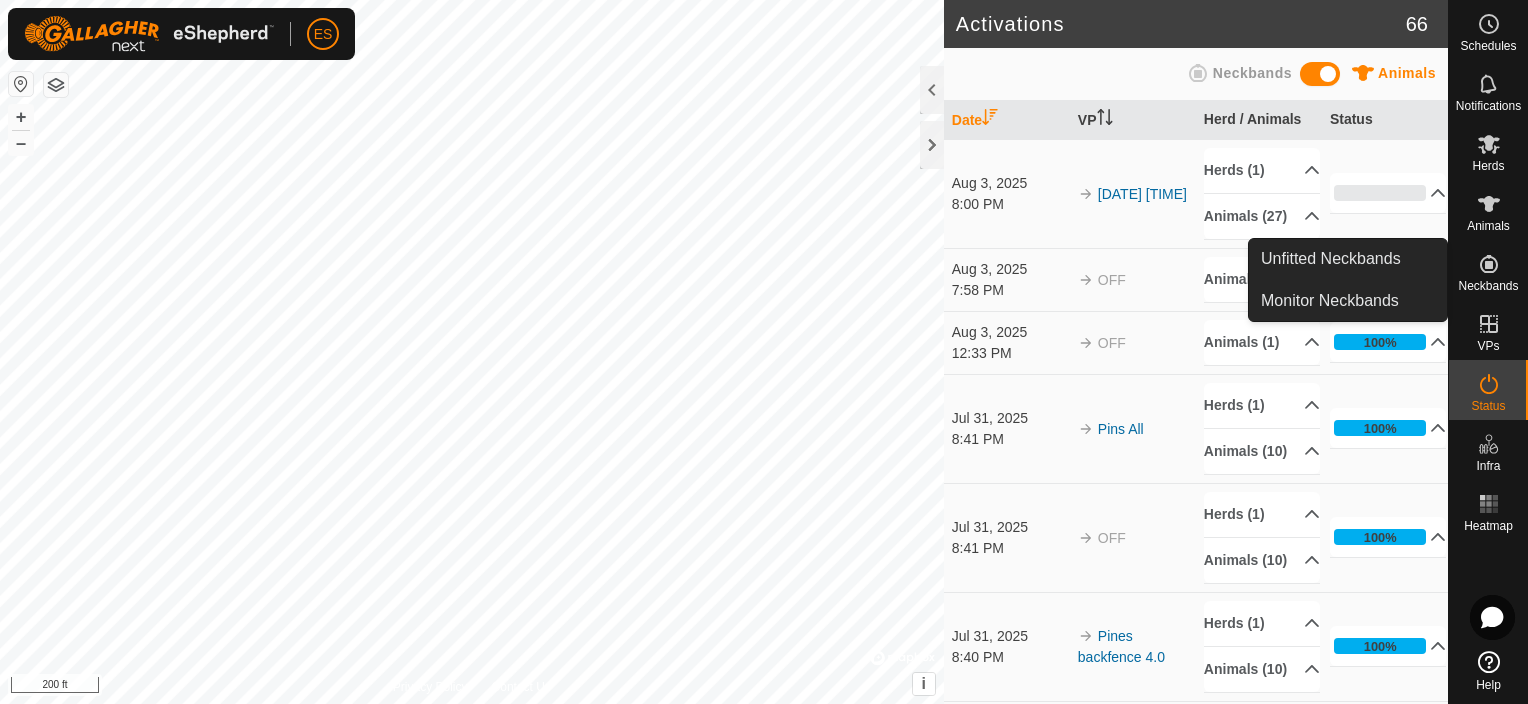 click at bounding box center [1489, 264] 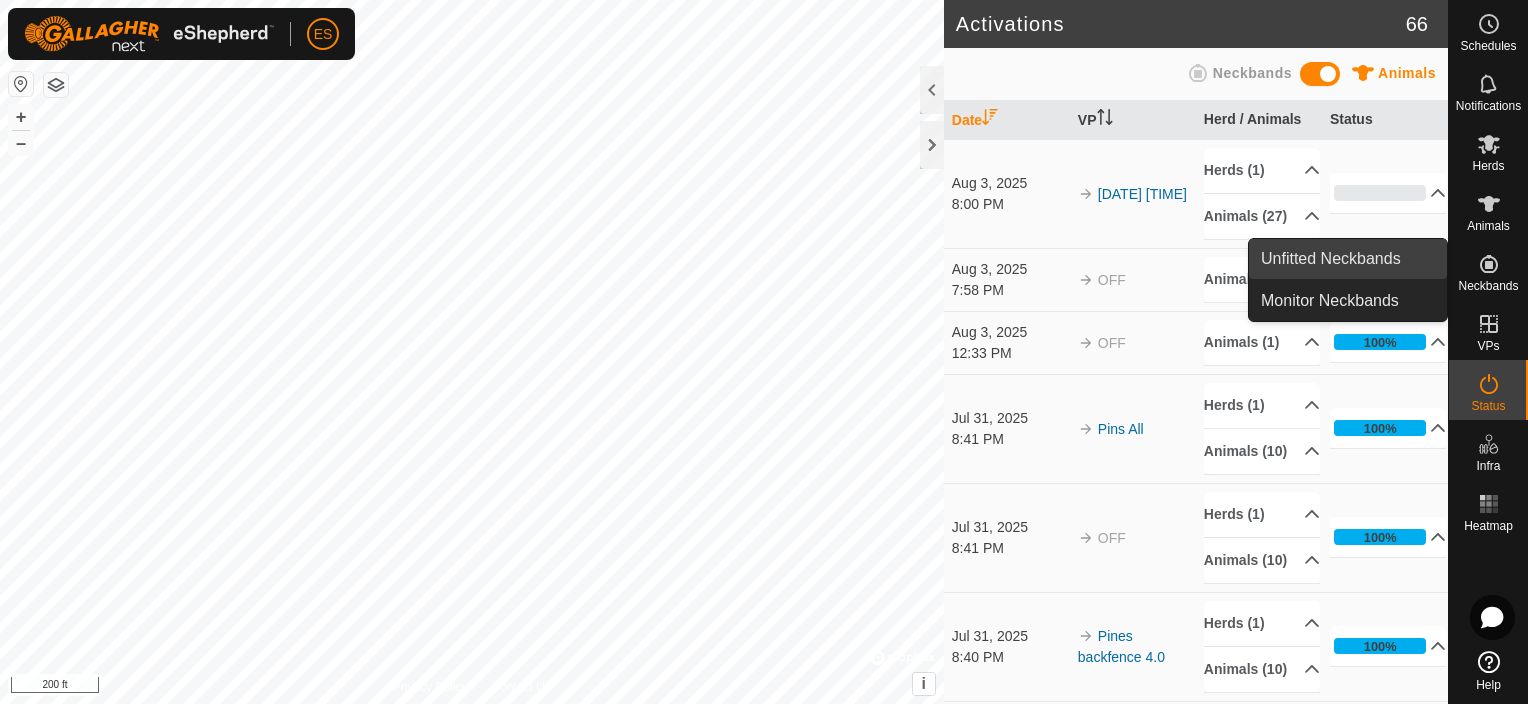click on "Unfitted Neckbands" at bounding box center (1348, 259) 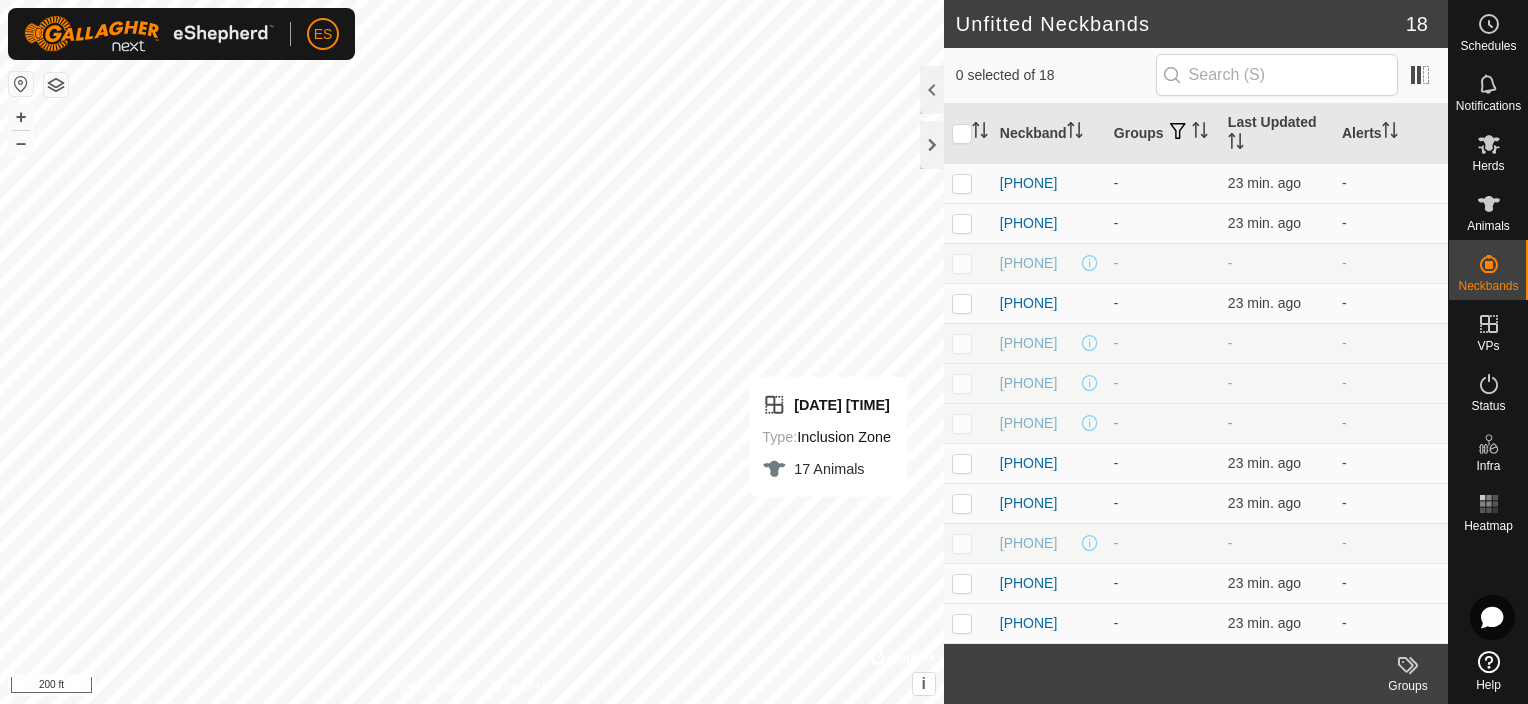scroll, scrollTop: 0, scrollLeft: 0, axis: both 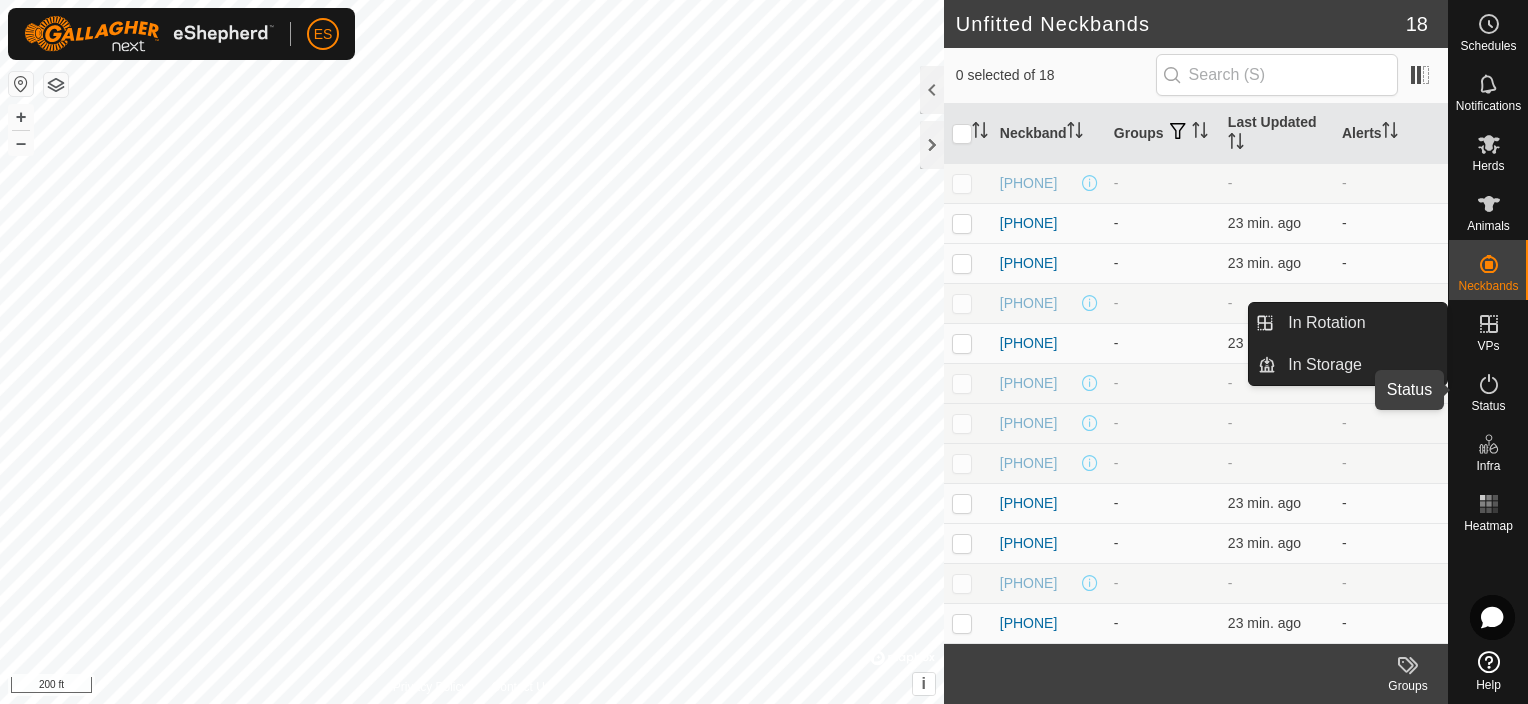 click 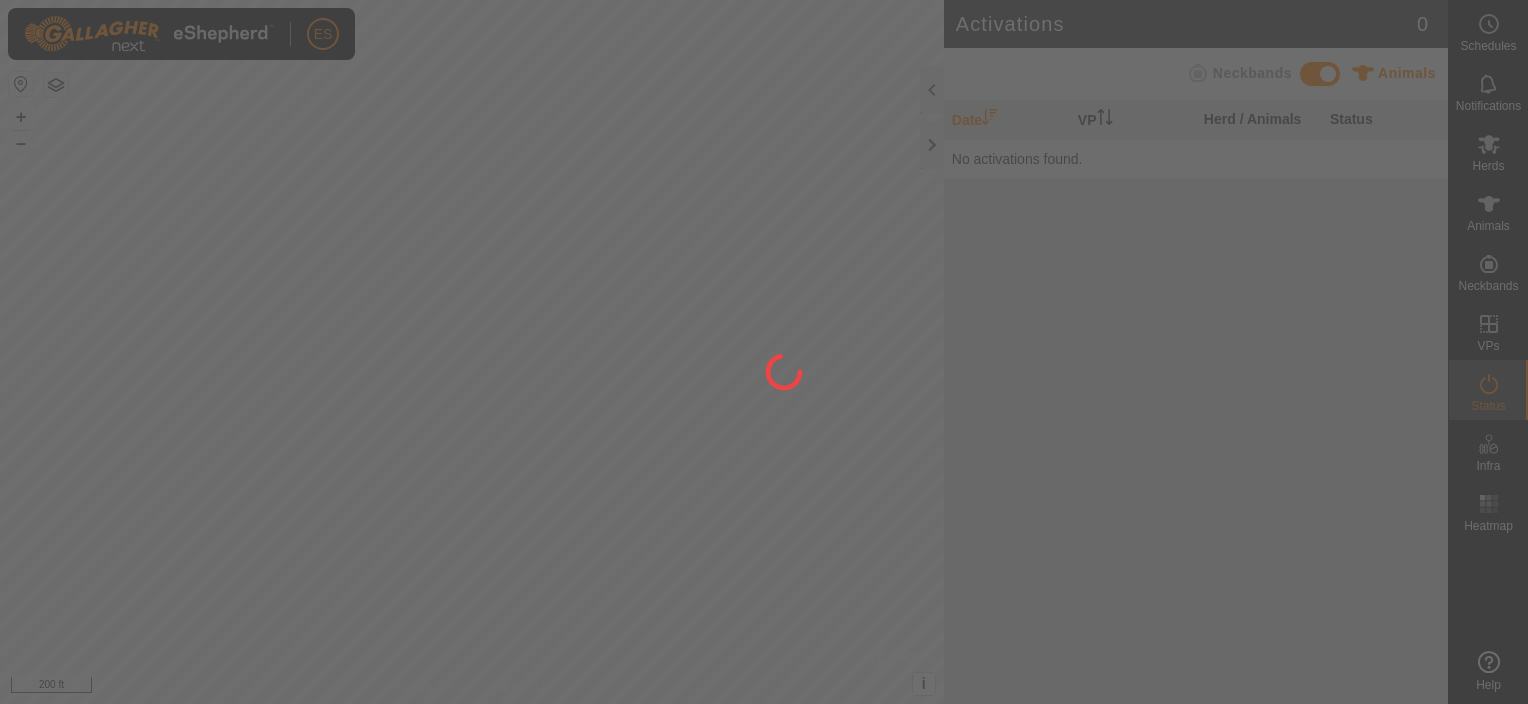 scroll, scrollTop: 0, scrollLeft: 0, axis: both 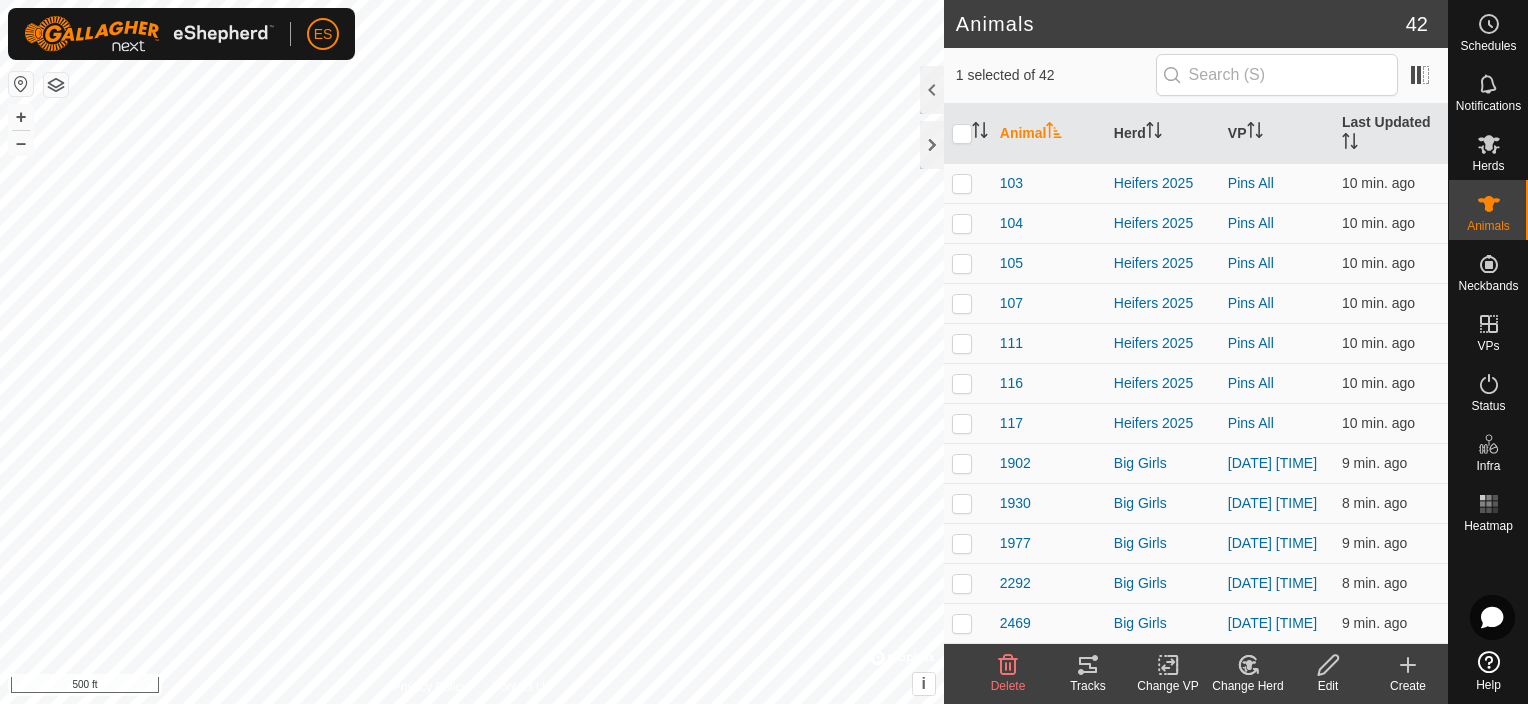 click 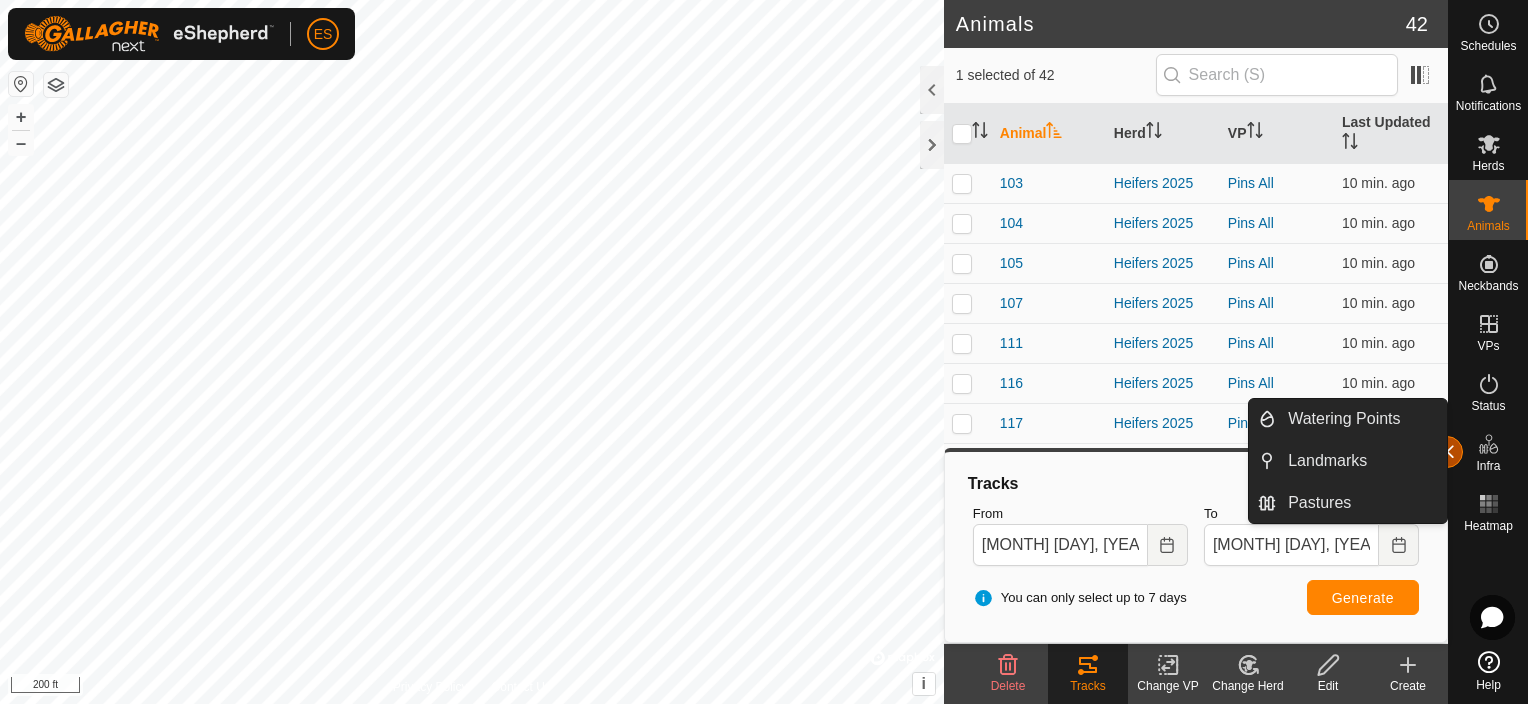 click at bounding box center (1447, 452) 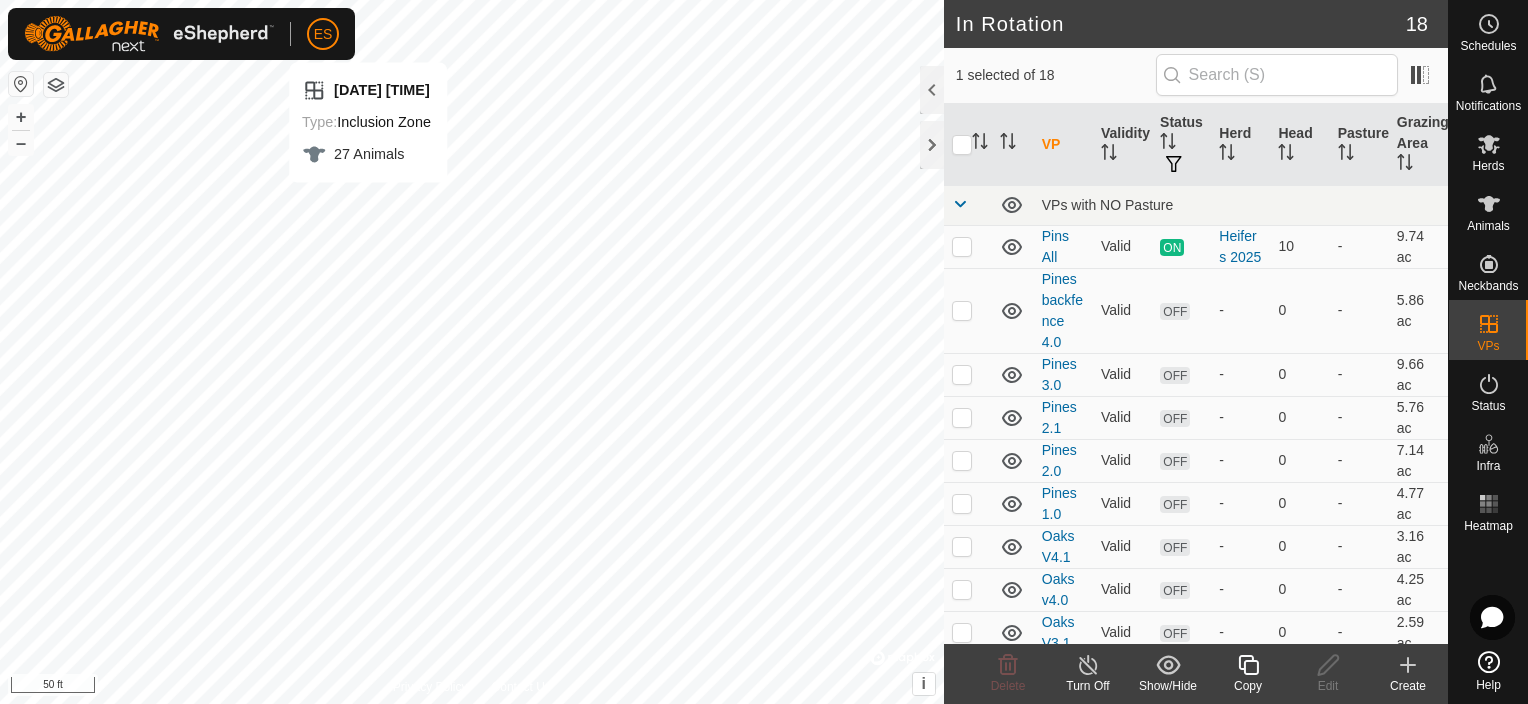 checkbox on "true" 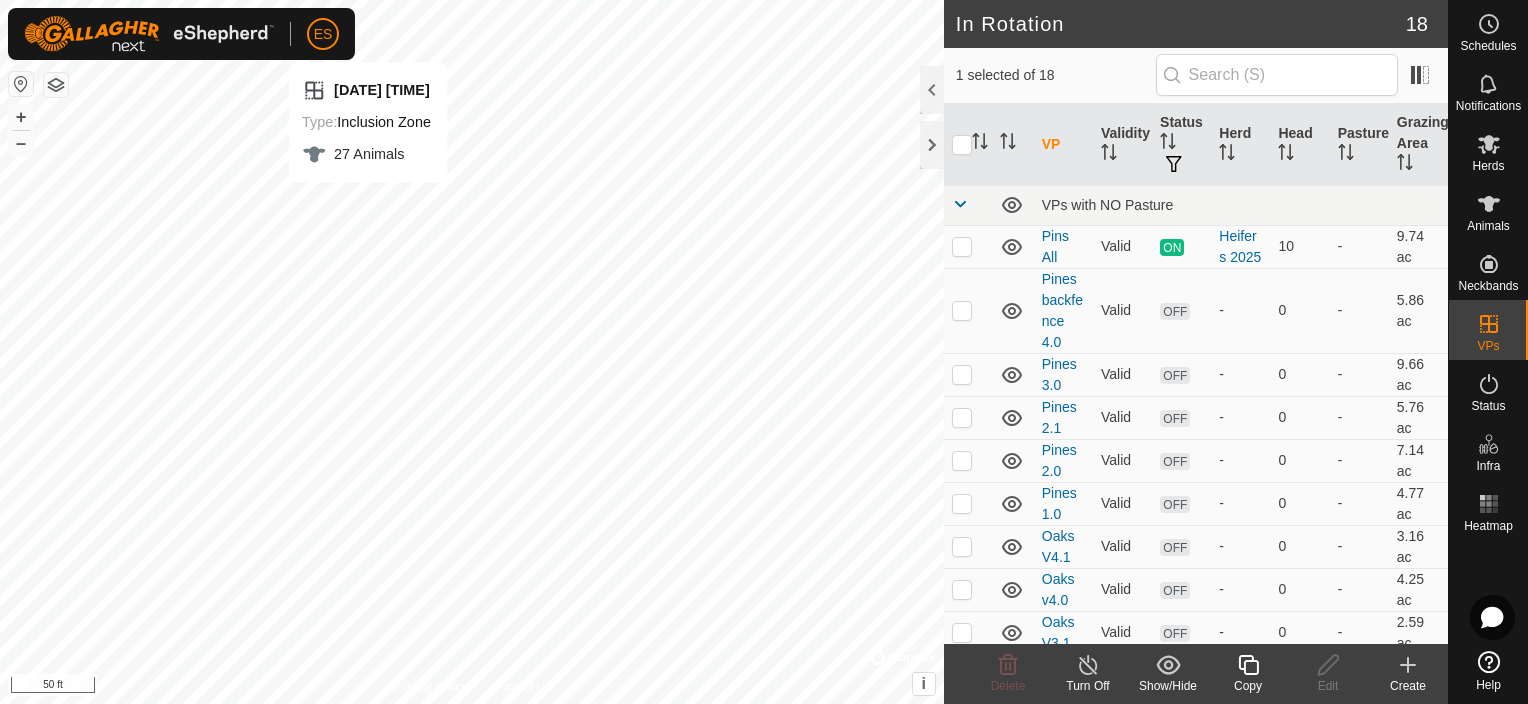 checkbox on "false" 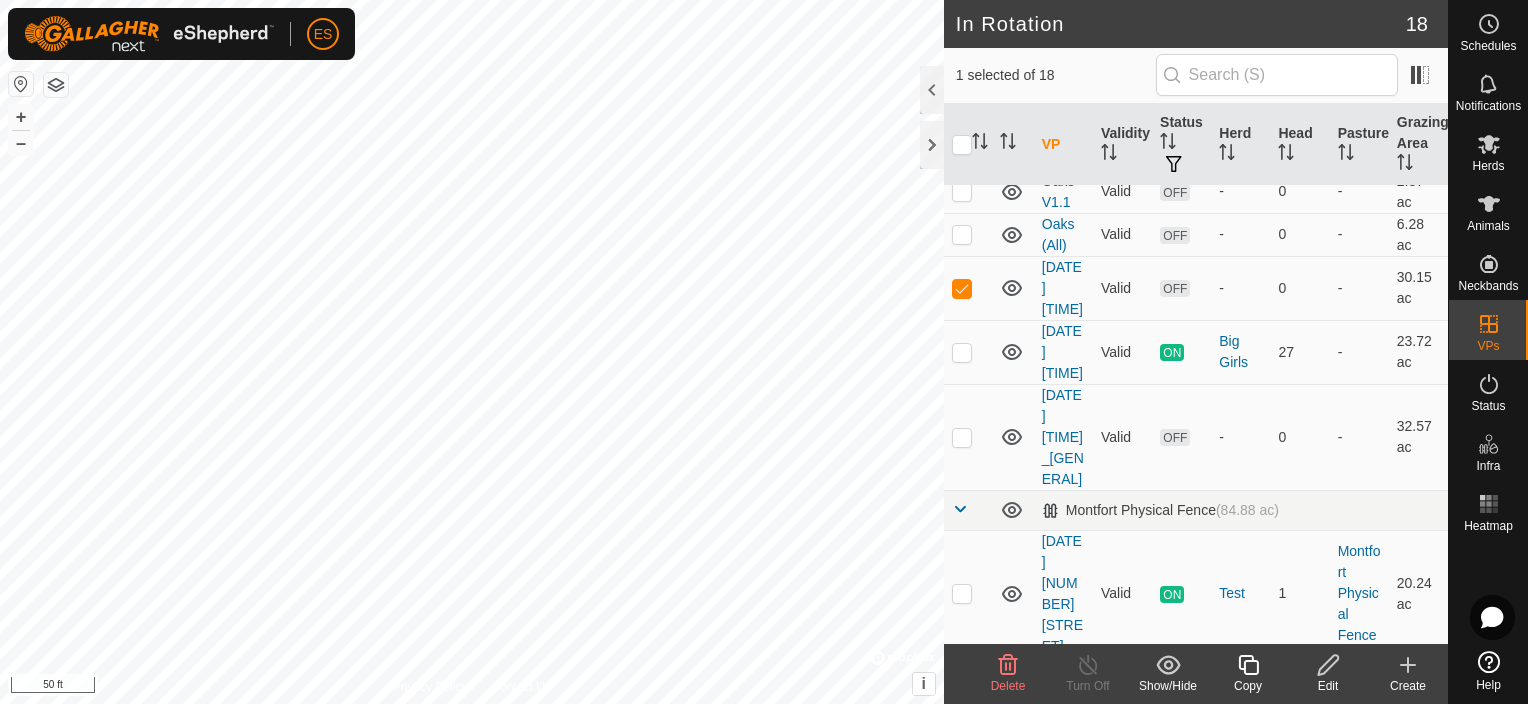 scroll, scrollTop: 600, scrollLeft: 0, axis: vertical 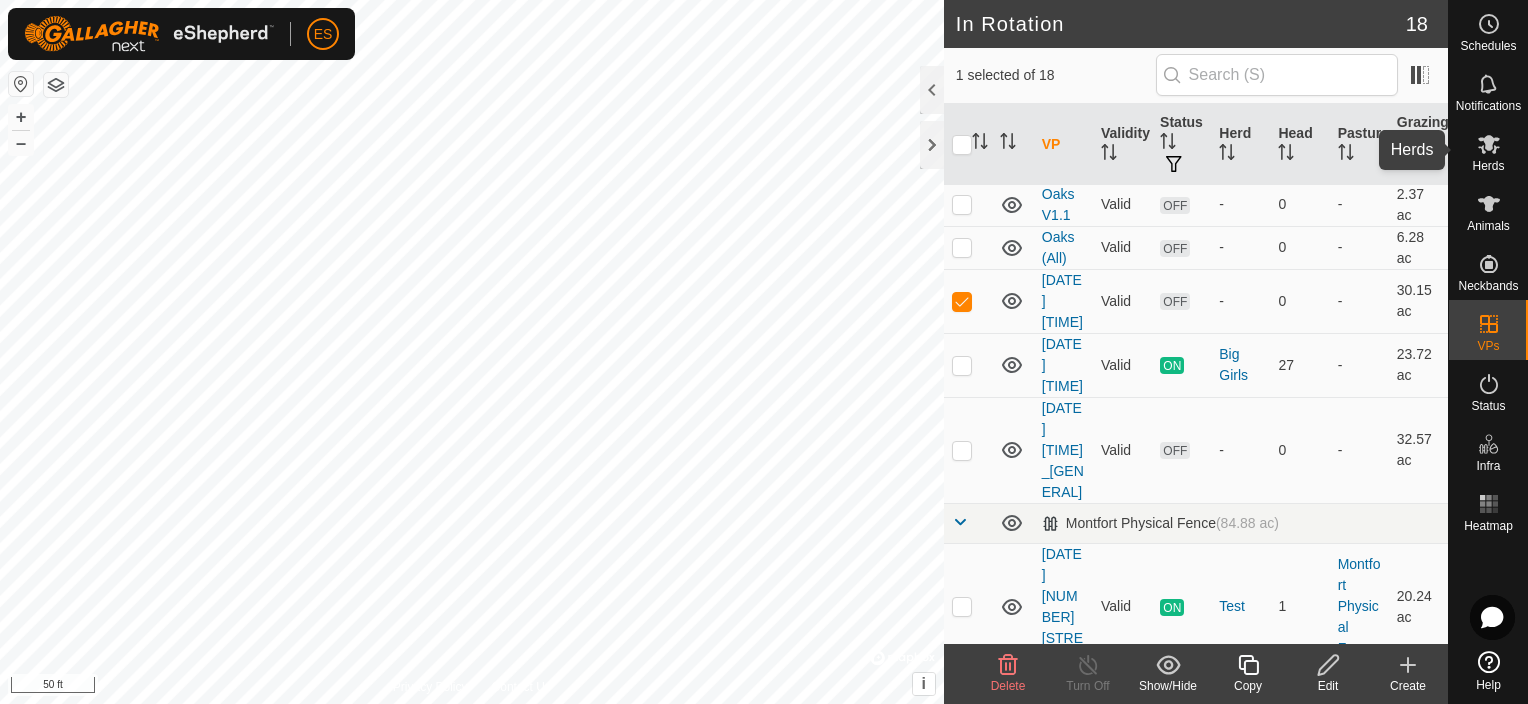 click on "Herds" at bounding box center [1488, 166] 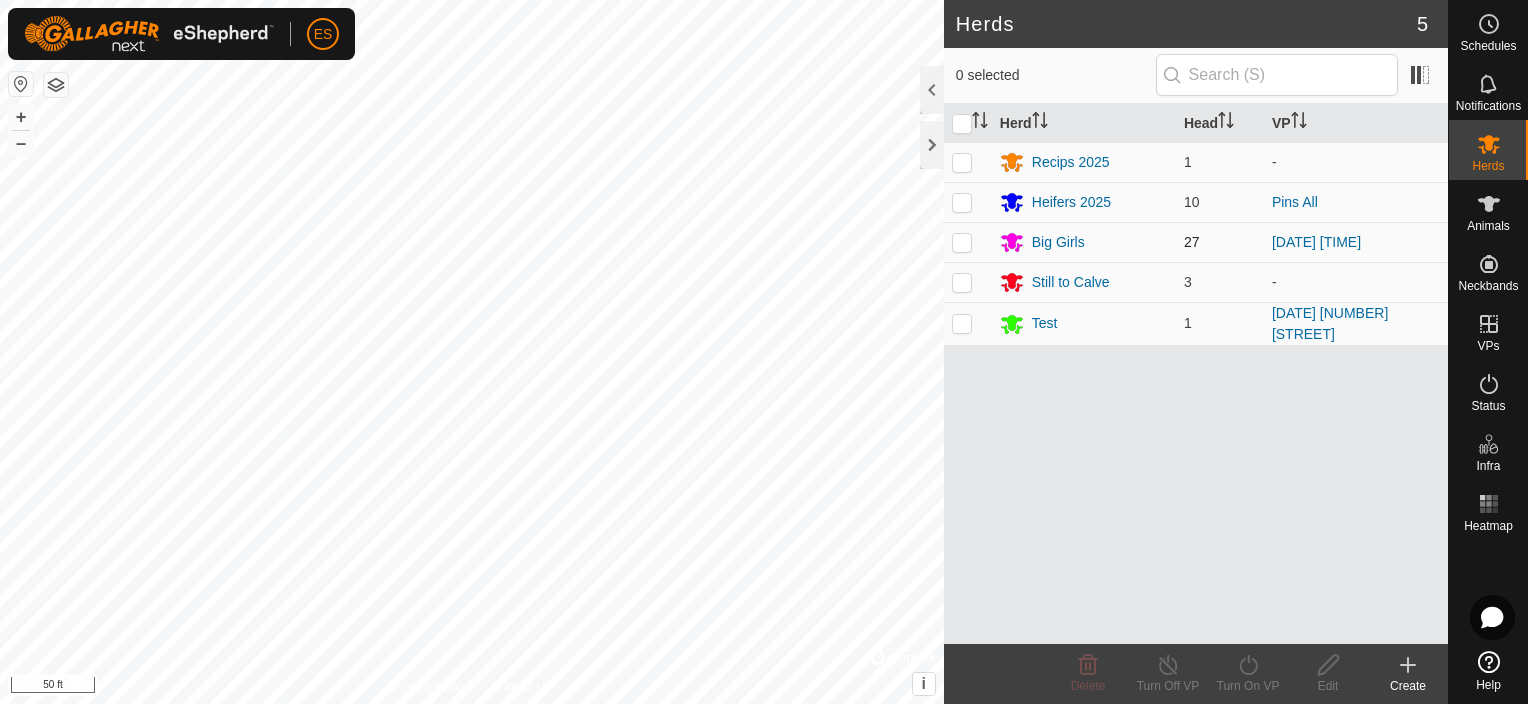 click at bounding box center [962, 242] 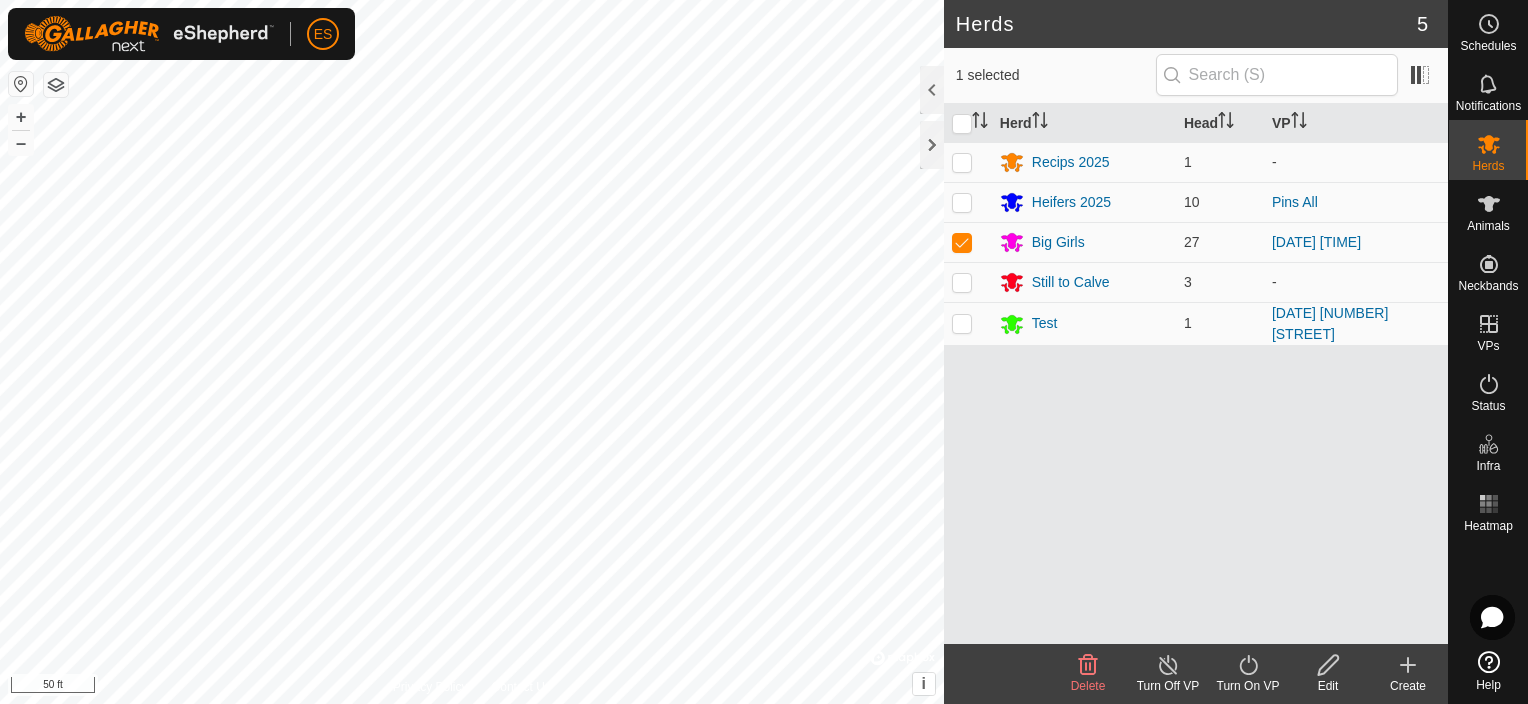click 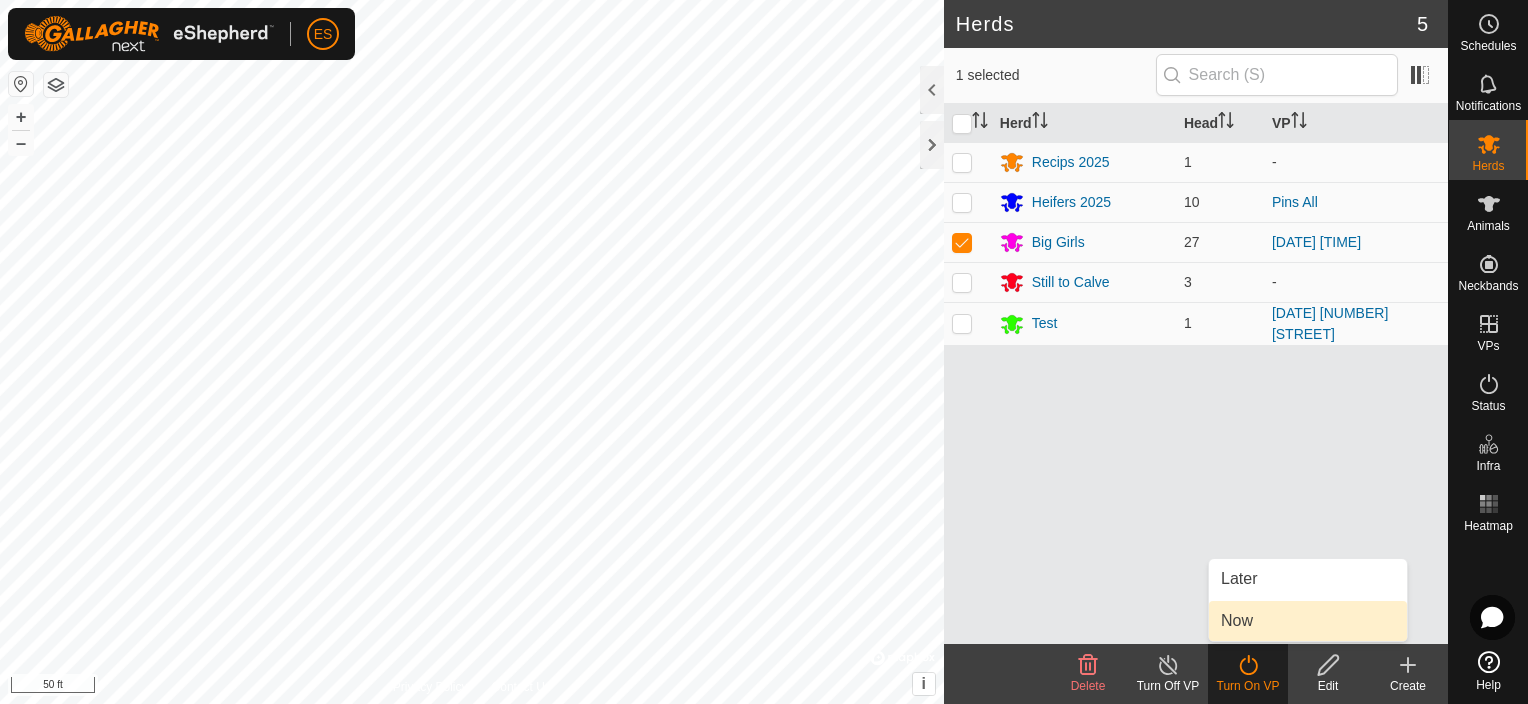 click on "Now" at bounding box center [1308, 621] 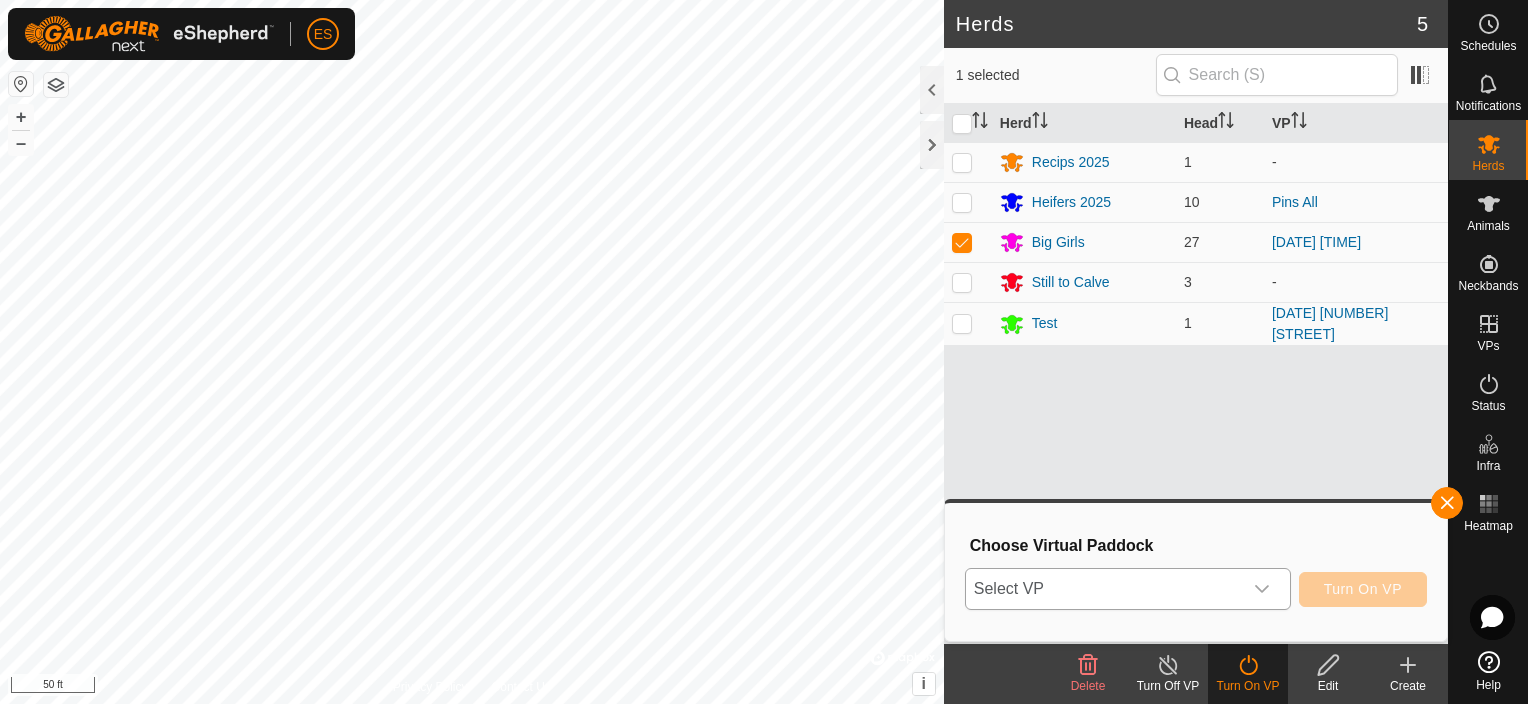 click 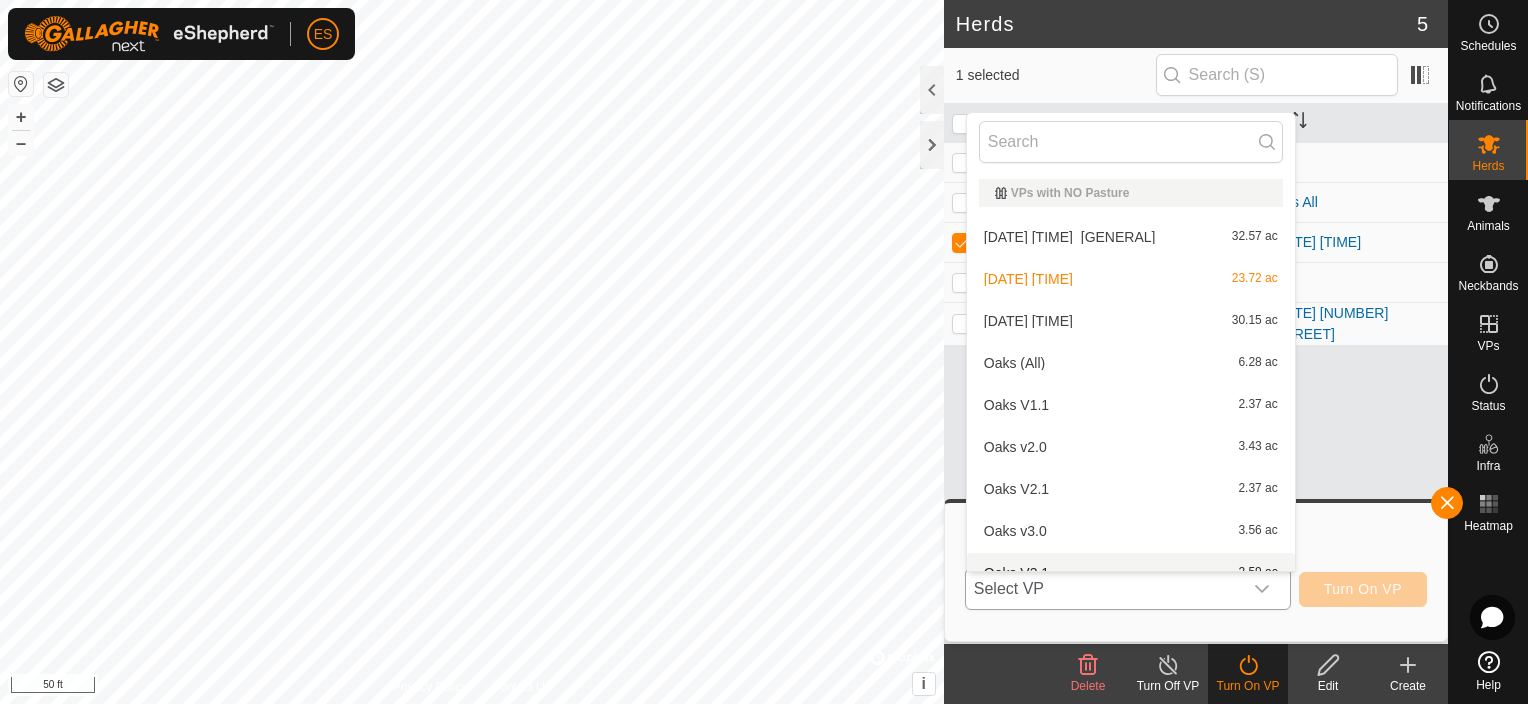 scroll, scrollTop: 22, scrollLeft: 0, axis: vertical 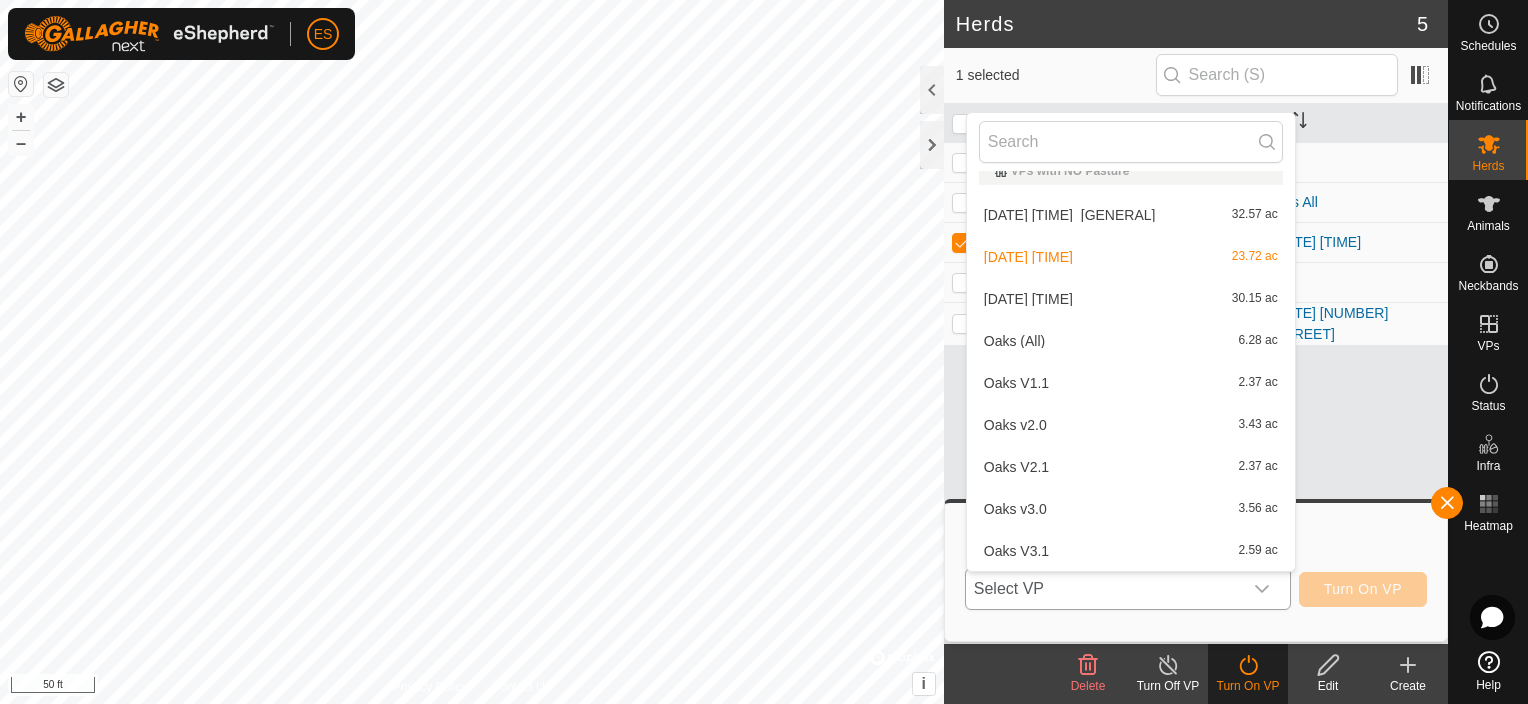 click on "2025-07-12 085411  30.15 ac" at bounding box center [1131, 299] 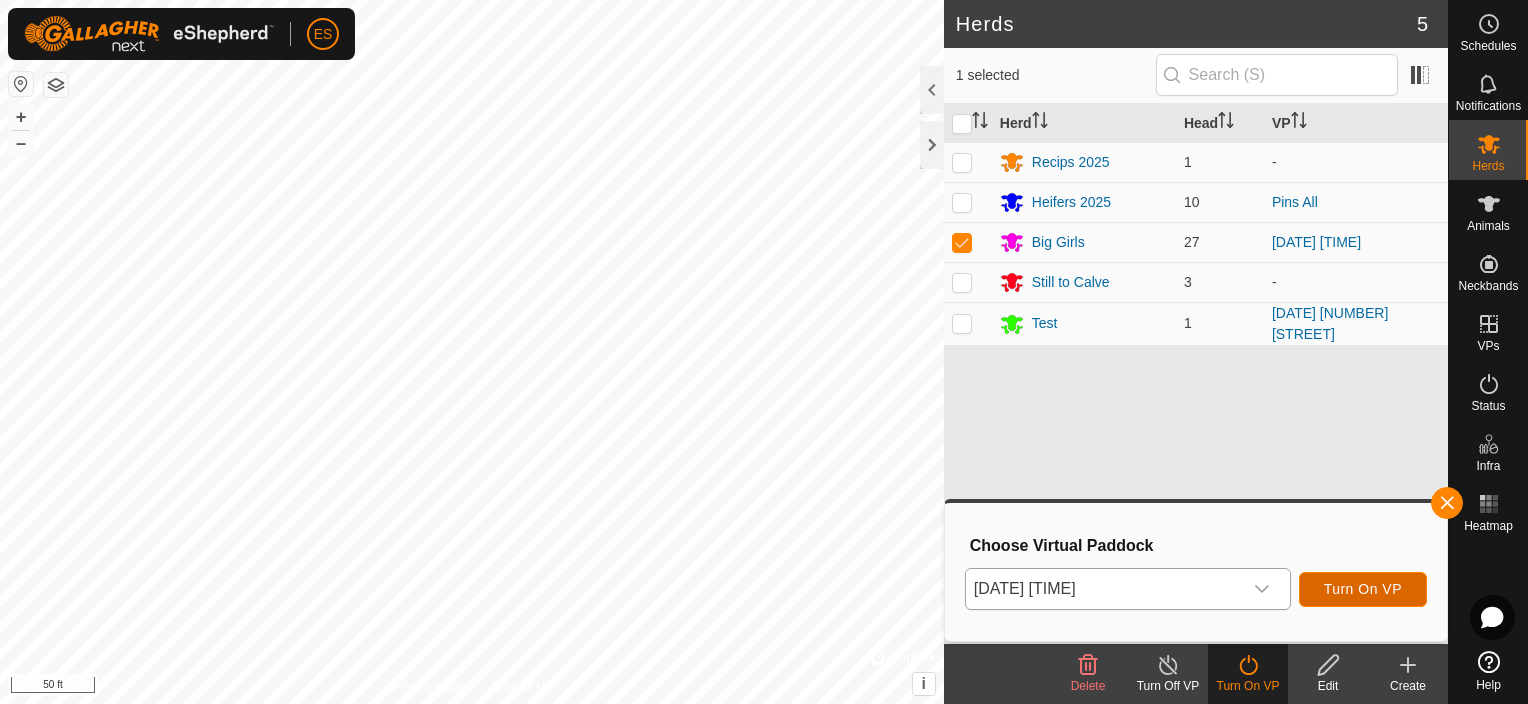 click on "Turn On VP" at bounding box center [1363, 589] 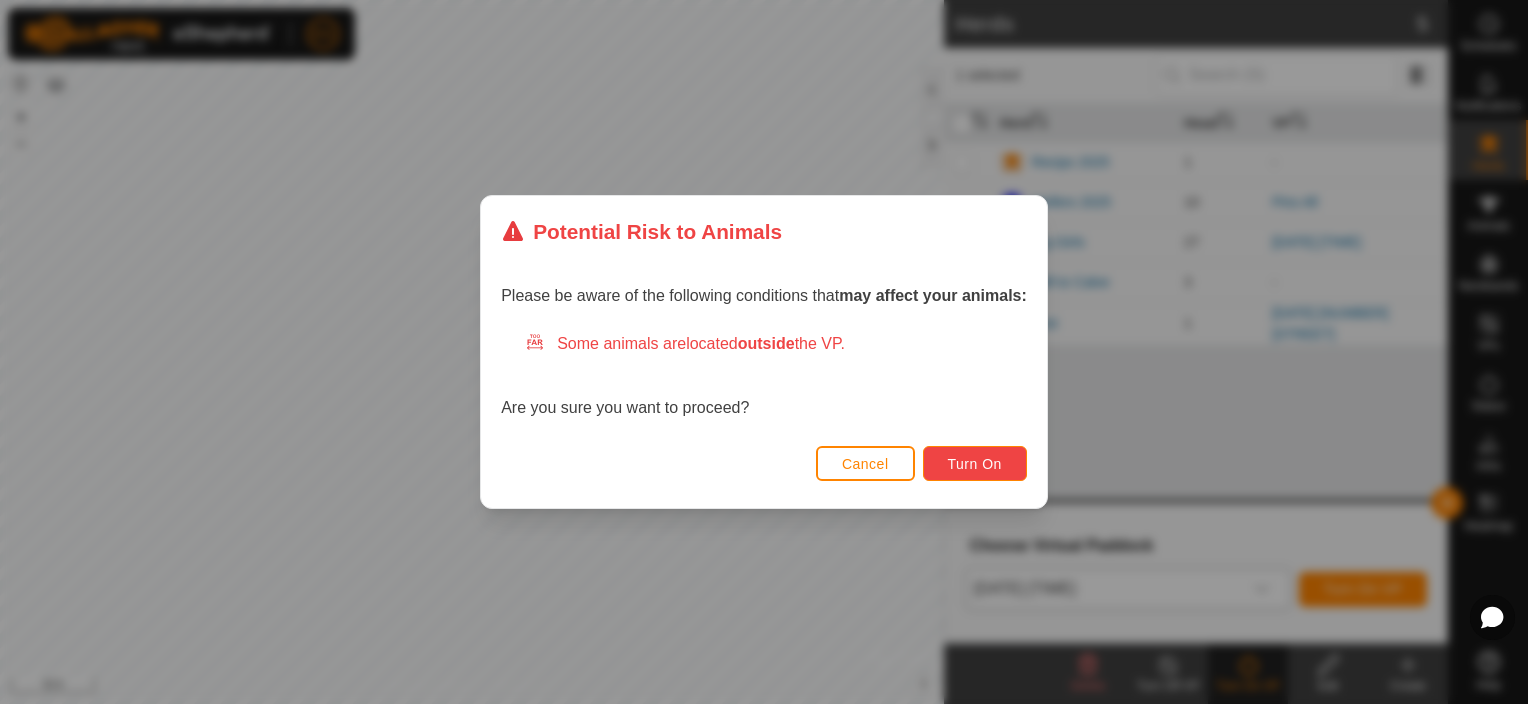 click on "Turn On" at bounding box center [975, 464] 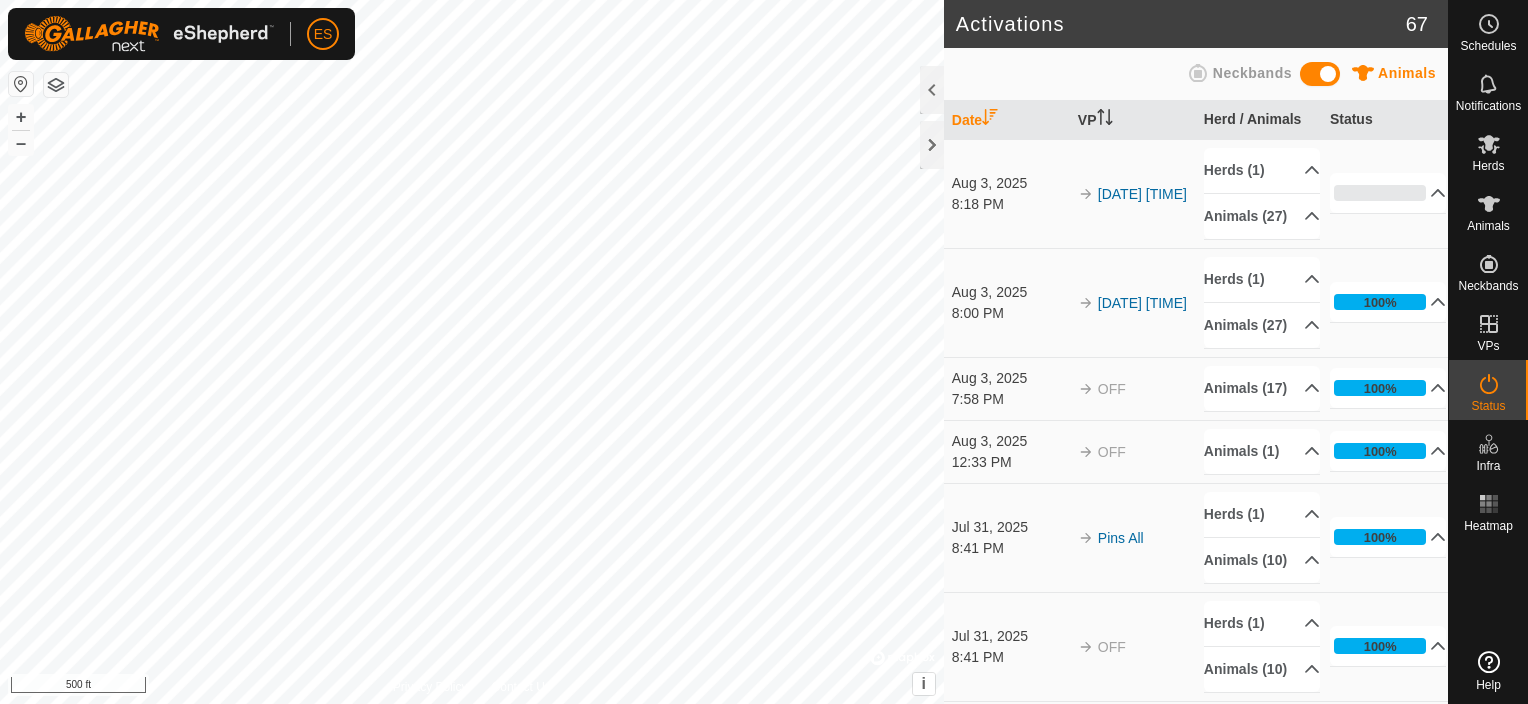 scroll, scrollTop: 0, scrollLeft: 0, axis: both 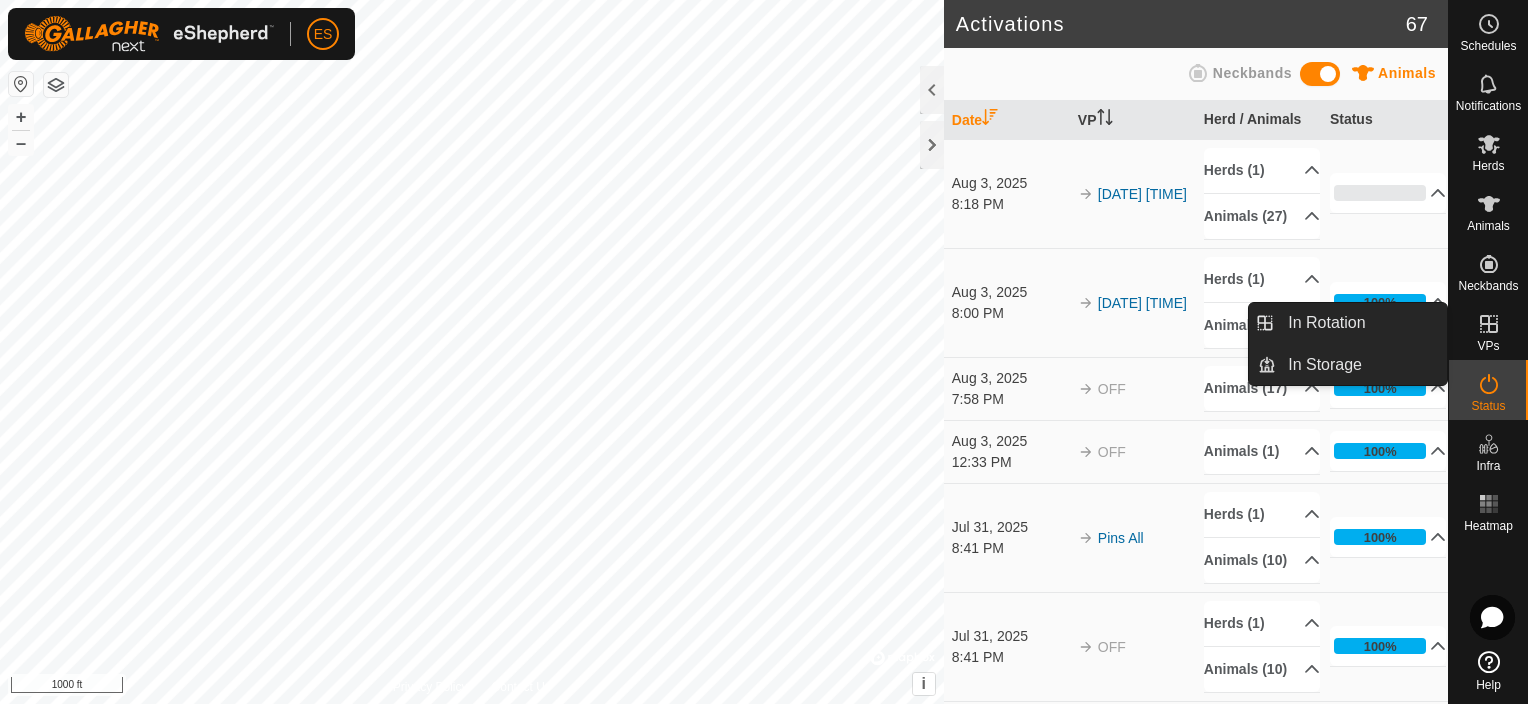 click 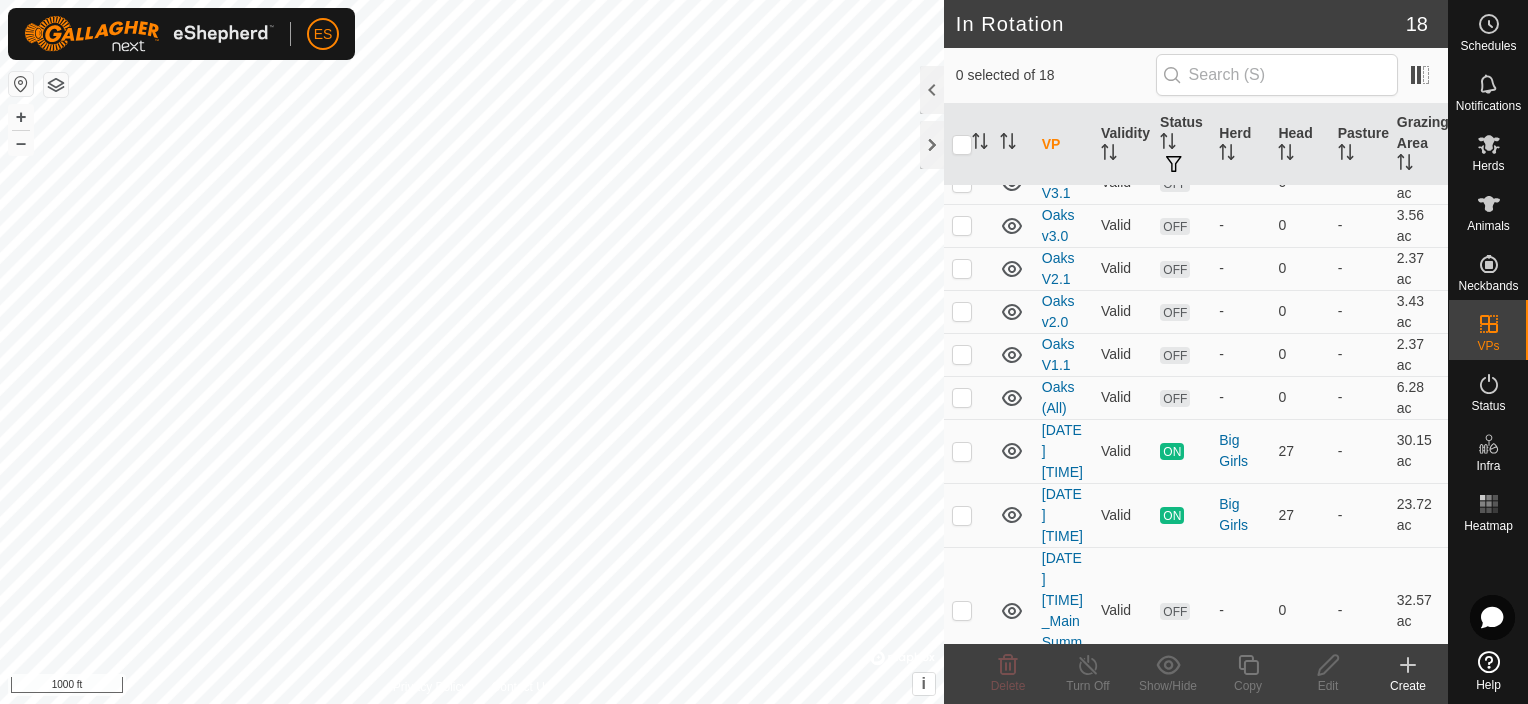 scroll, scrollTop: 624, scrollLeft: 0, axis: vertical 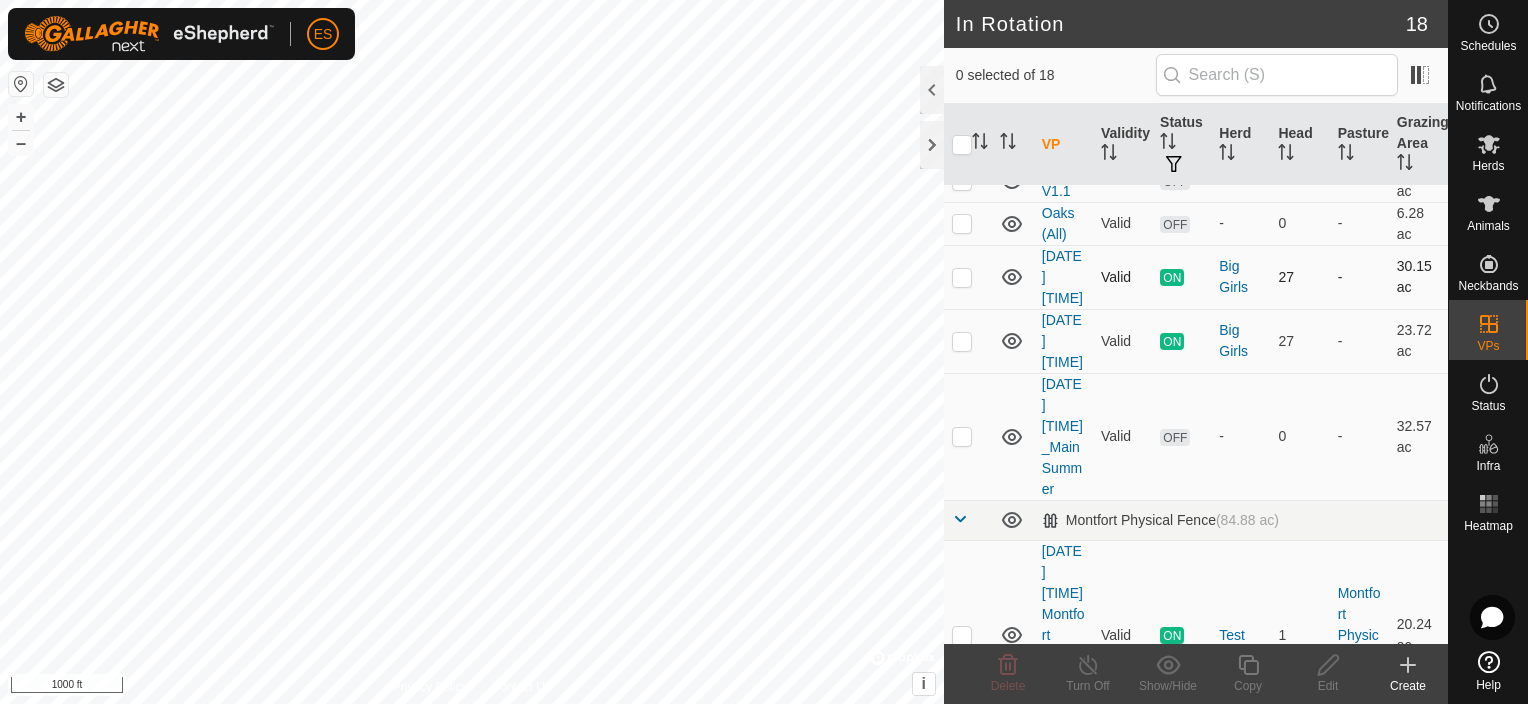 click at bounding box center [962, 277] 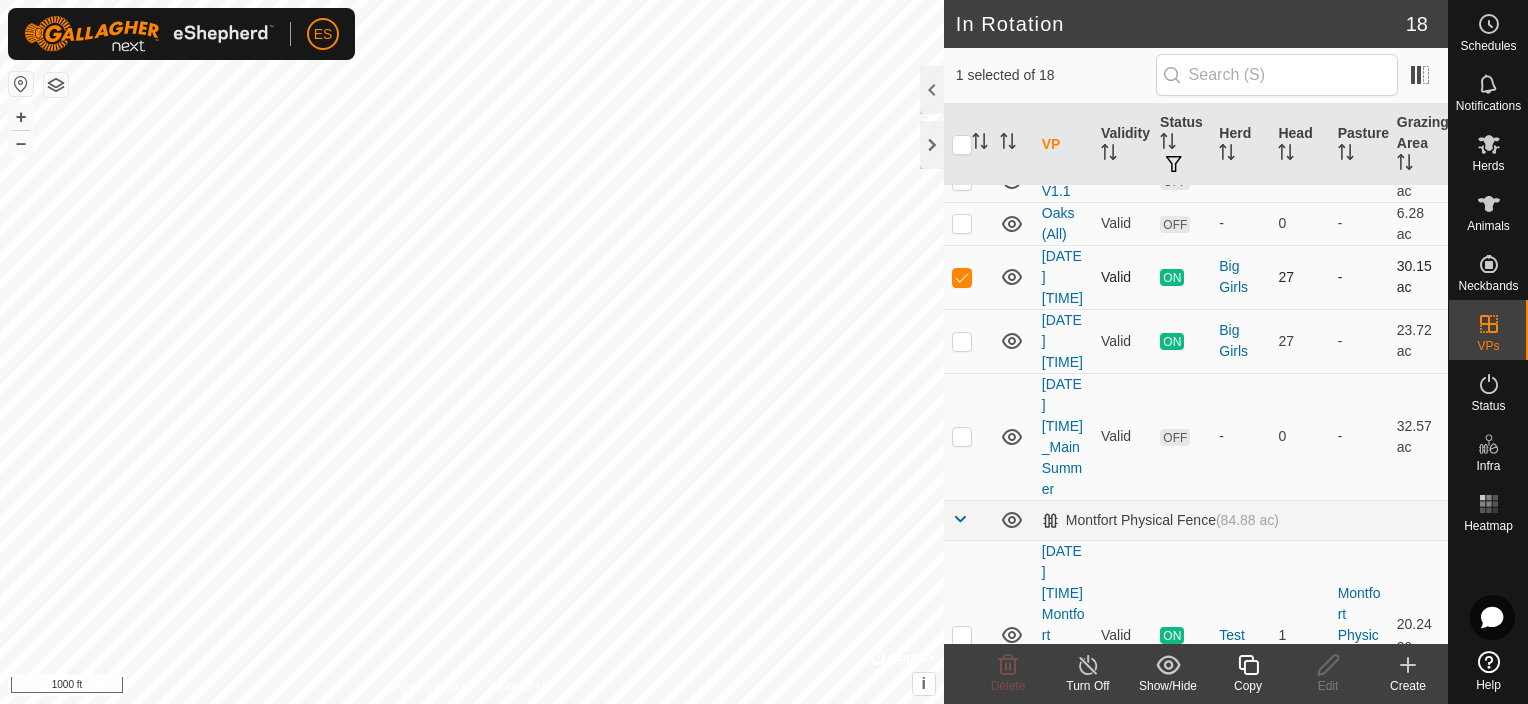 click at bounding box center [962, 277] 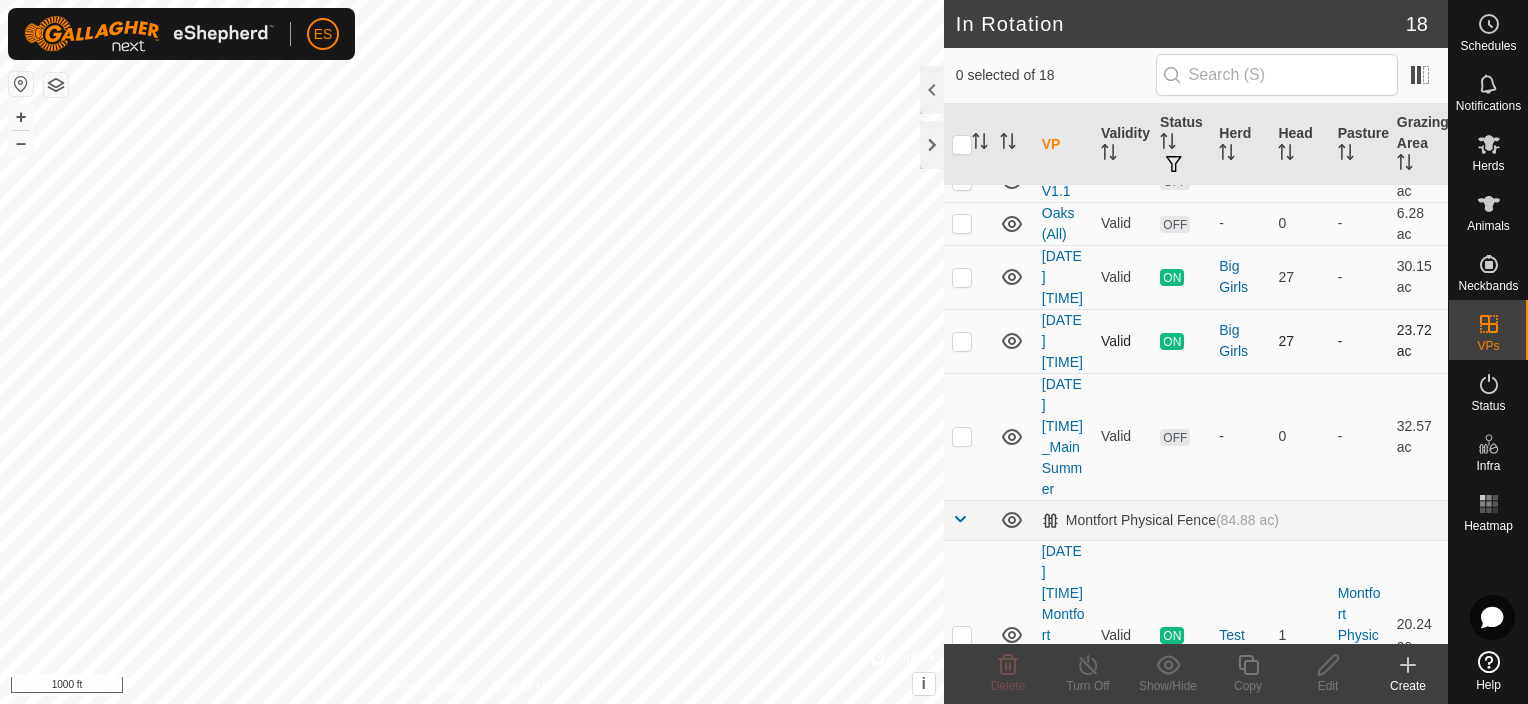 click at bounding box center (962, 341) 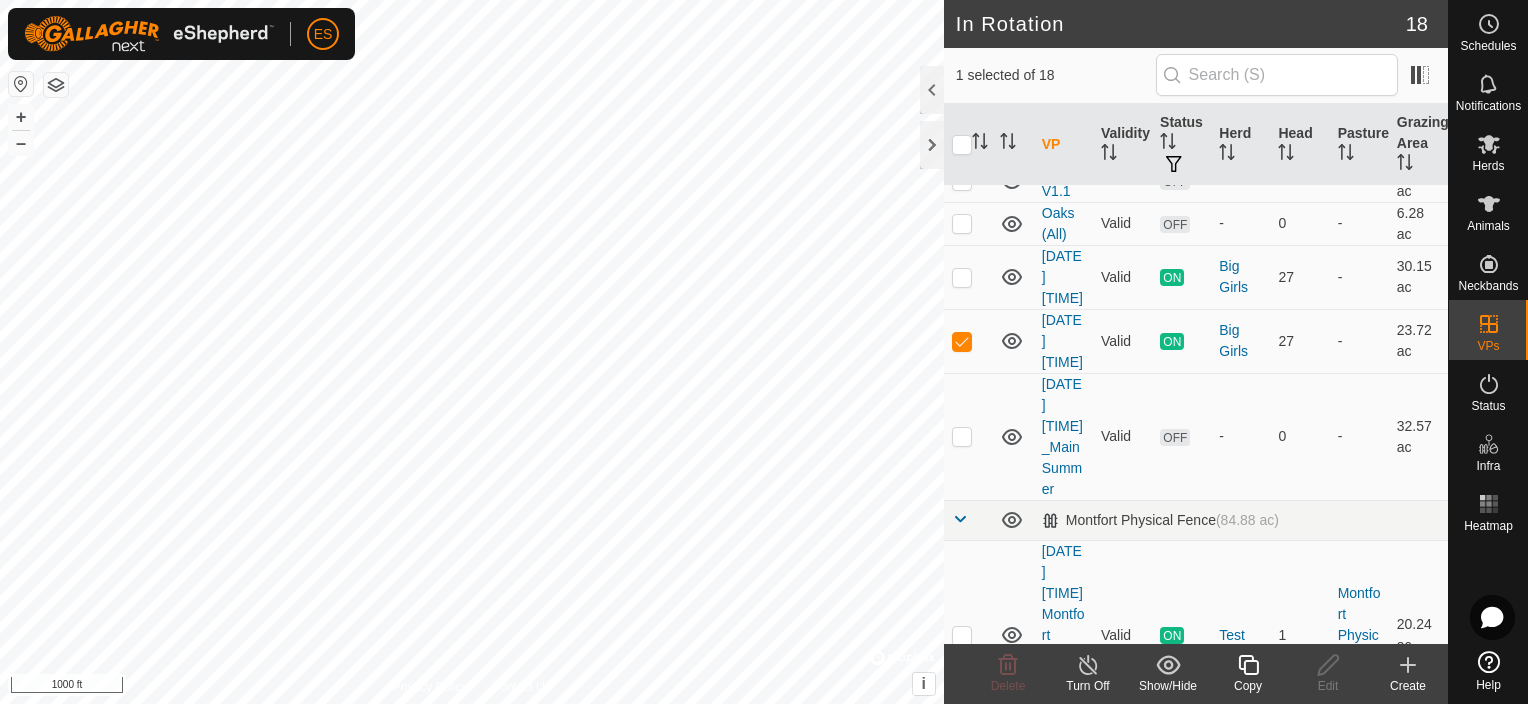 click 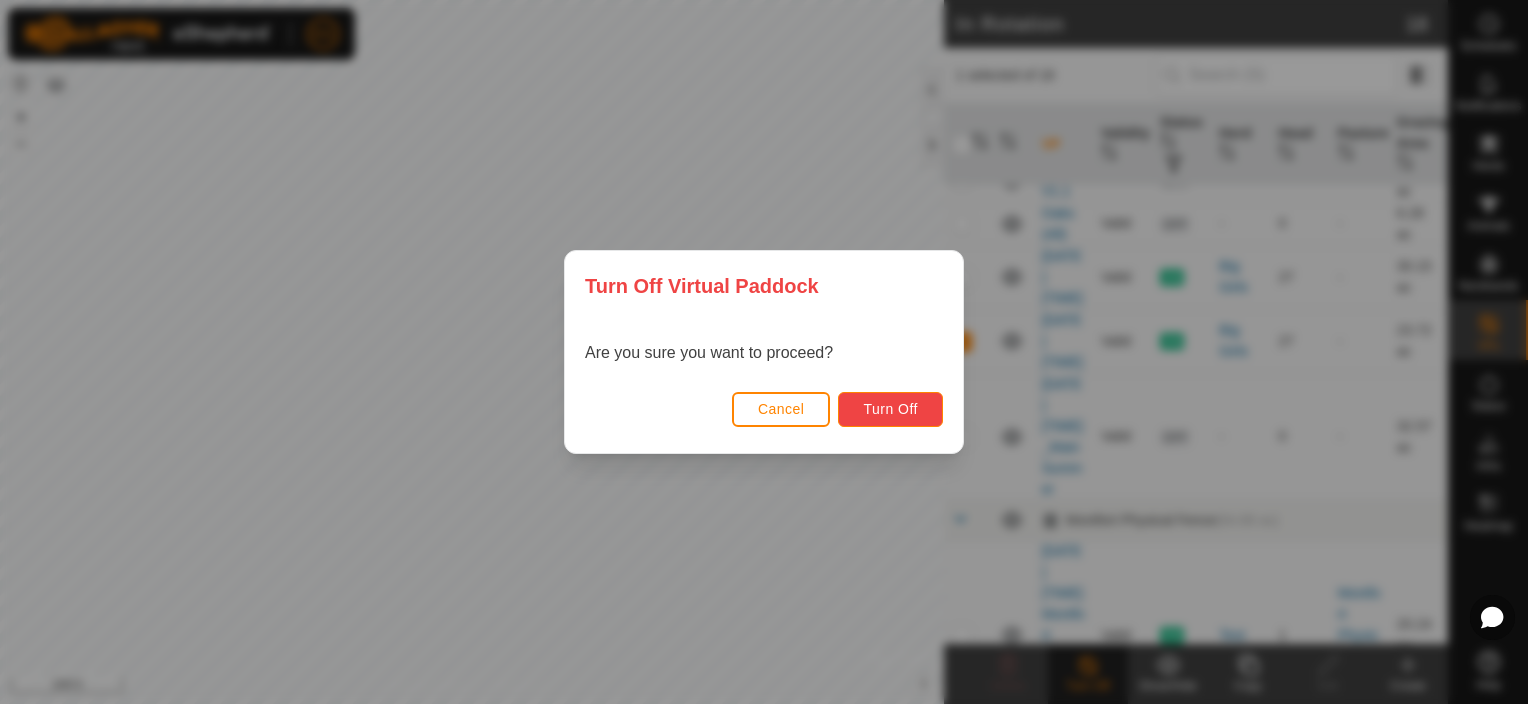 click on "Turn Off" at bounding box center (890, 409) 